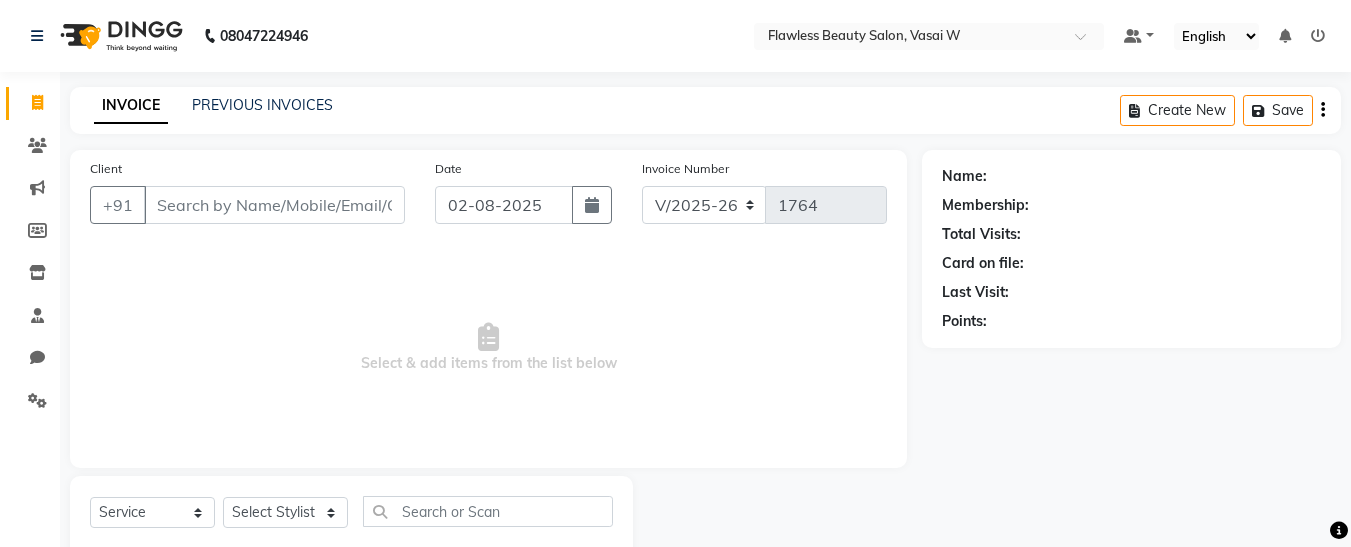 select on "8090" 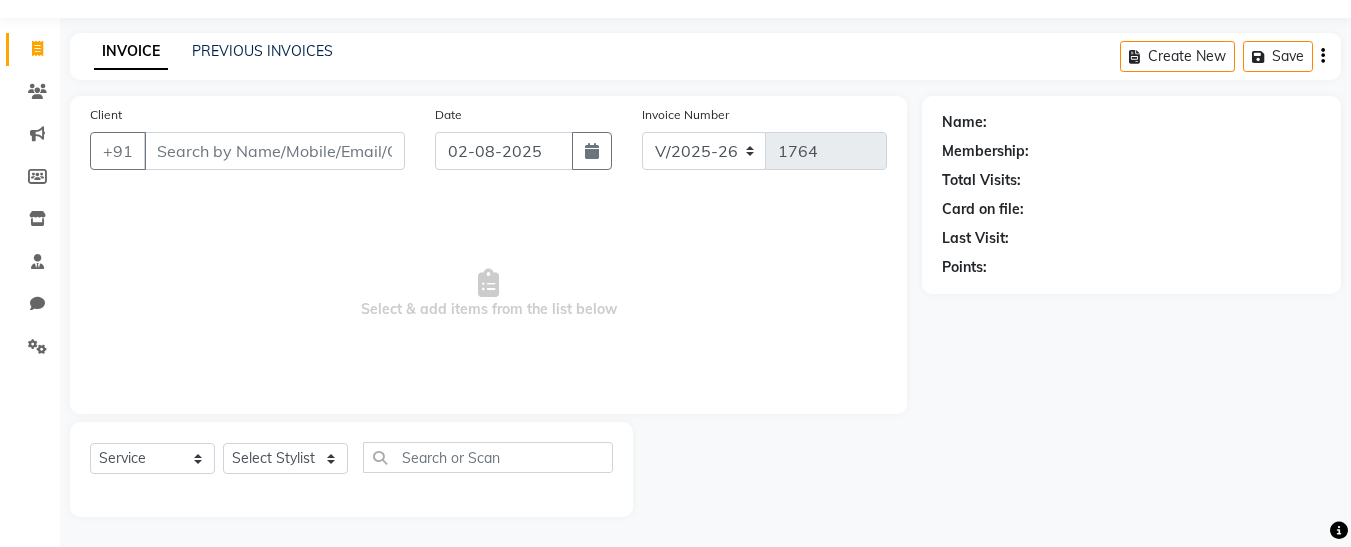 scroll, scrollTop: 0, scrollLeft: 0, axis: both 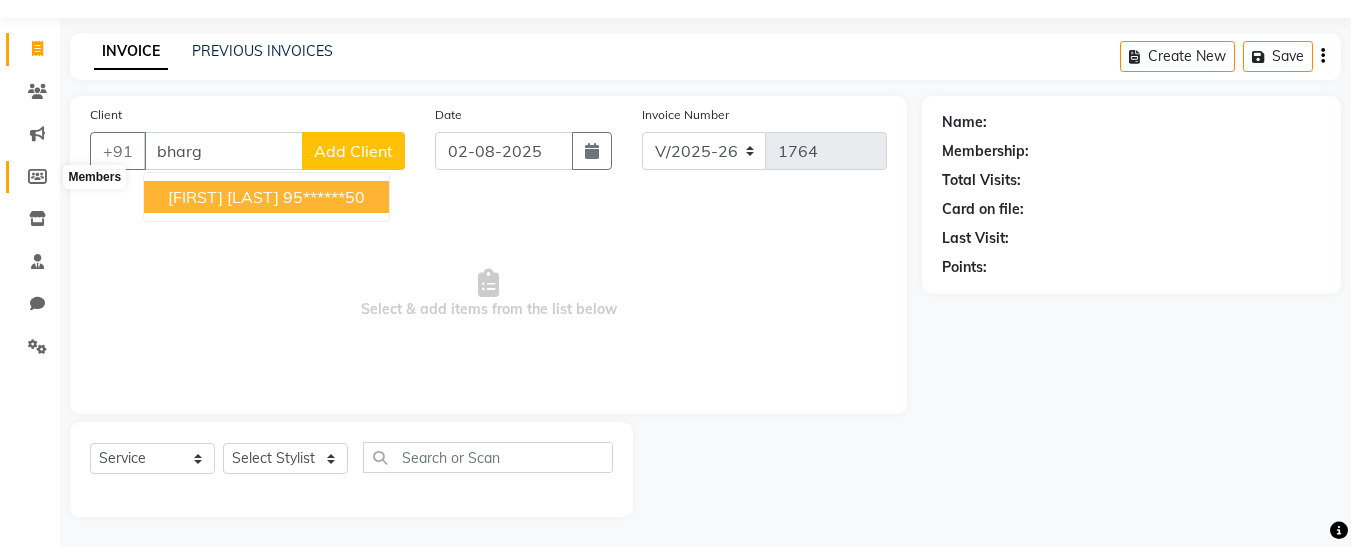 type on "bharg" 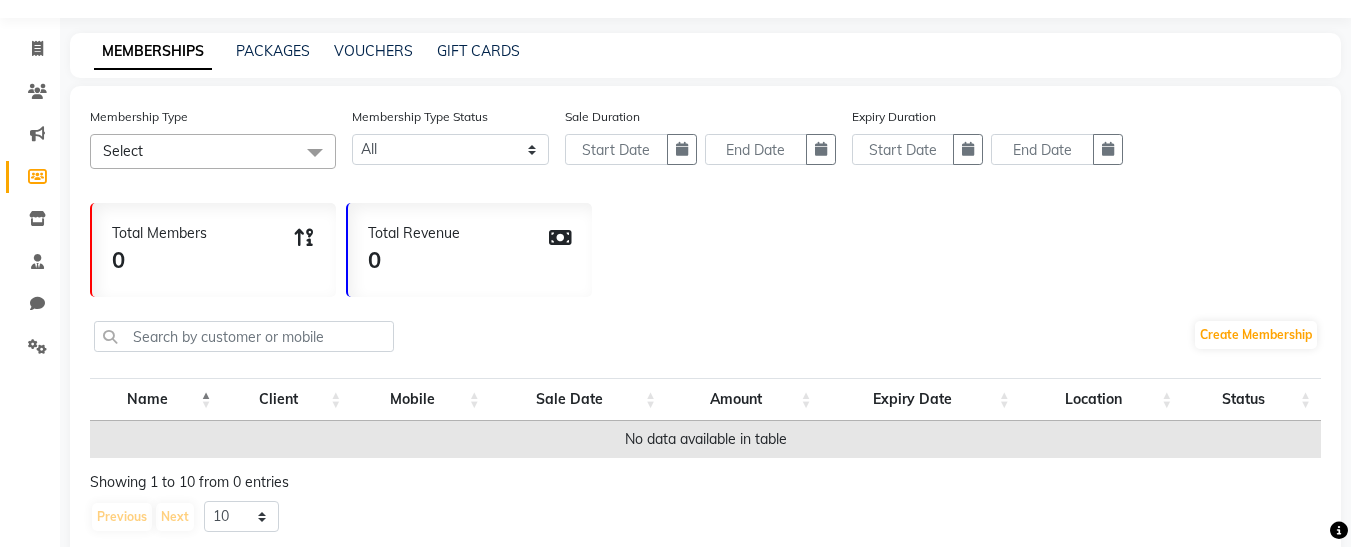 click on "MEMBERSHIPS PACKAGES VOUCHERS GIFT CARDS" 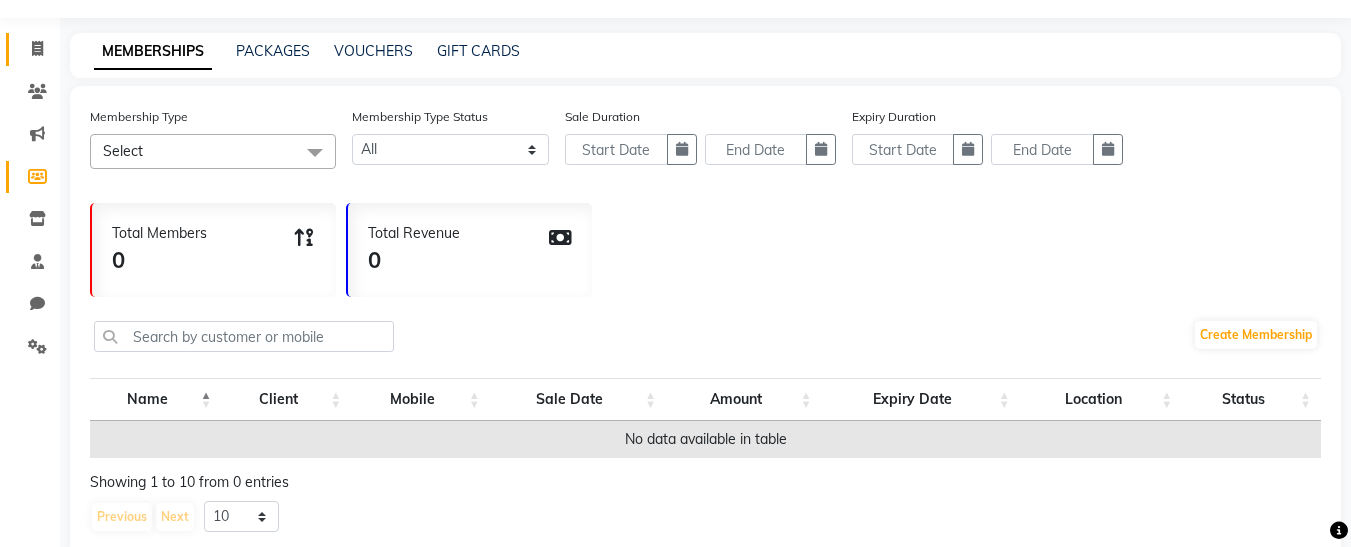 click on "Invoice" 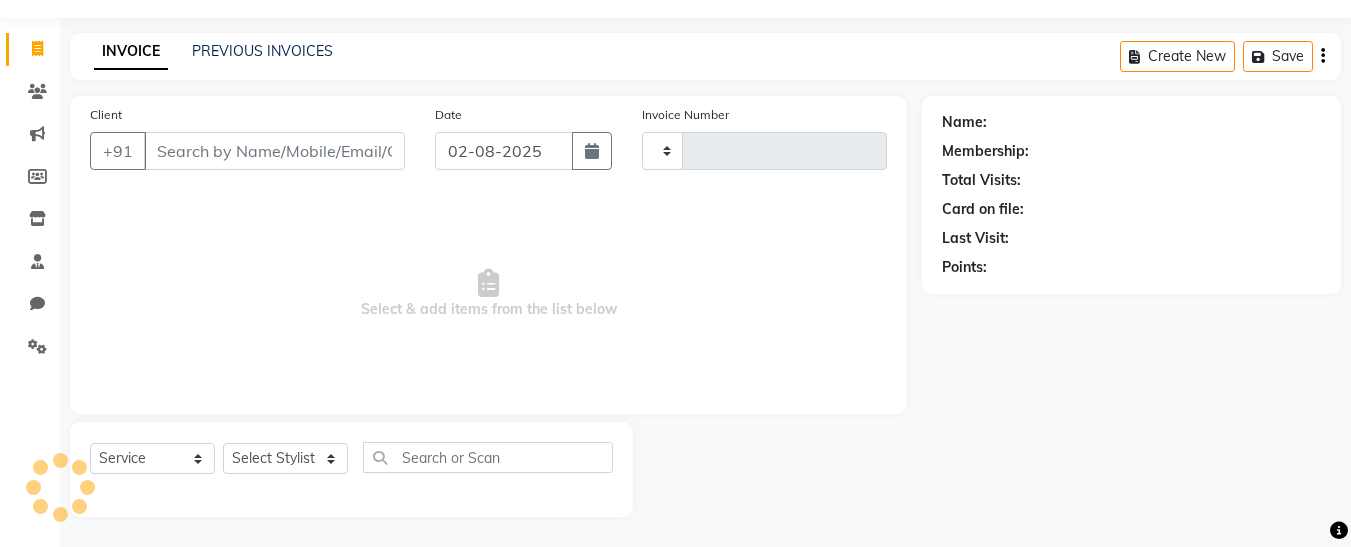 click on "Client" at bounding box center [274, 151] 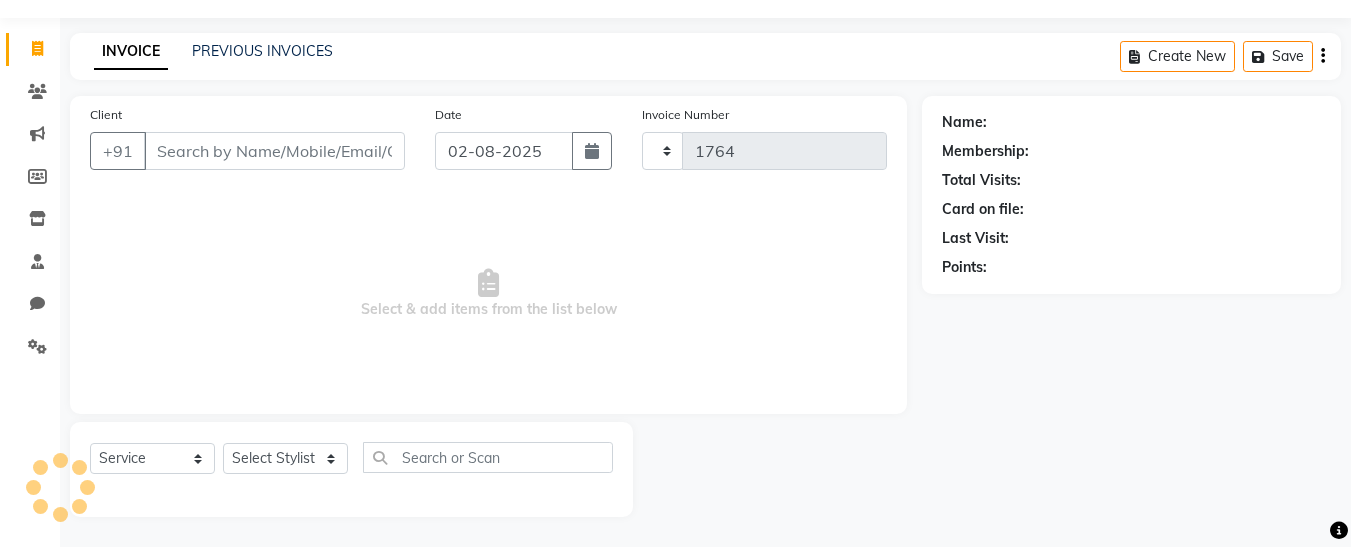 select on "8090" 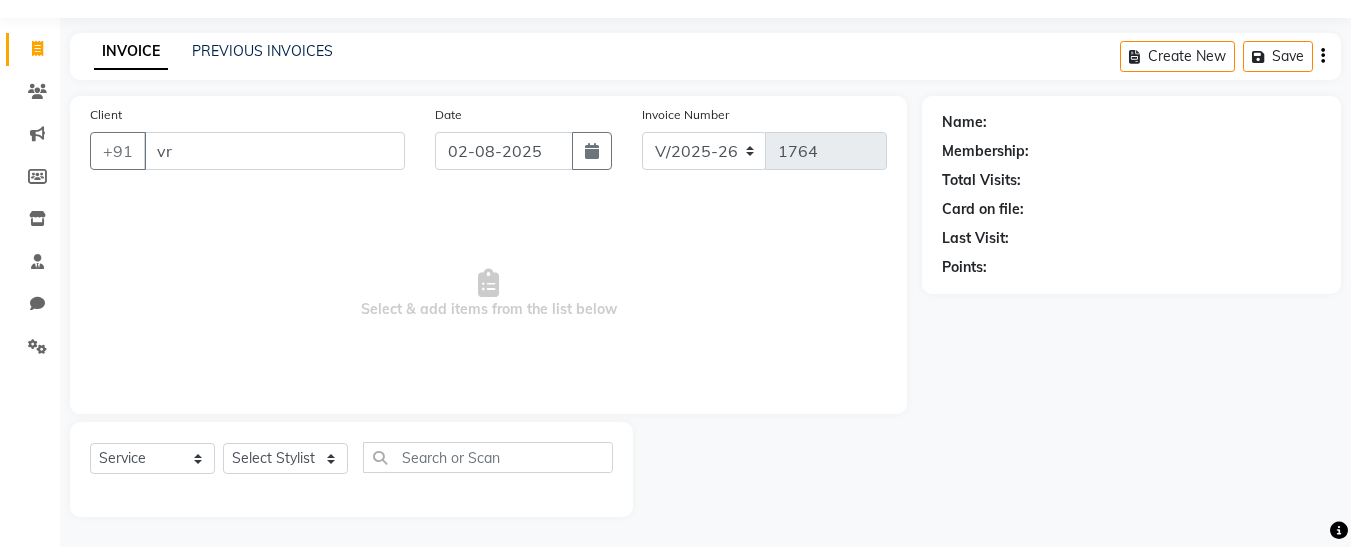 type on "v" 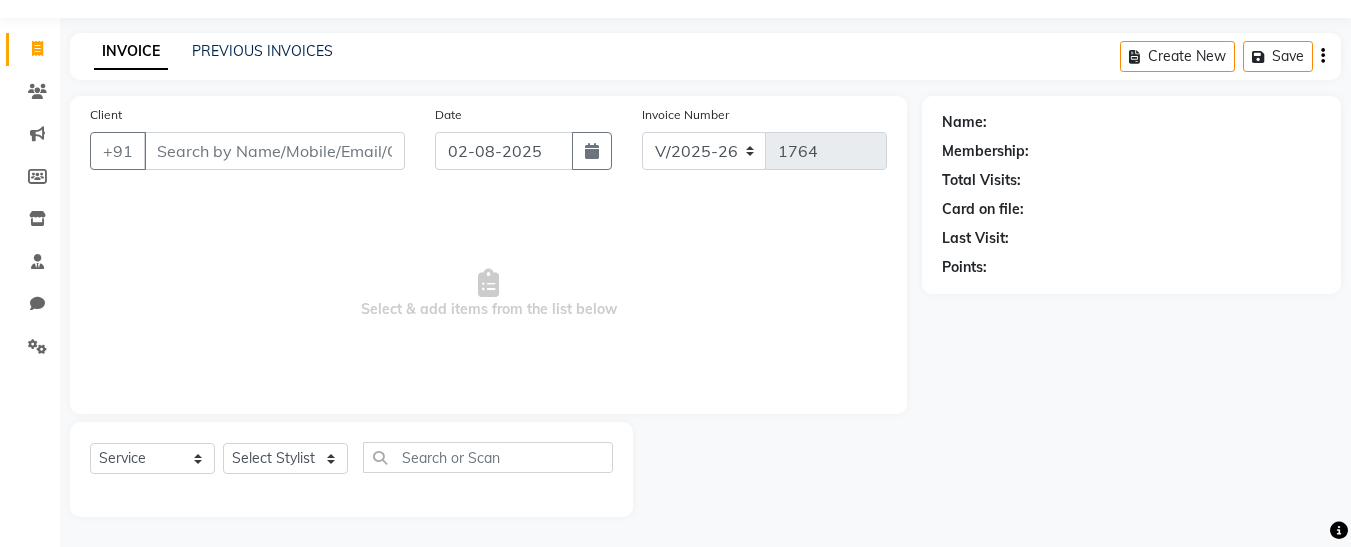 click on "Client" at bounding box center (274, 151) 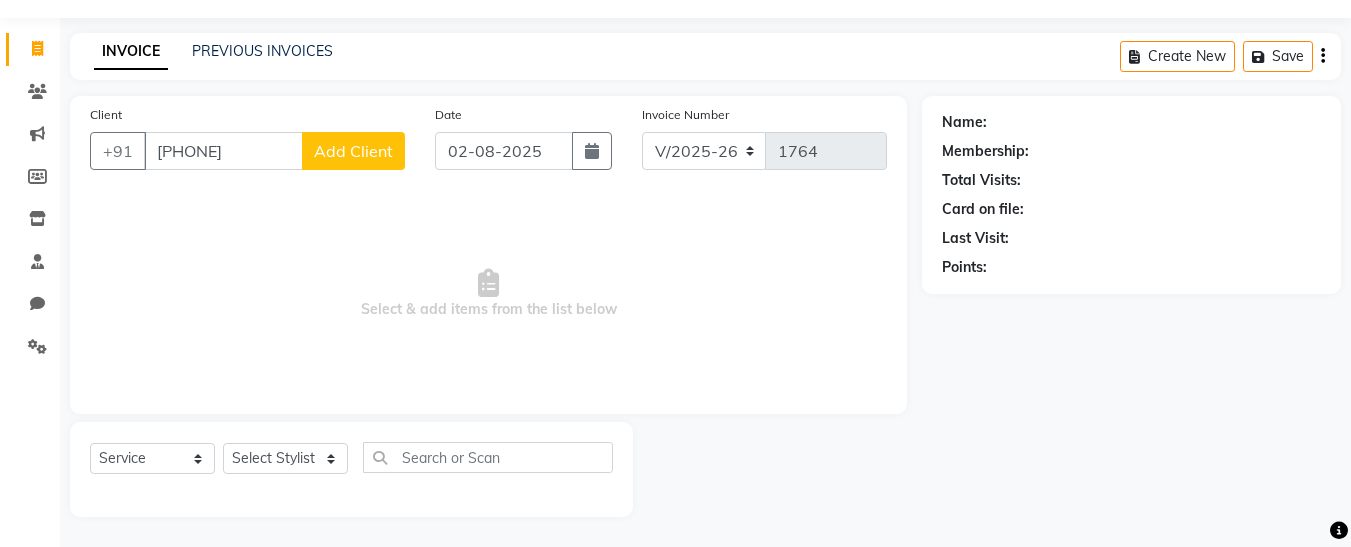 type on "[PHONE]" 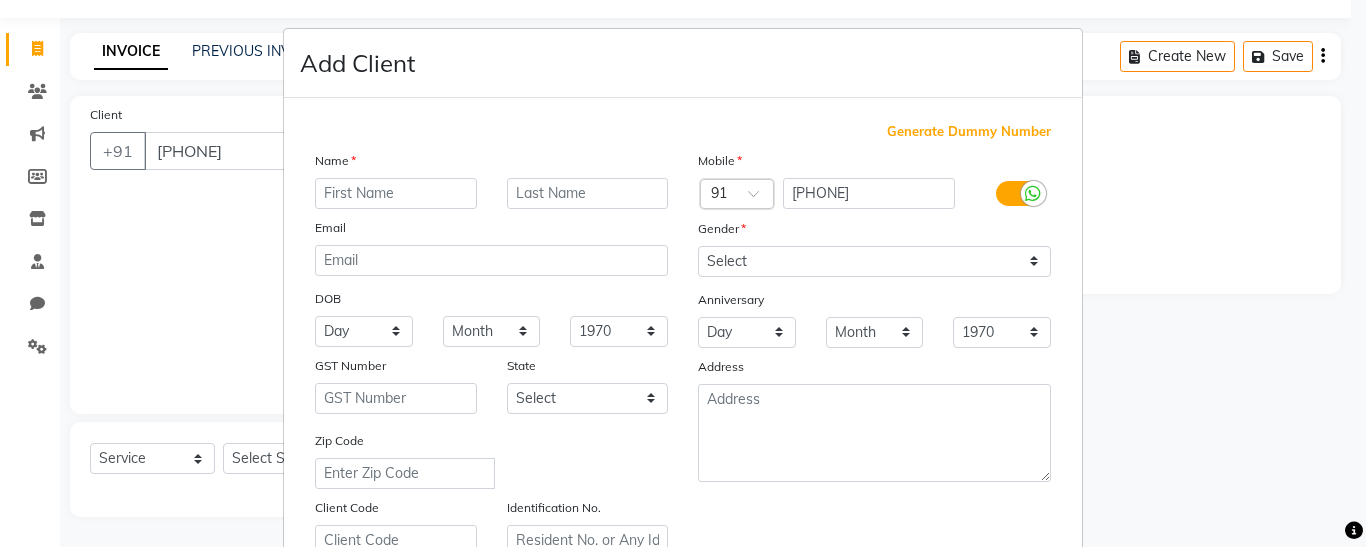 click at bounding box center (396, 193) 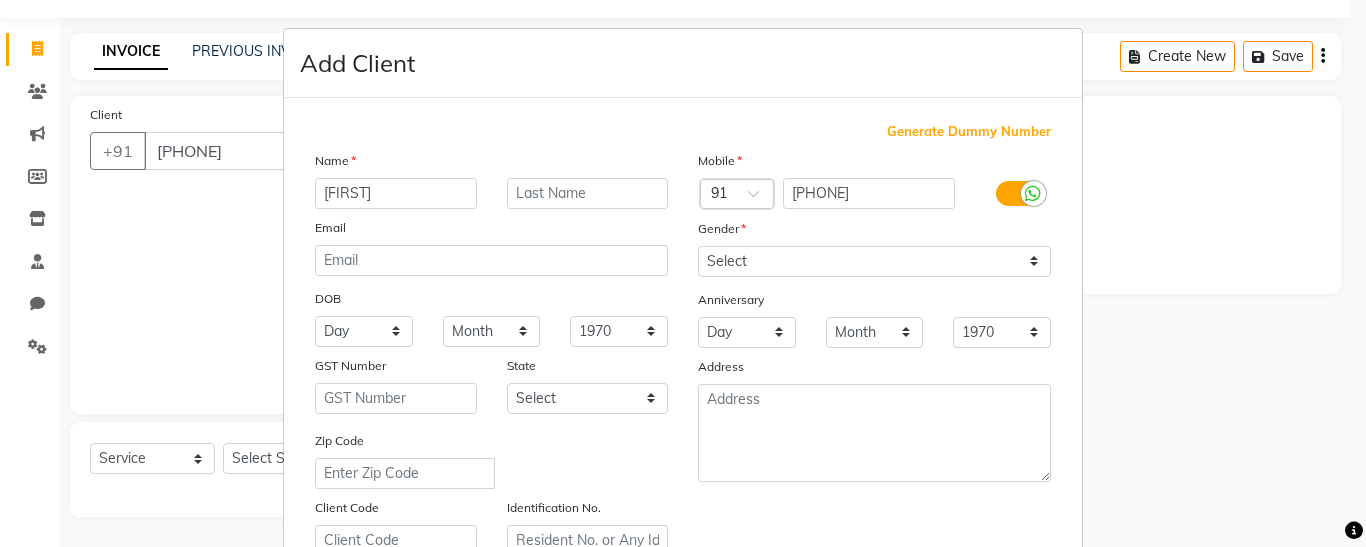 type on "[FIRST]" 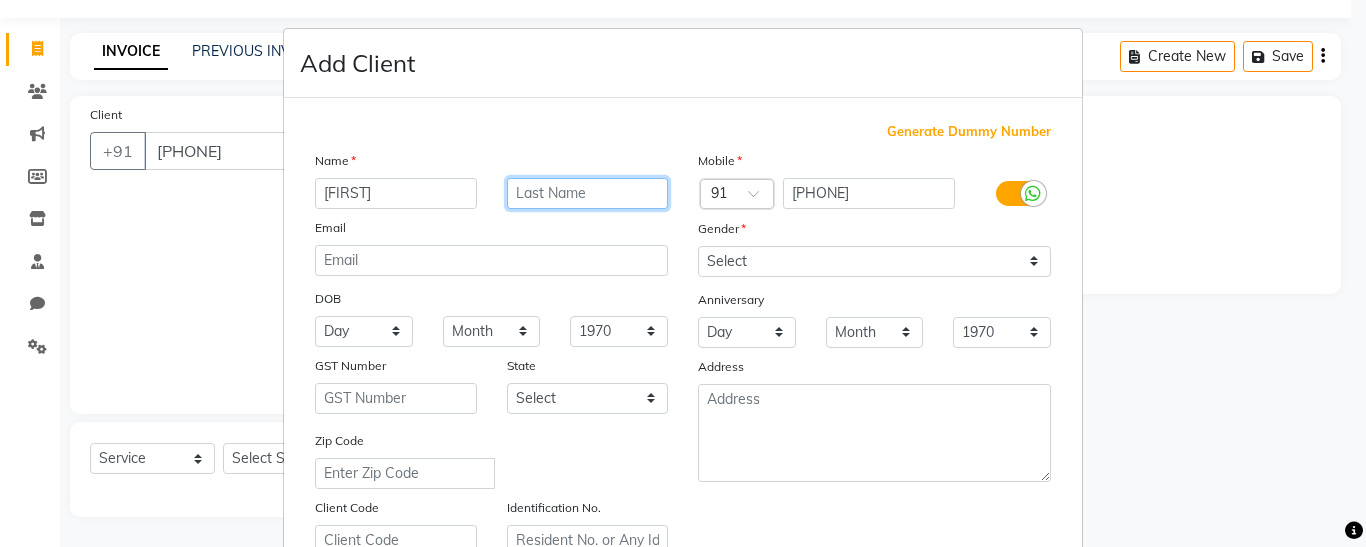 click at bounding box center (588, 193) 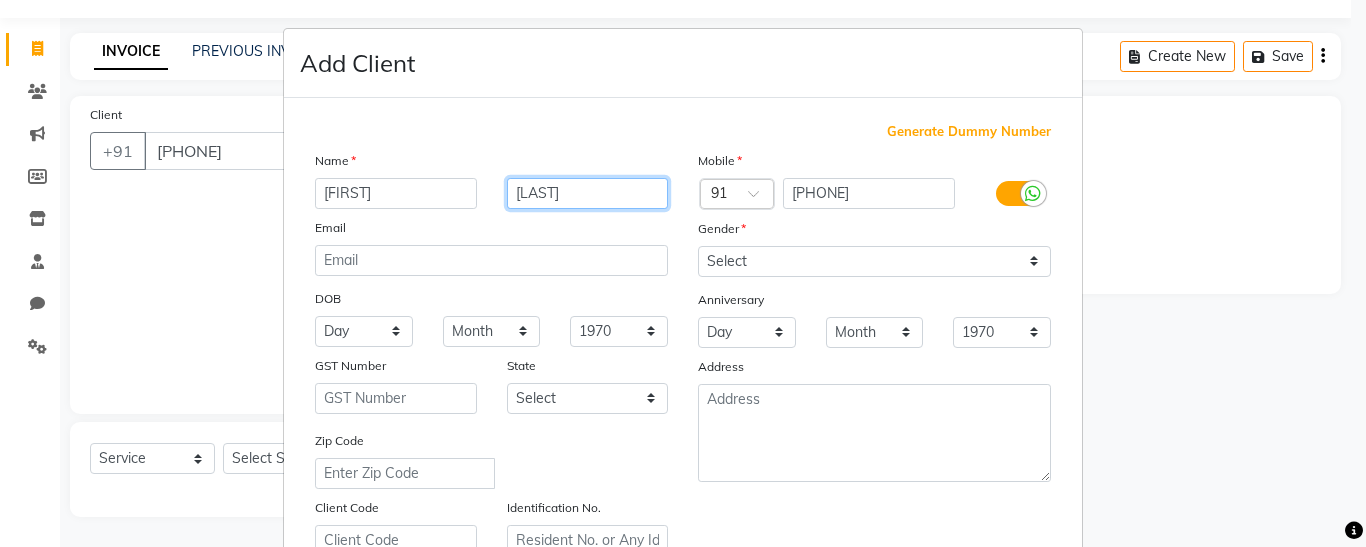 type on "[LAST]" 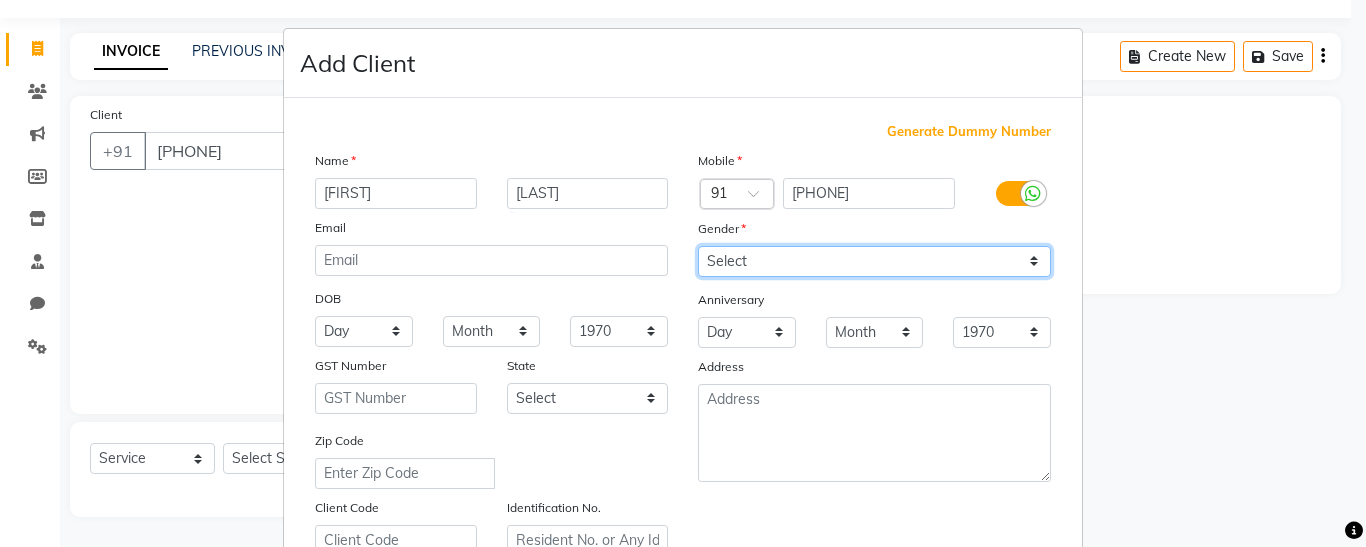 click on "Select Male Female Other Prefer Not To Say" at bounding box center [874, 261] 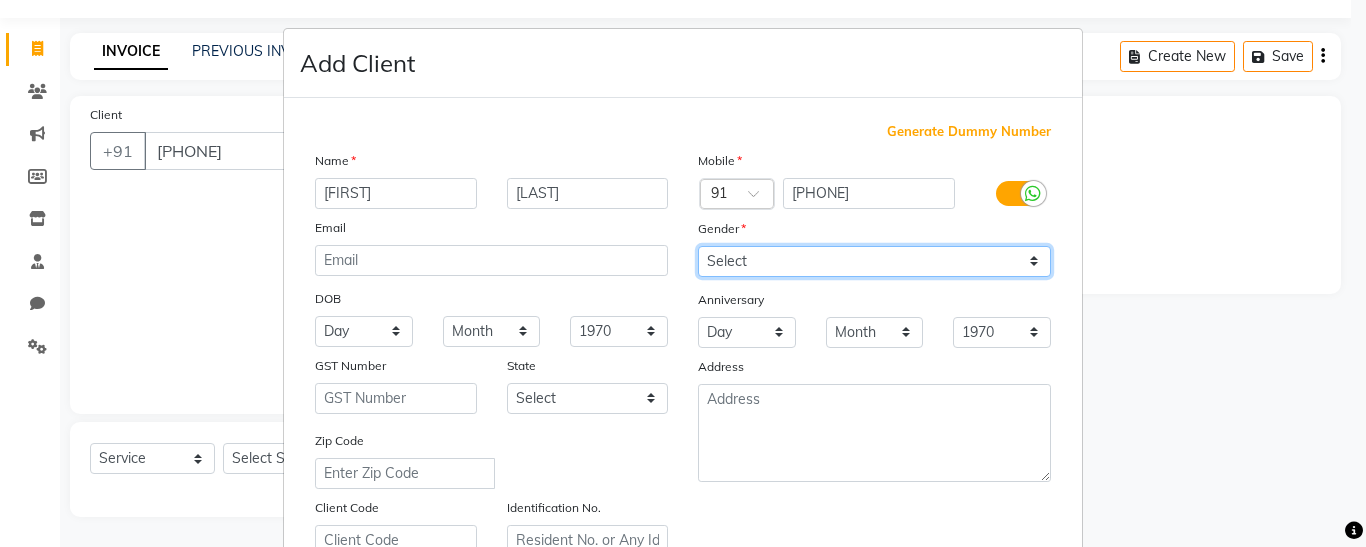 select on "female" 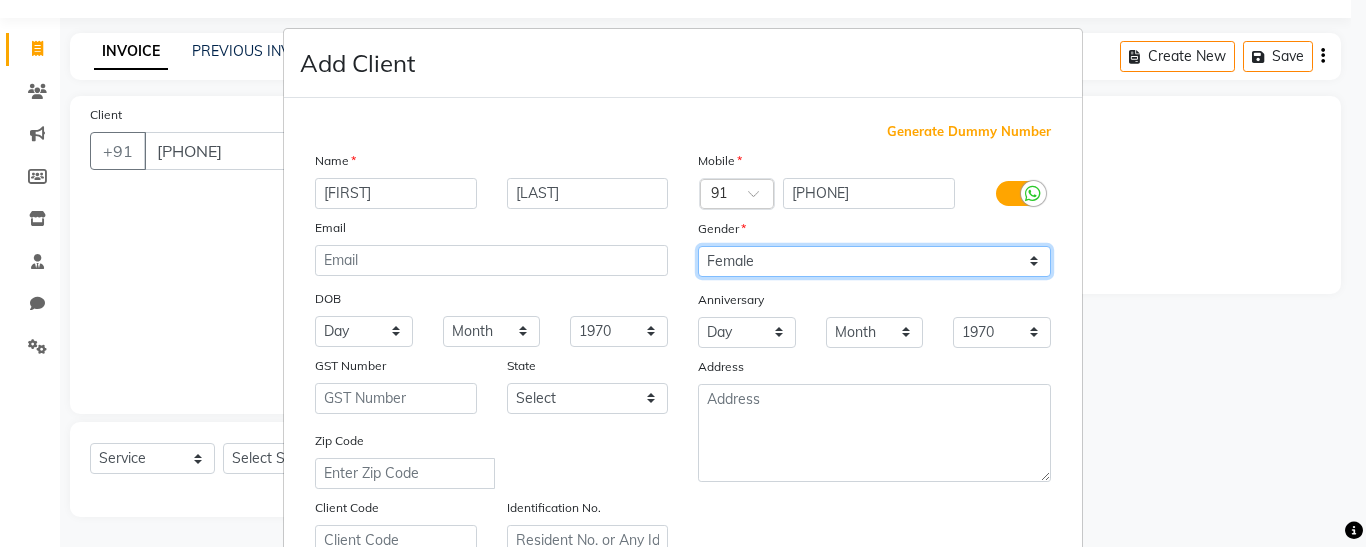 click on "Select Male Female Other Prefer Not To Say" at bounding box center [874, 261] 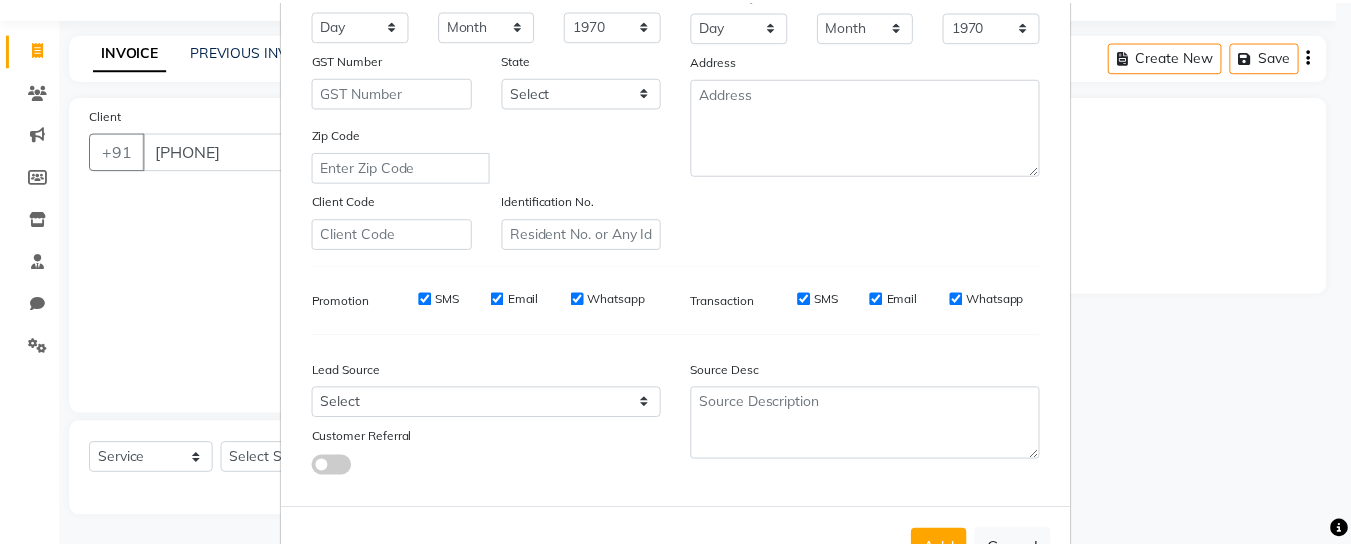 scroll, scrollTop: 376, scrollLeft: 0, axis: vertical 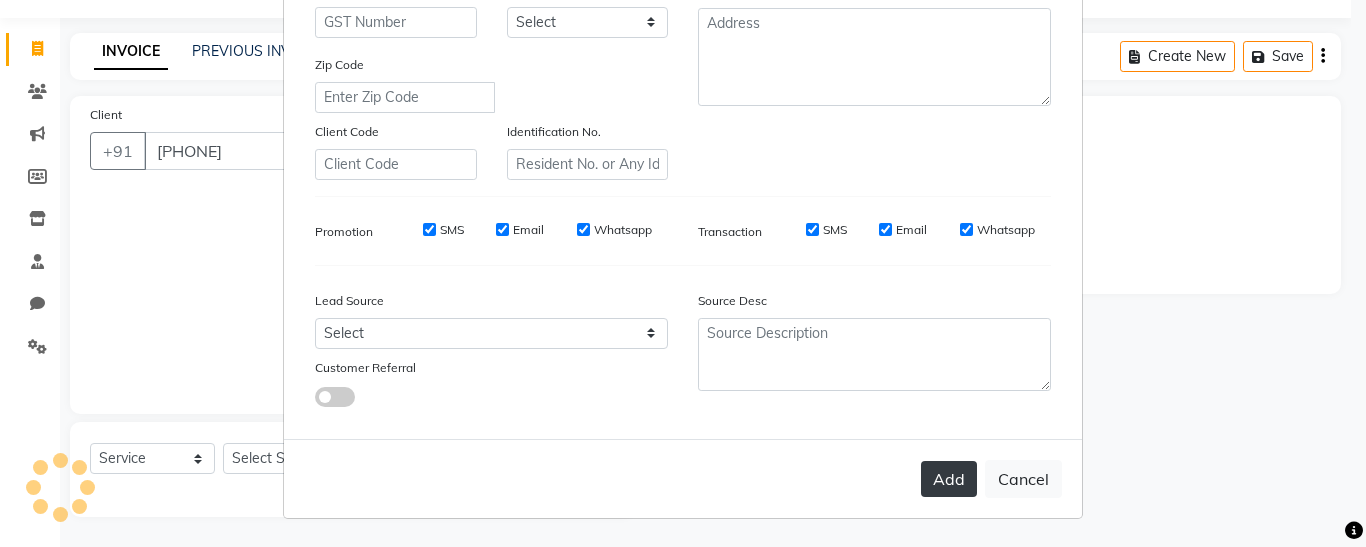 click on "Add" at bounding box center [949, 479] 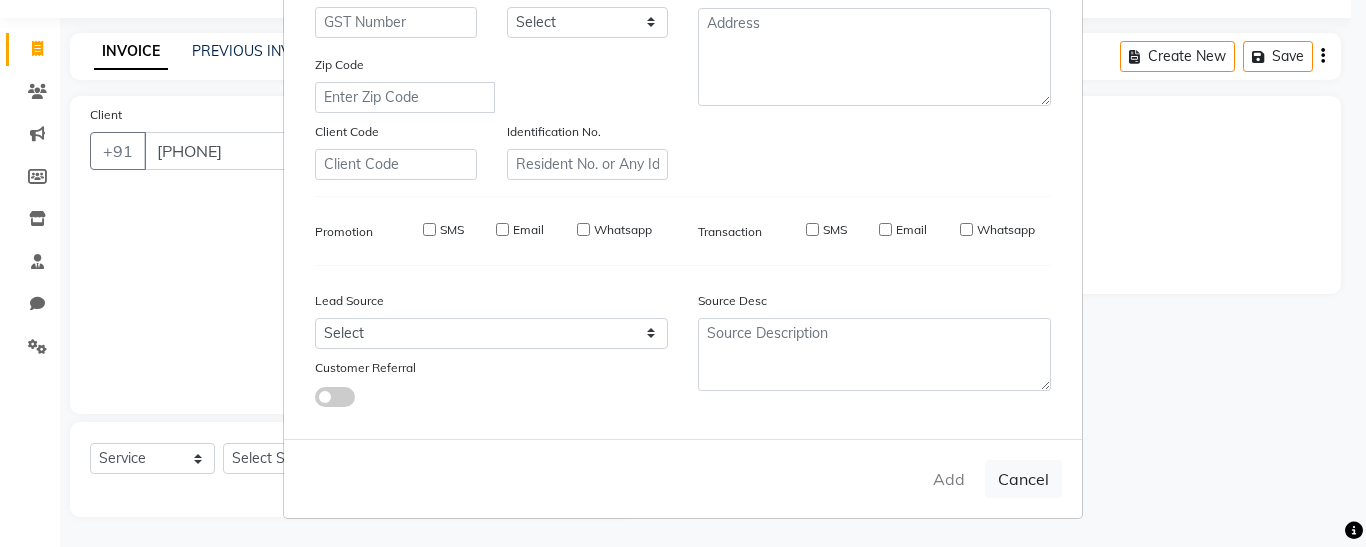 type on "85******74" 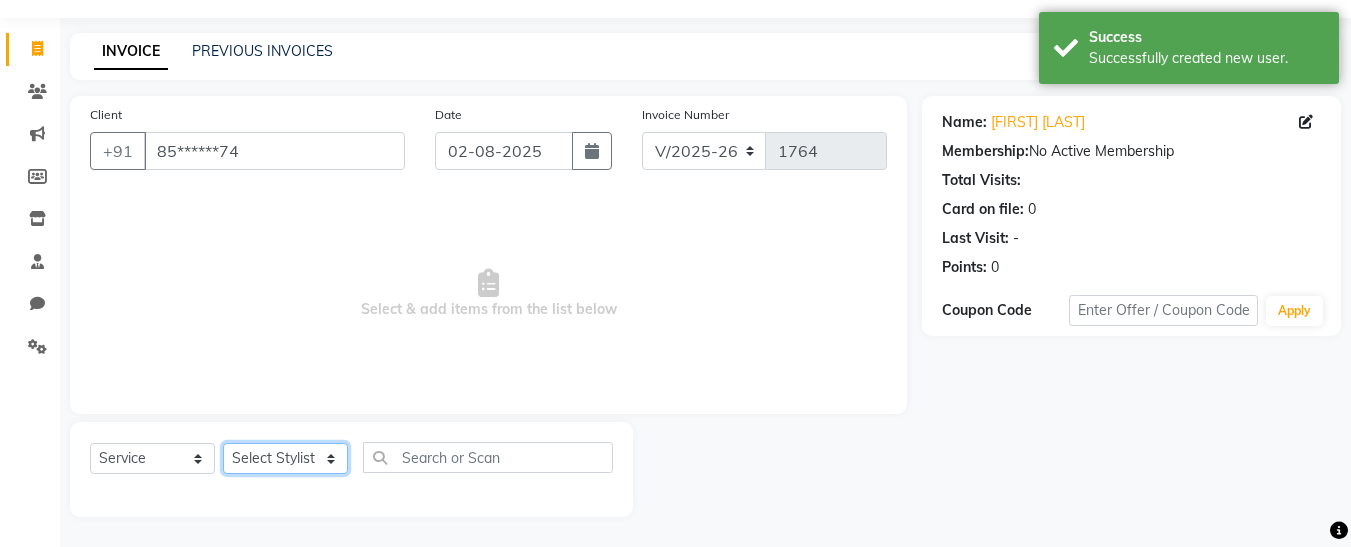 click on "Select Stylist Afsana Ankita Krutika Maam Nisha Pari Rasika Ruba sara Vidya" 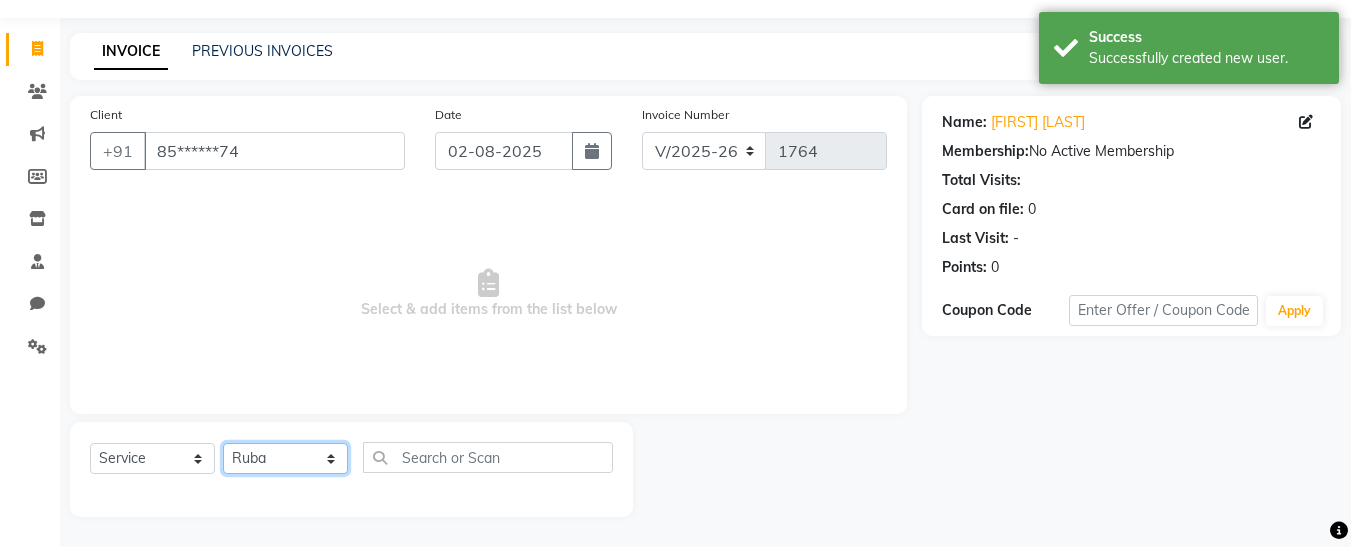 click on "Select Stylist Afsana Ankita Krutika Maam Nisha Pari Rasika Ruba sara Vidya" 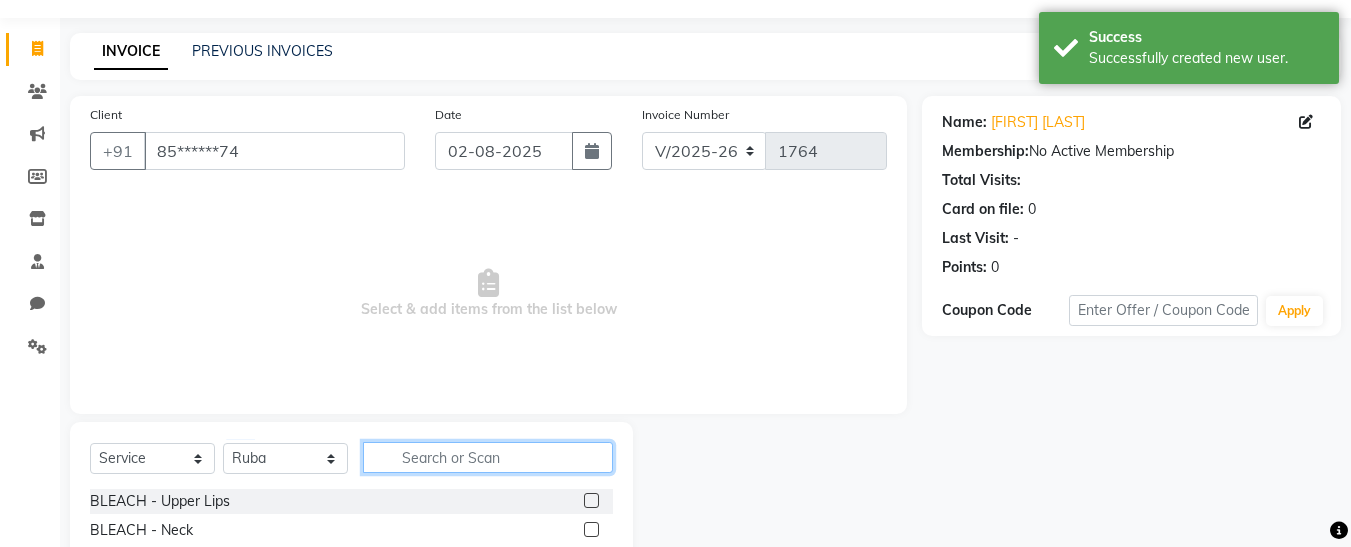 click 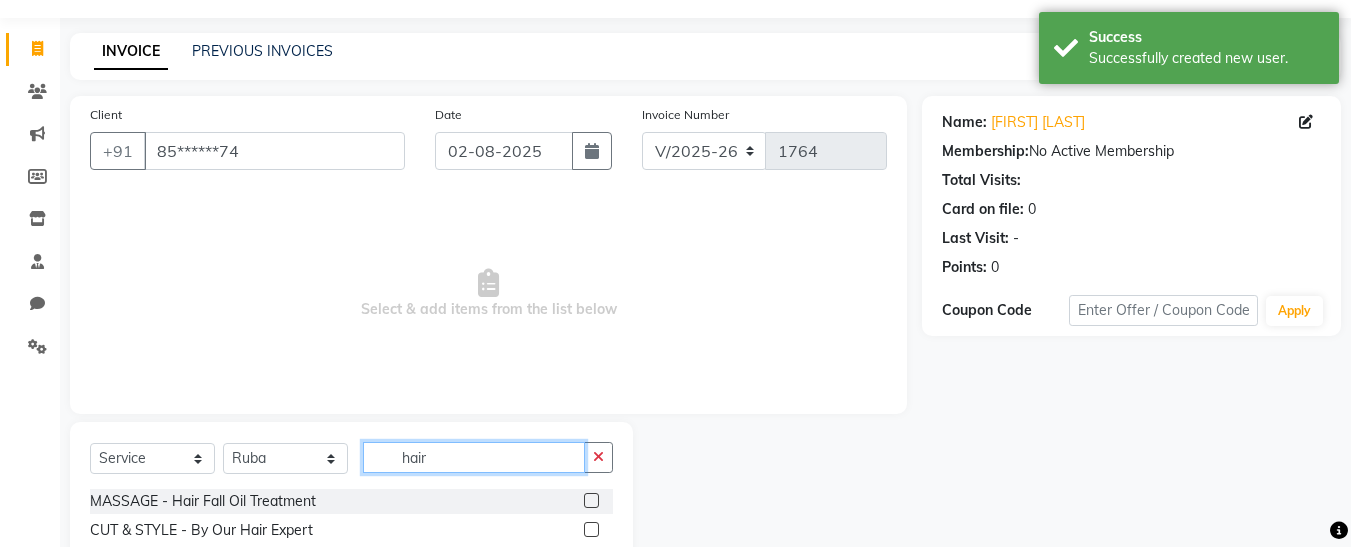 type on "hair" 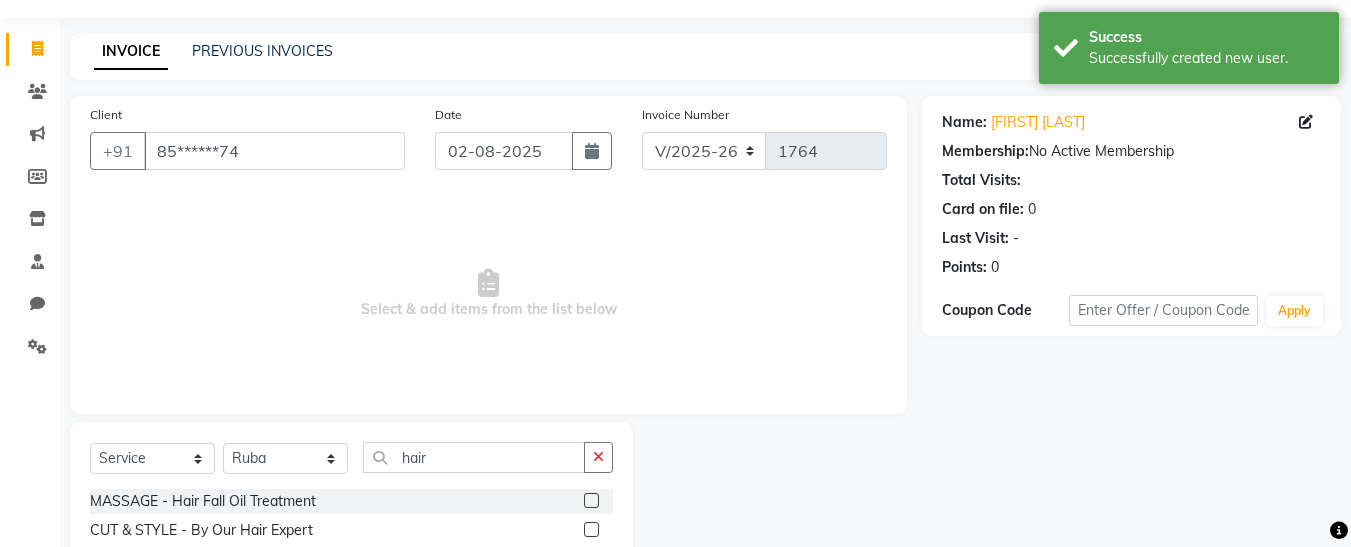click 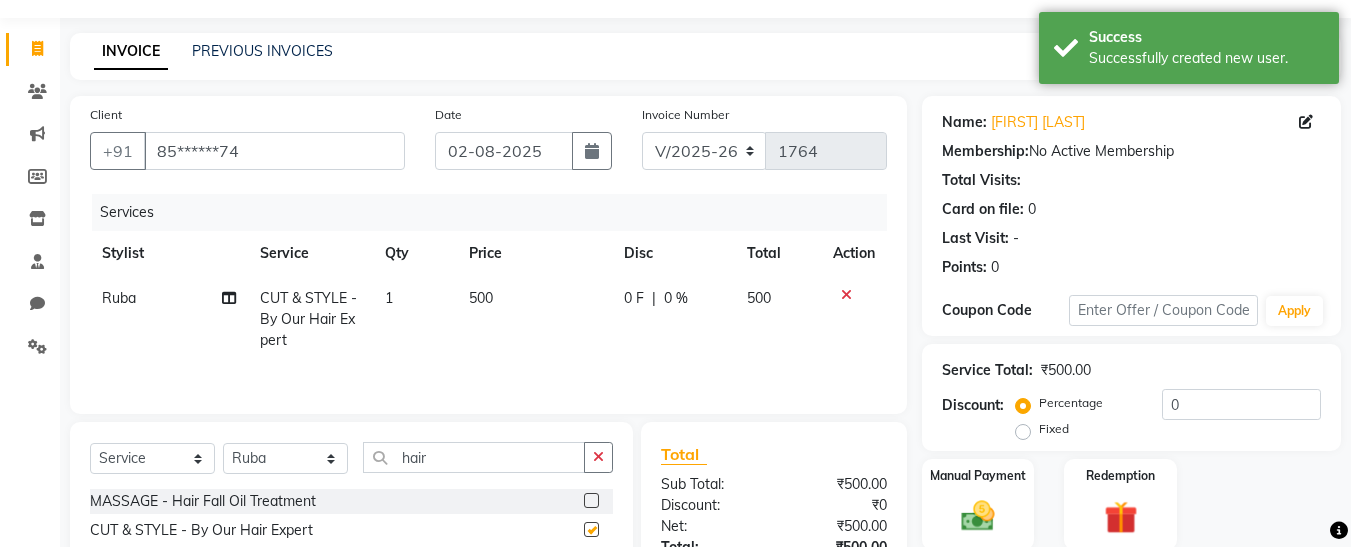 checkbox on "false" 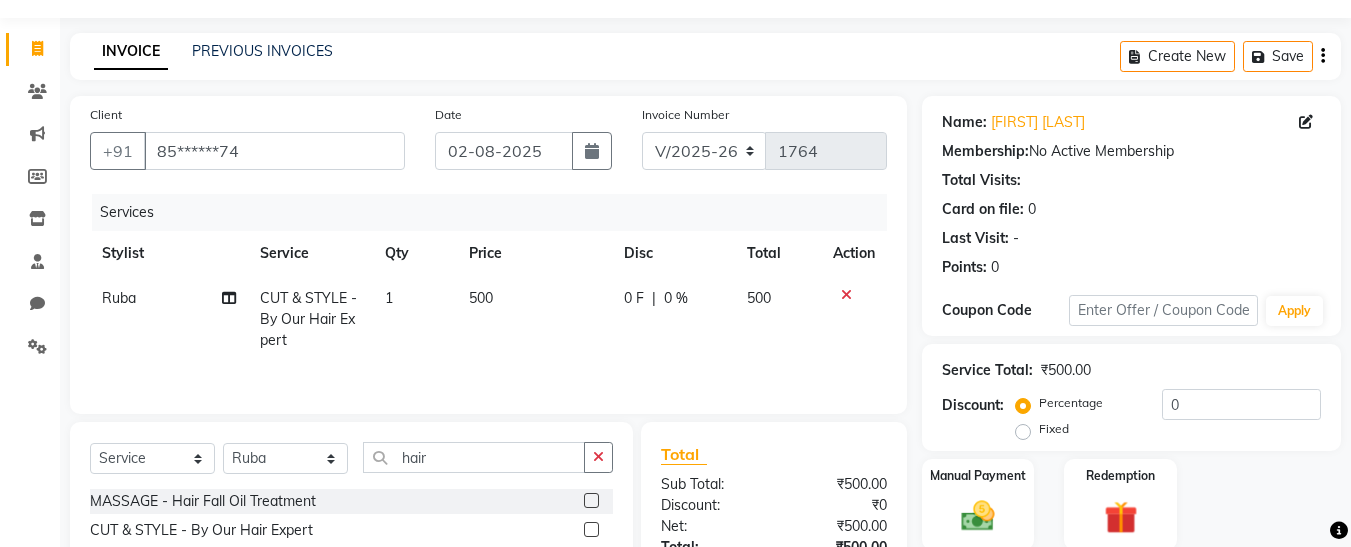 click on "500" 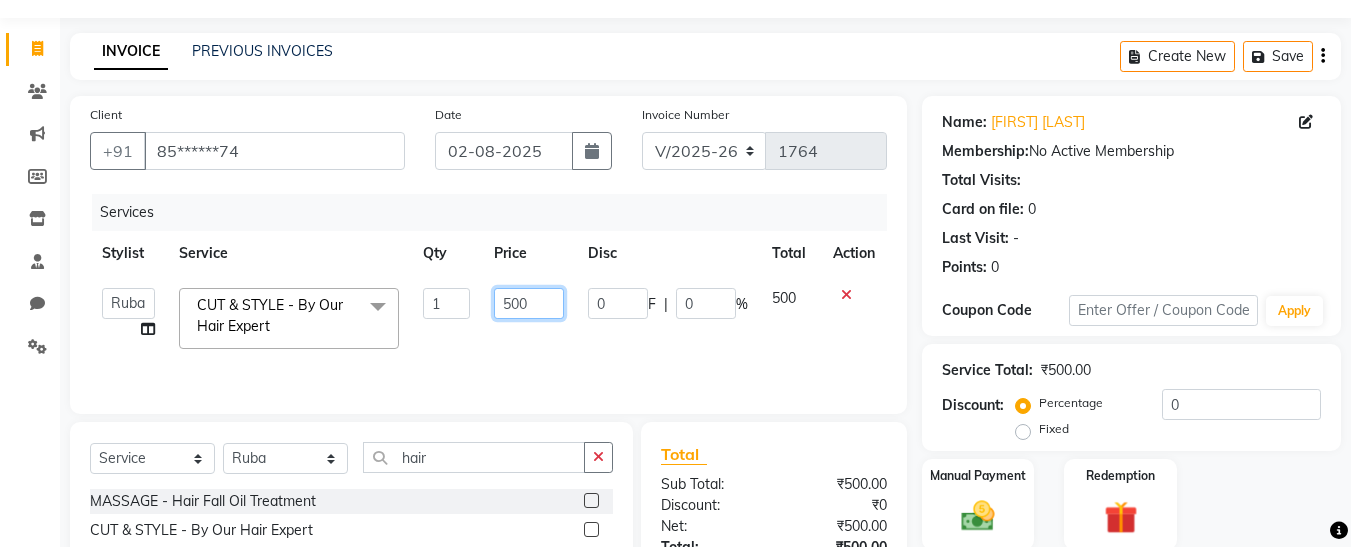 click on "500" 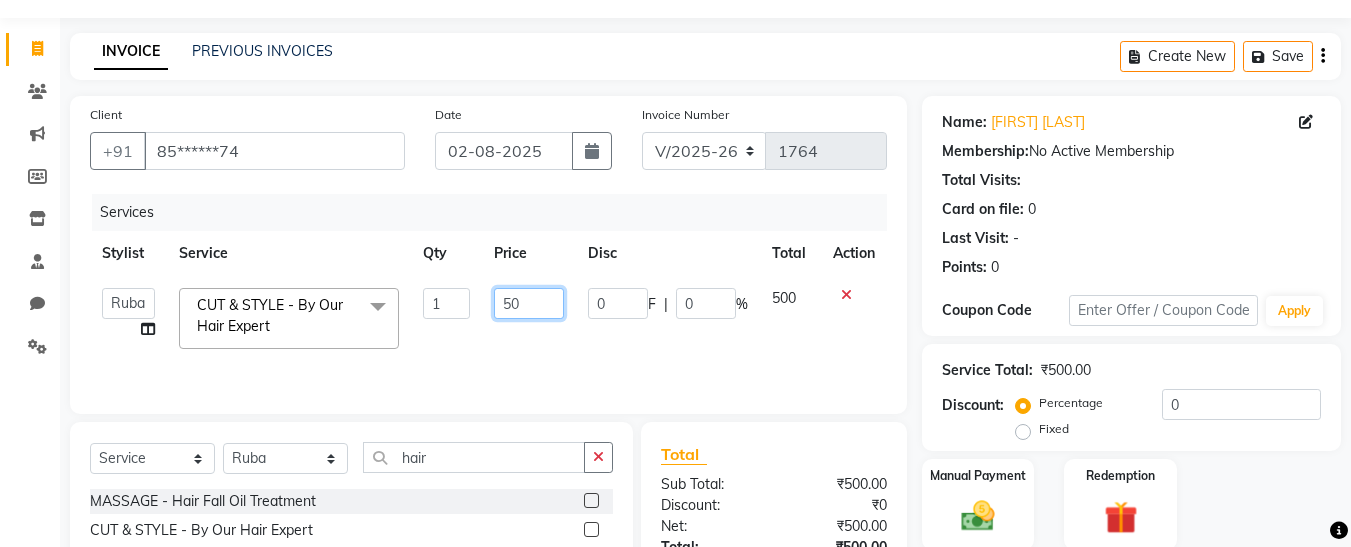 type on "5" 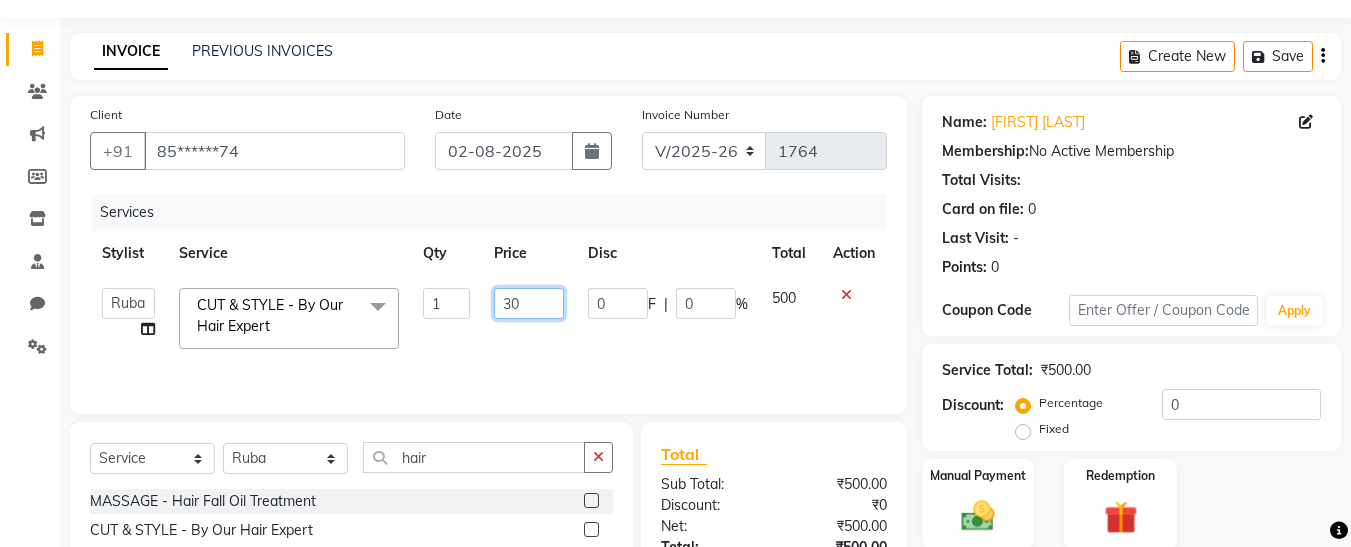 type on "300" 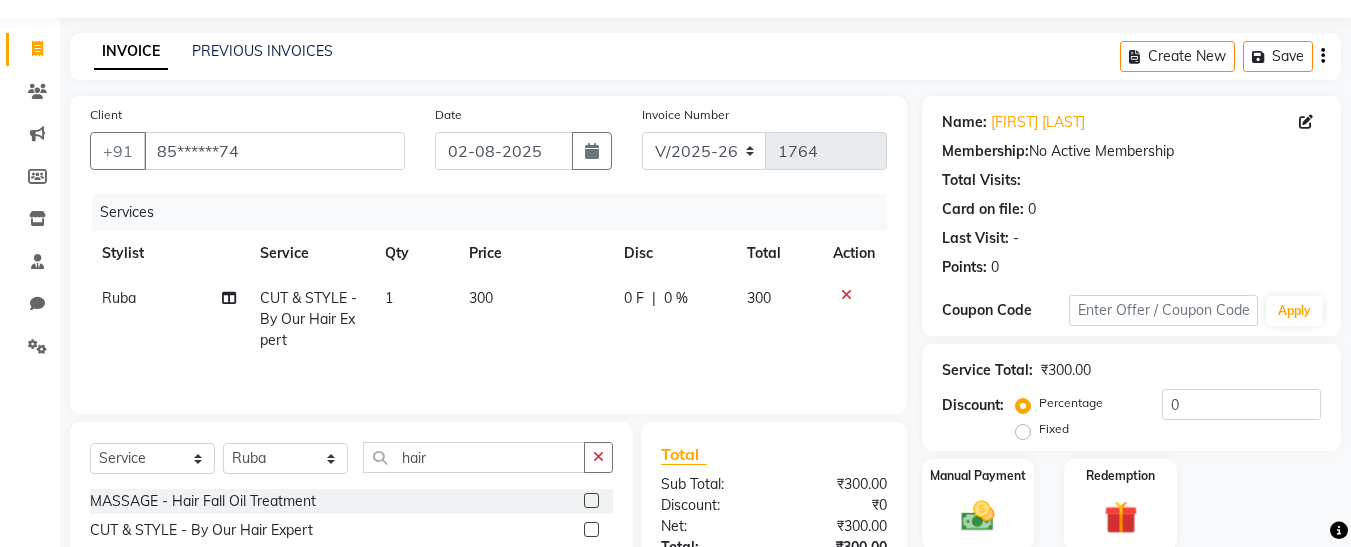 click on "Total" 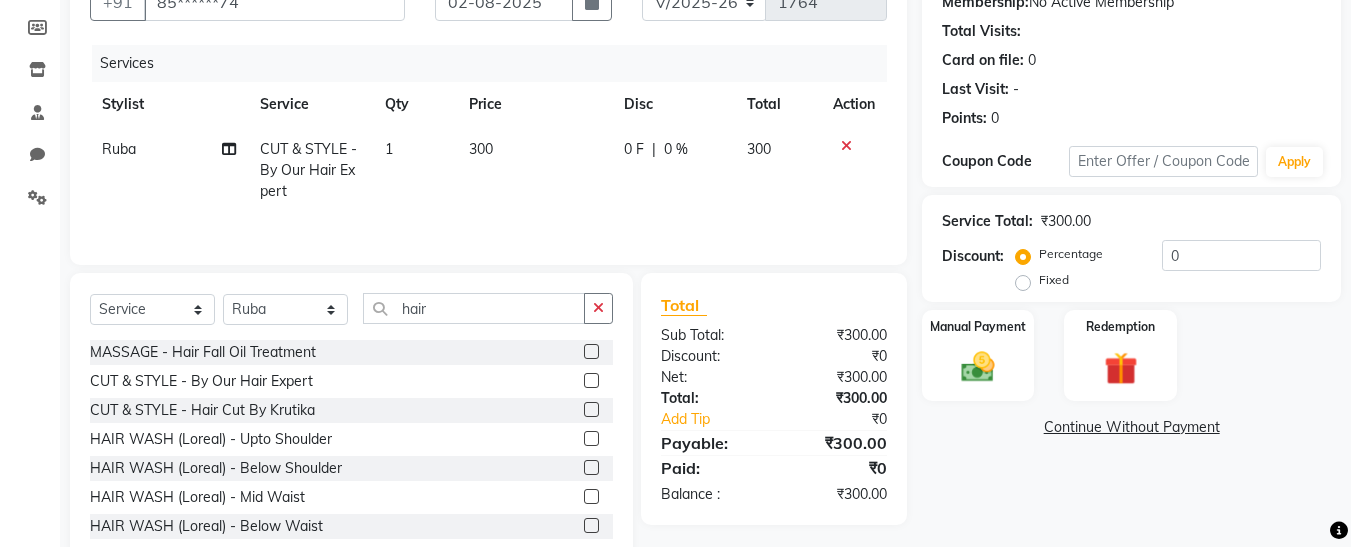 scroll, scrollTop: 246, scrollLeft: 0, axis: vertical 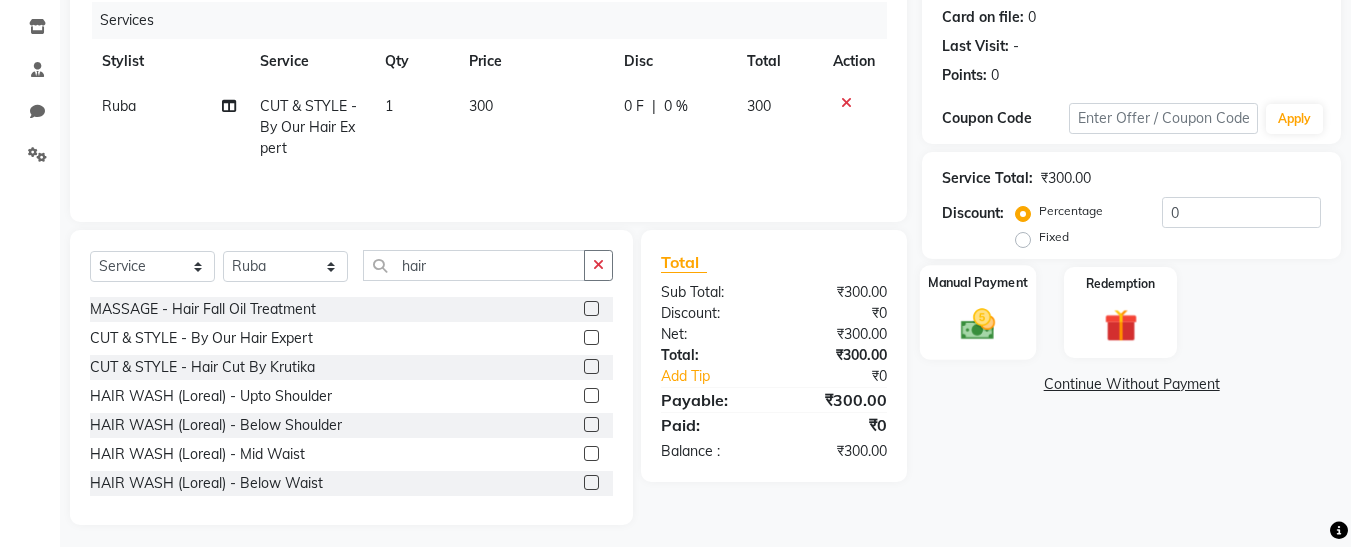 click on "Manual Payment" 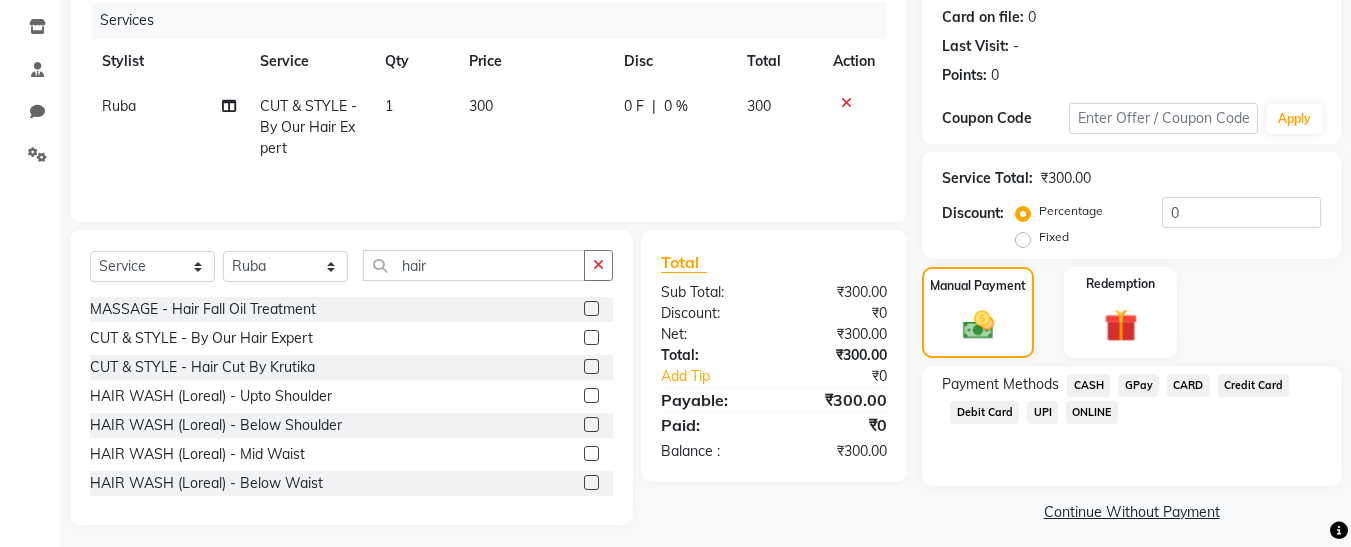 click on "CASH" 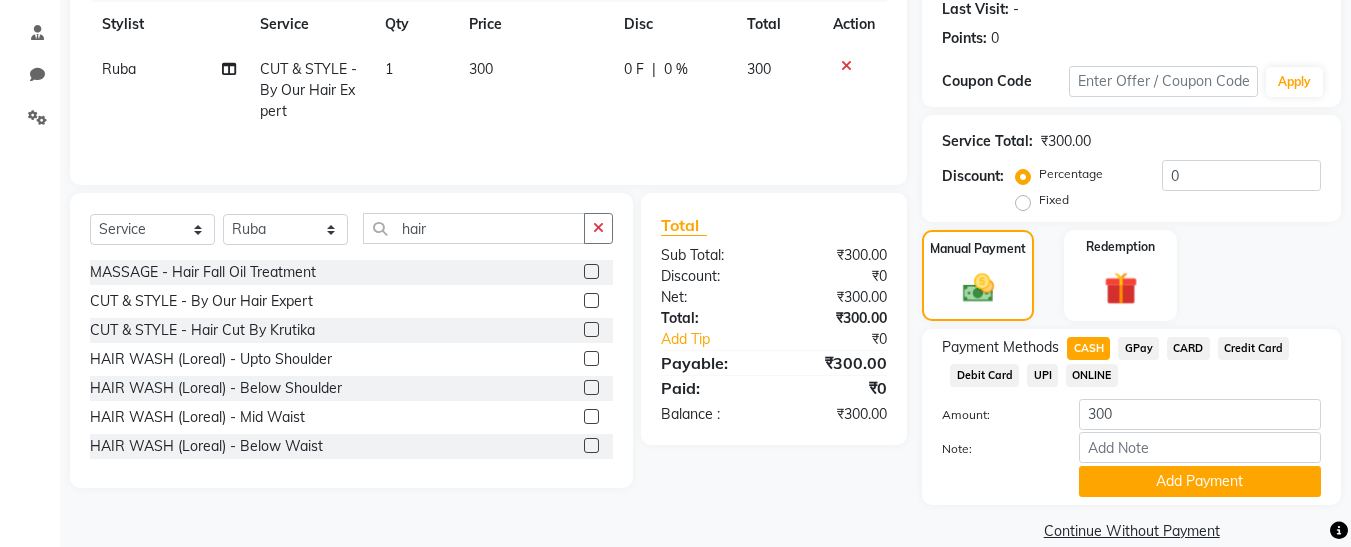 scroll, scrollTop: 312, scrollLeft: 0, axis: vertical 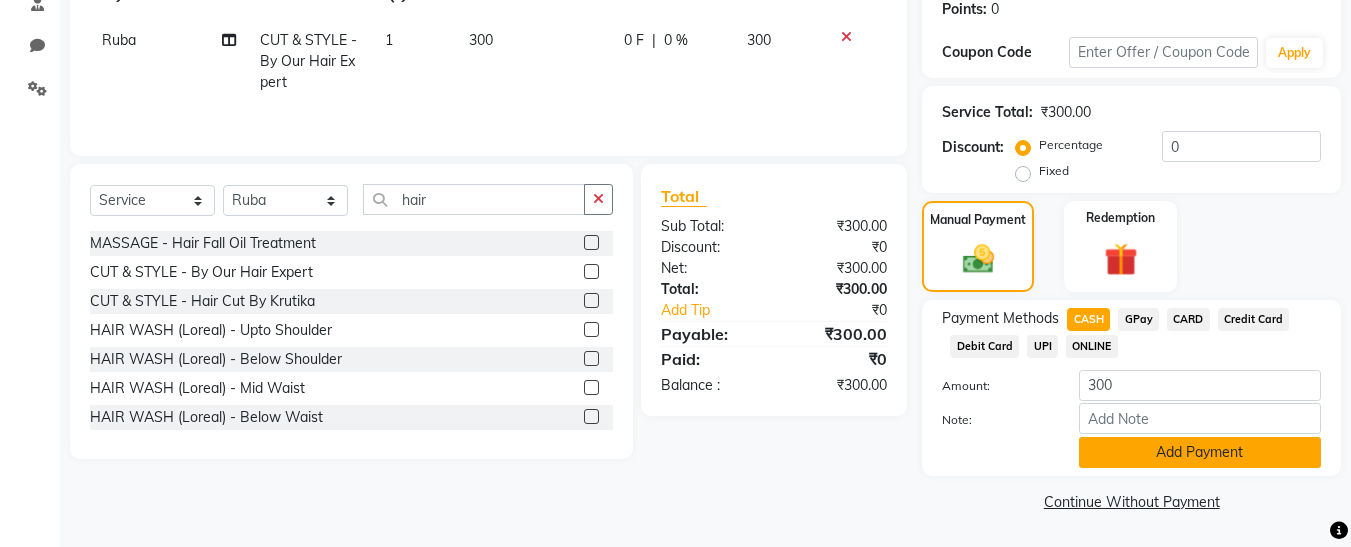 click on "Add Payment" 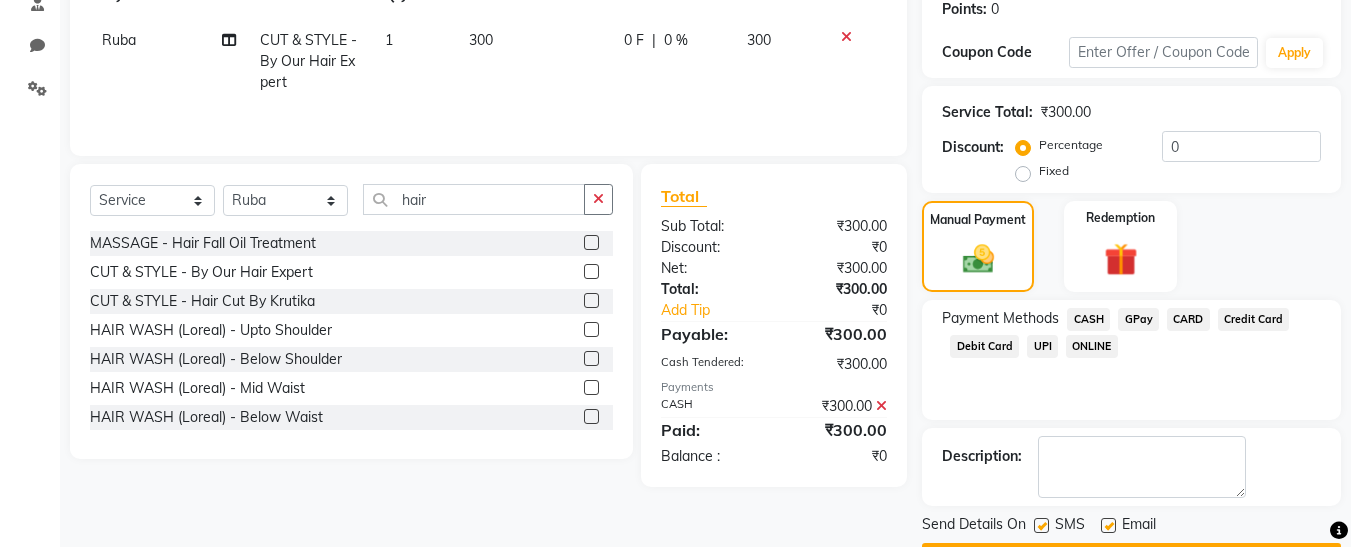 scroll, scrollTop: 369, scrollLeft: 0, axis: vertical 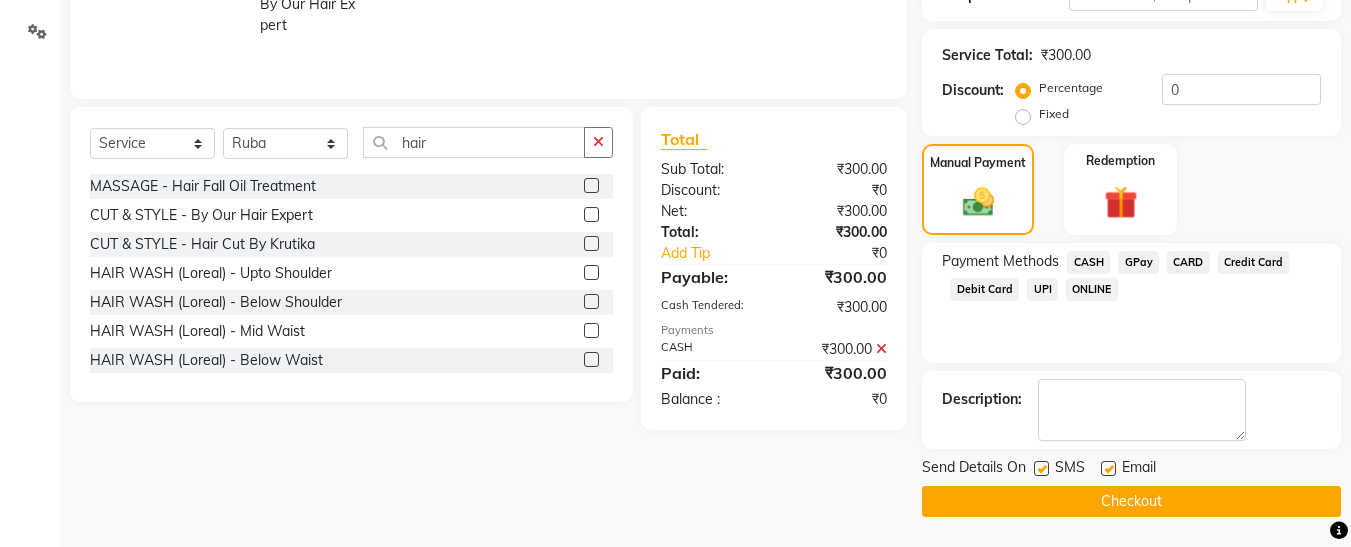 click 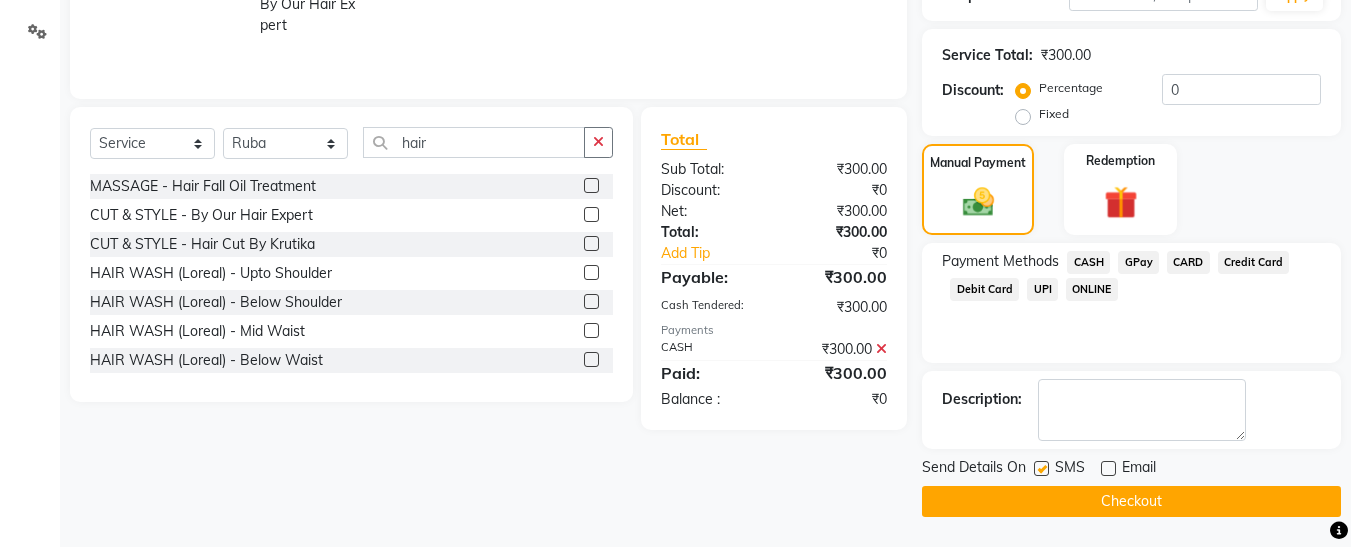 click 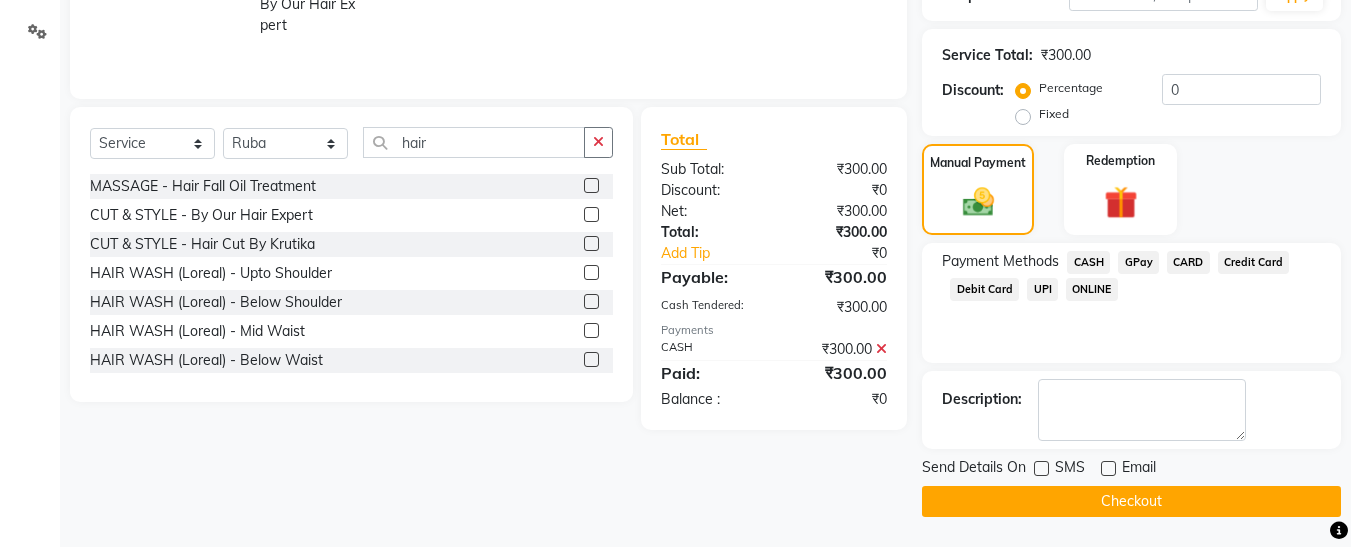 click on "Checkout" 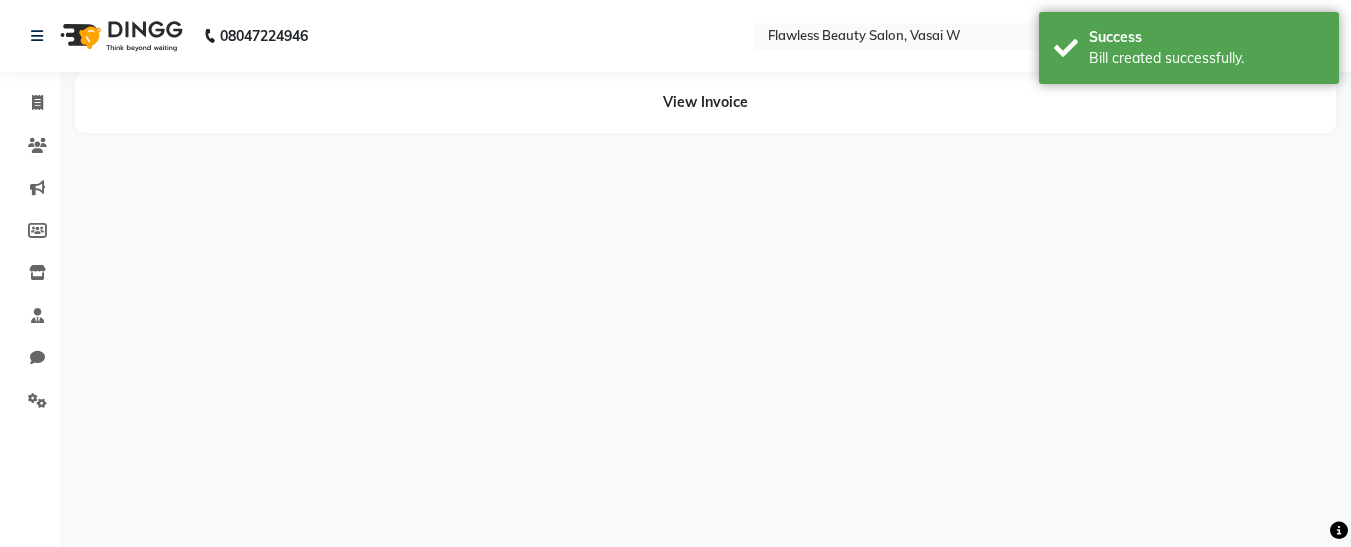scroll, scrollTop: 0, scrollLeft: 0, axis: both 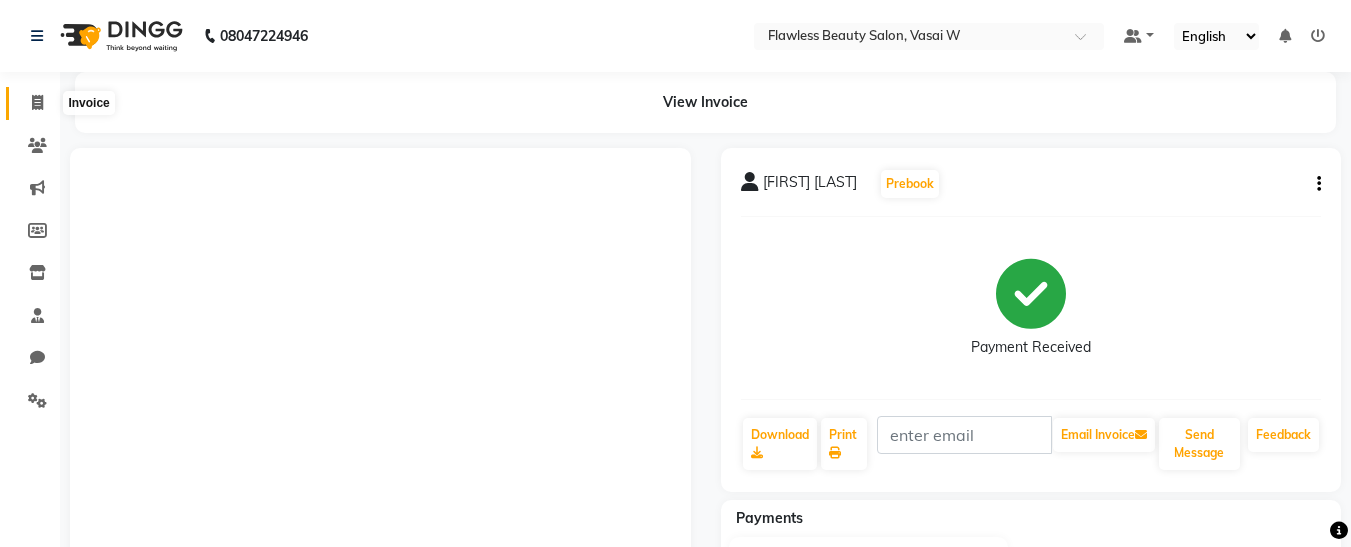 click 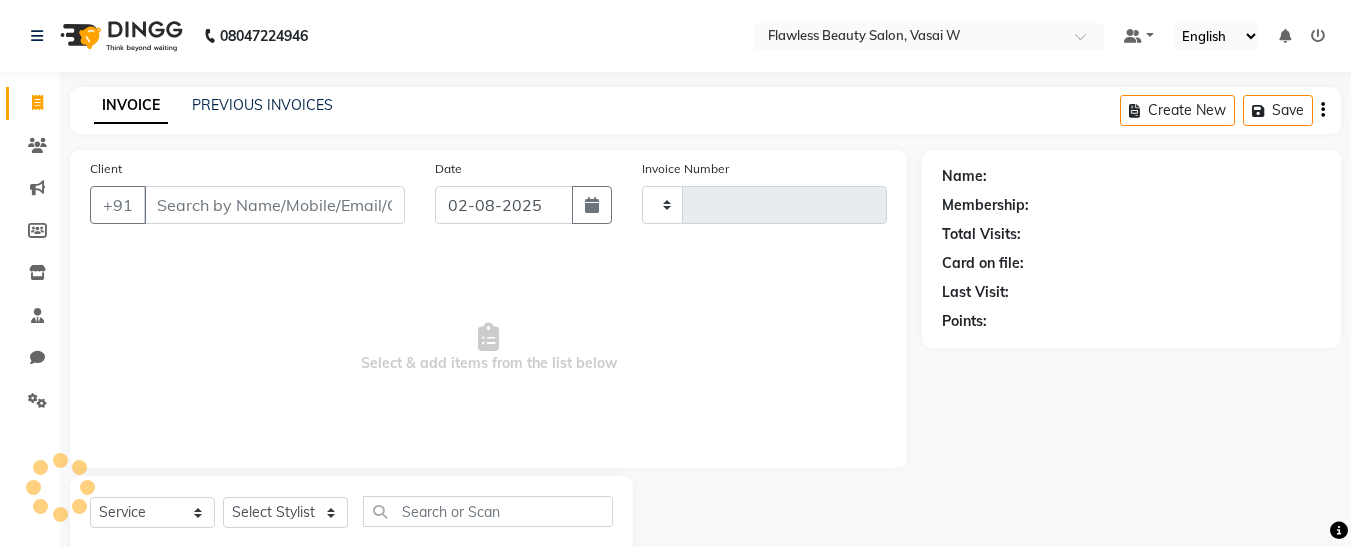 type on "1765" 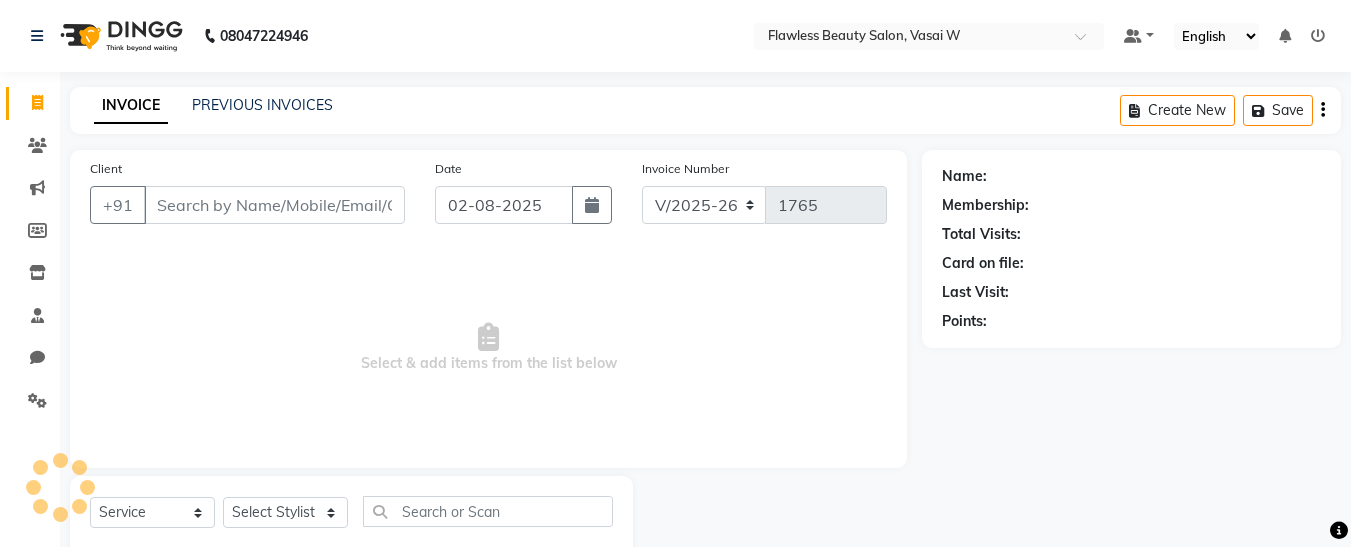 scroll, scrollTop: 54, scrollLeft: 0, axis: vertical 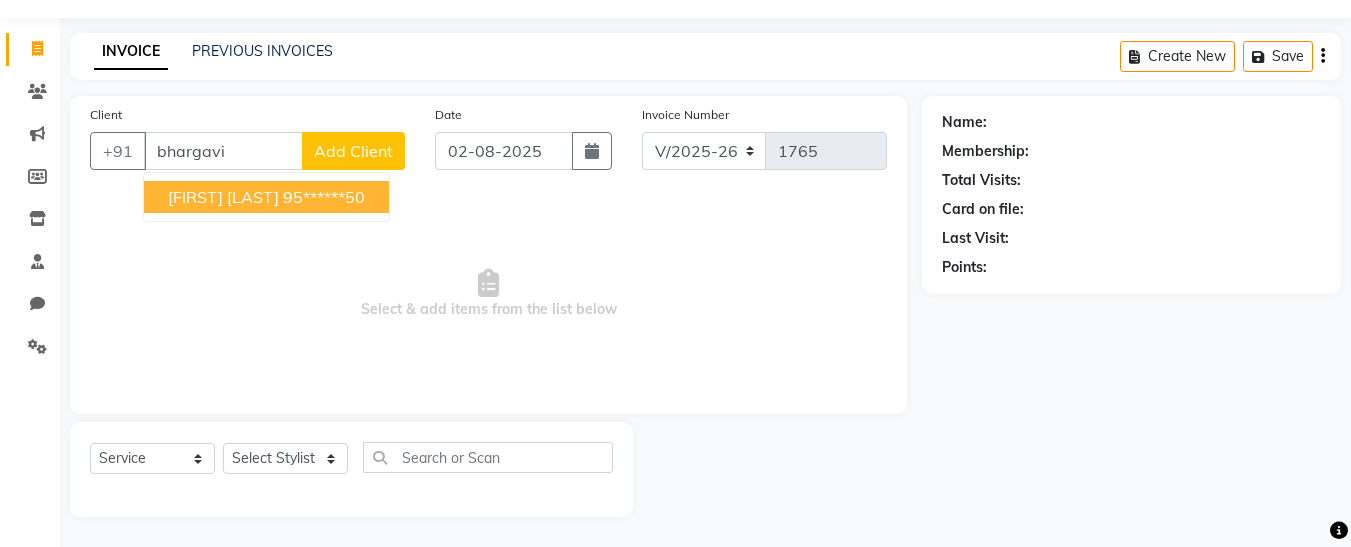 click on "[FIRST] [LAST]" at bounding box center (223, 197) 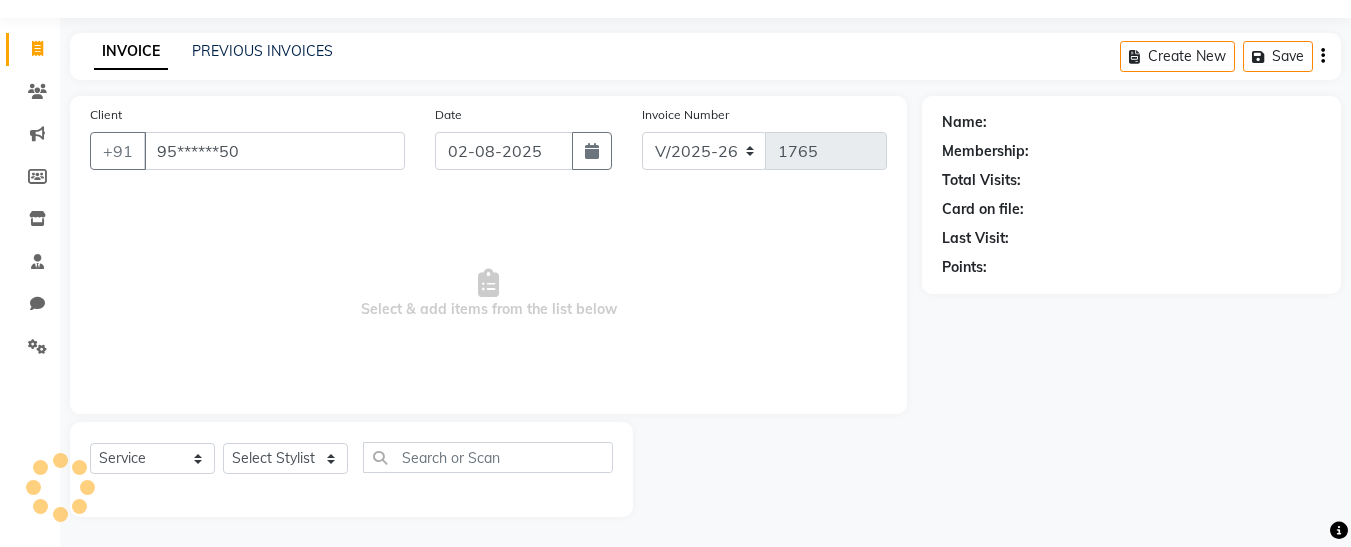 type on "95******50" 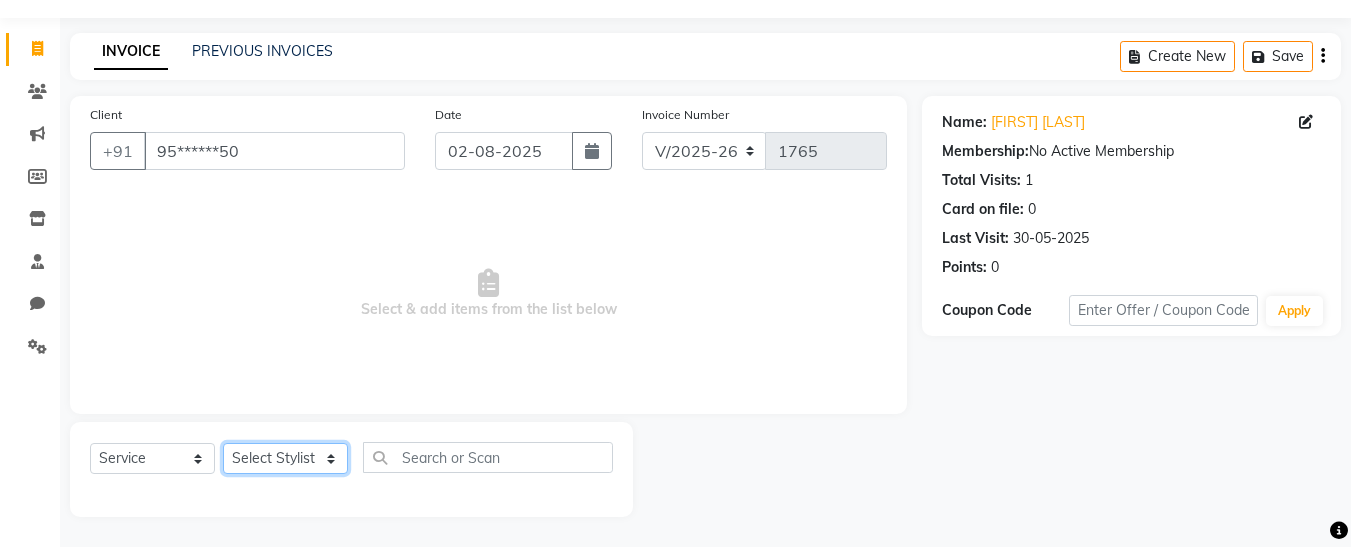 click on "Select Stylist Afsana Ankita Krutika Maam Nisha Pari Rasika Ruba sara Vidya" 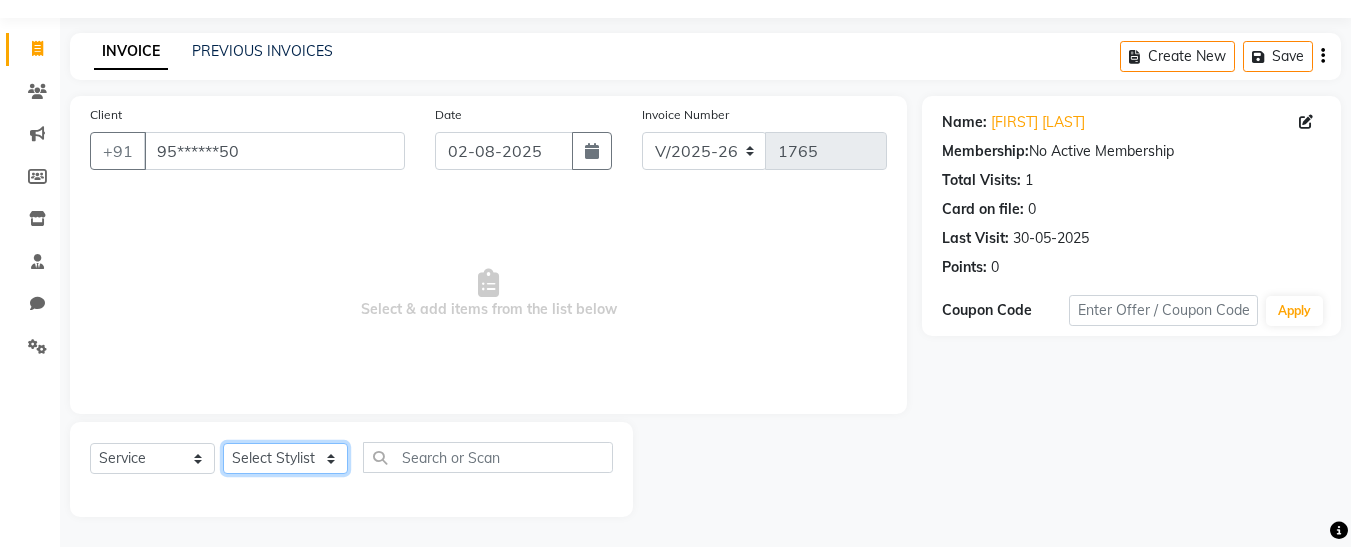 select on "76404" 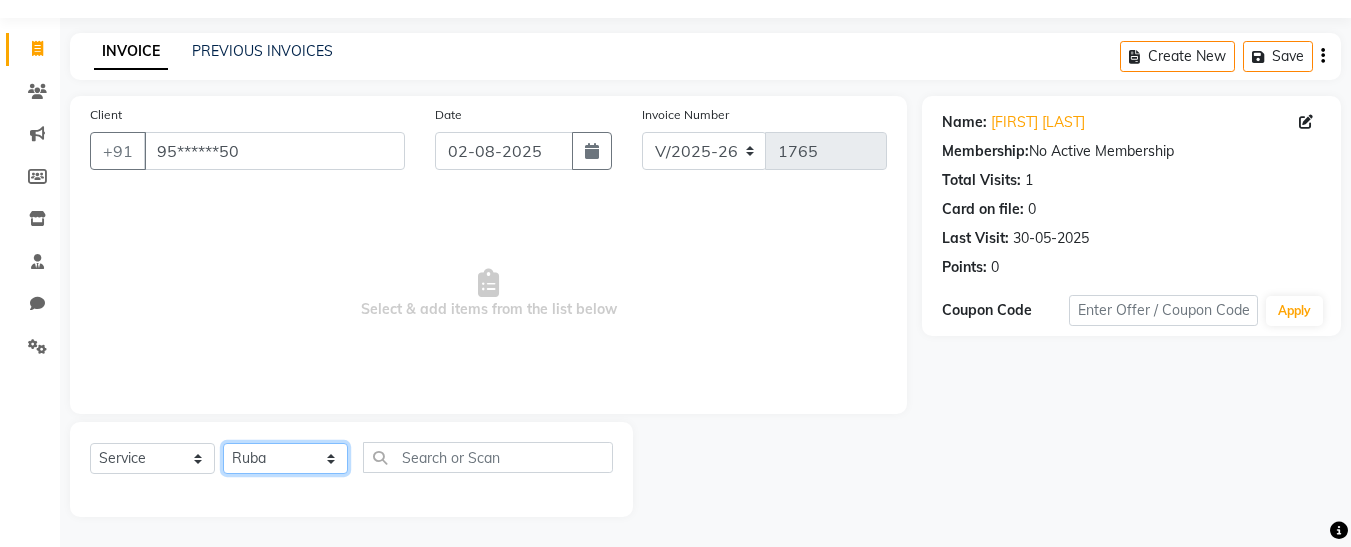 click on "Select Stylist Afsana Ankita Krutika Maam Nisha Pari Rasika Ruba sara Vidya" 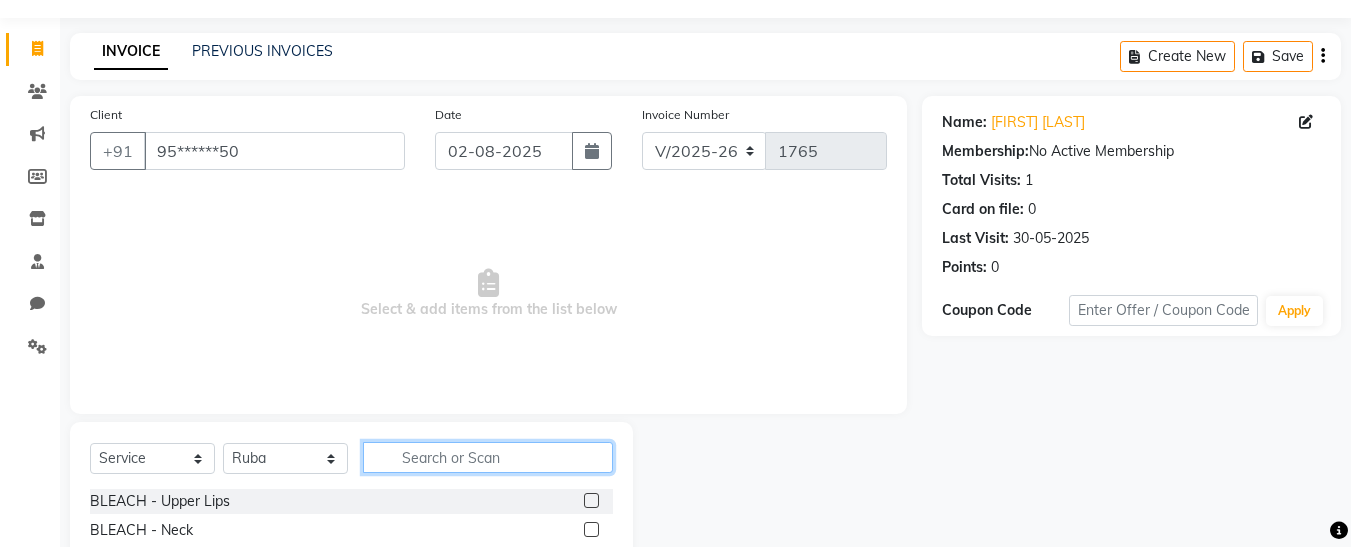 click 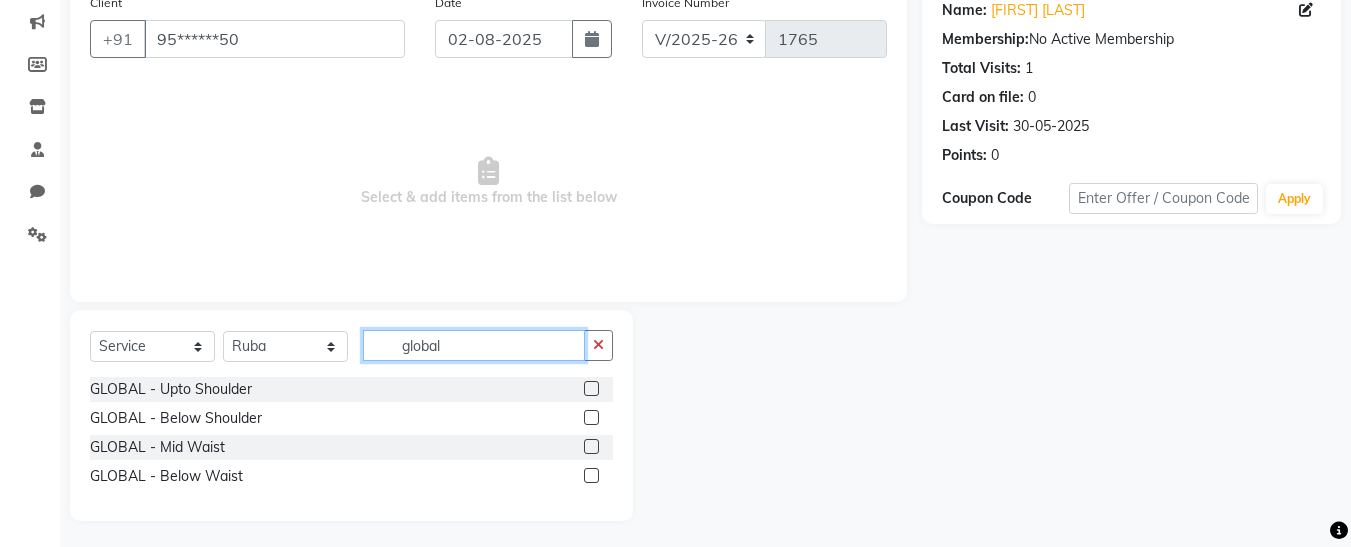 scroll, scrollTop: 170, scrollLeft: 0, axis: vertical 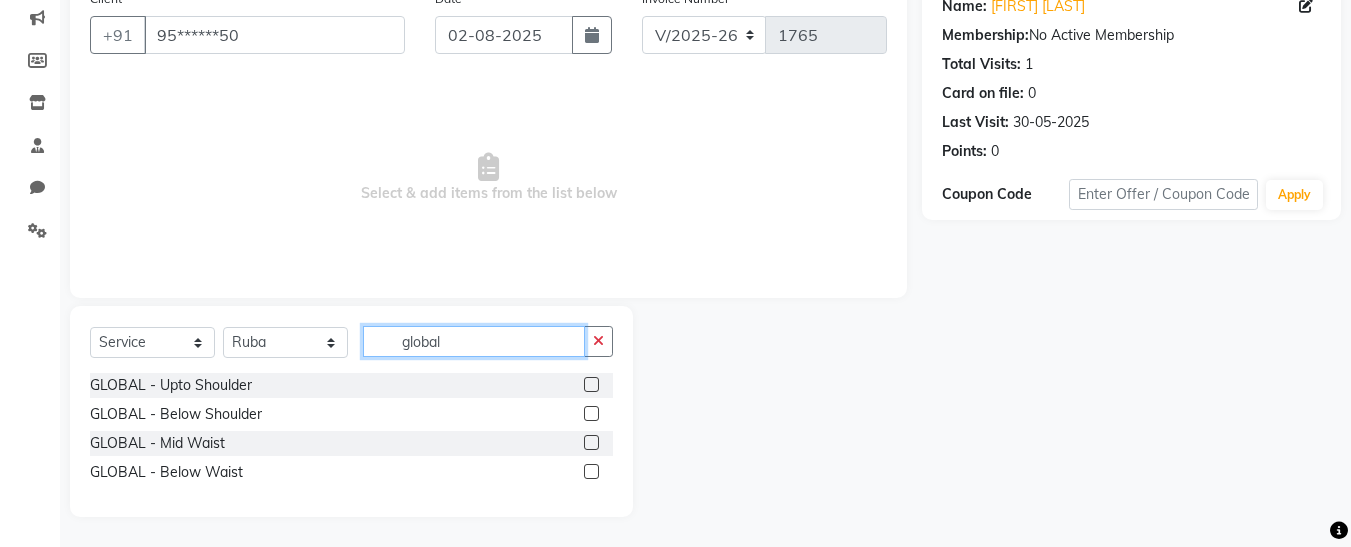 type on "global" 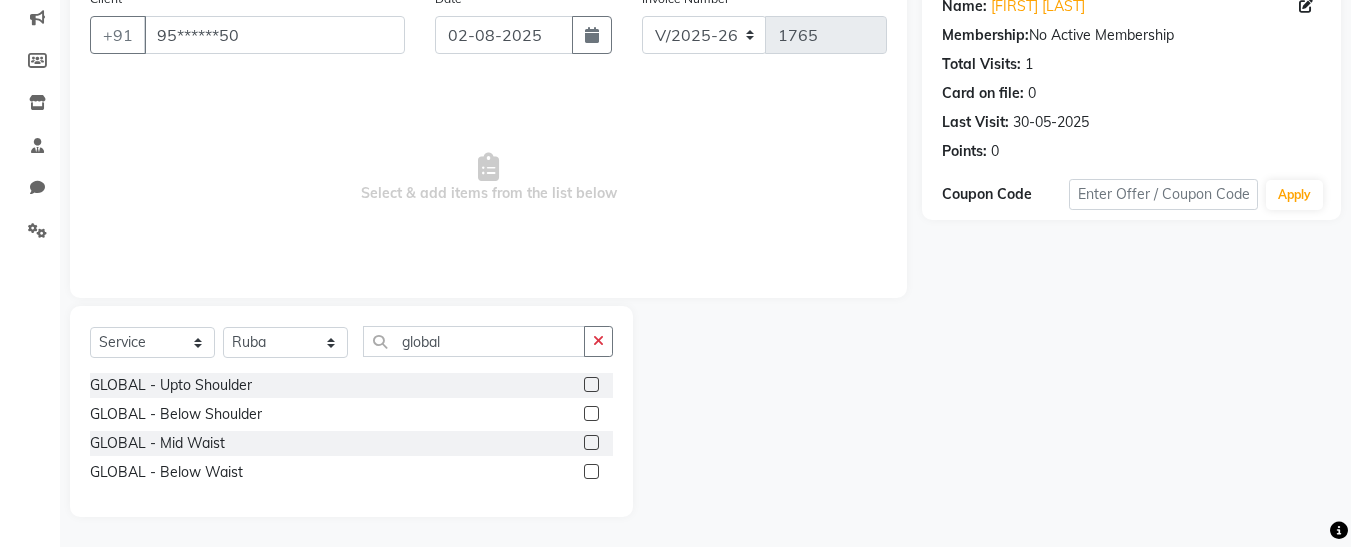 click 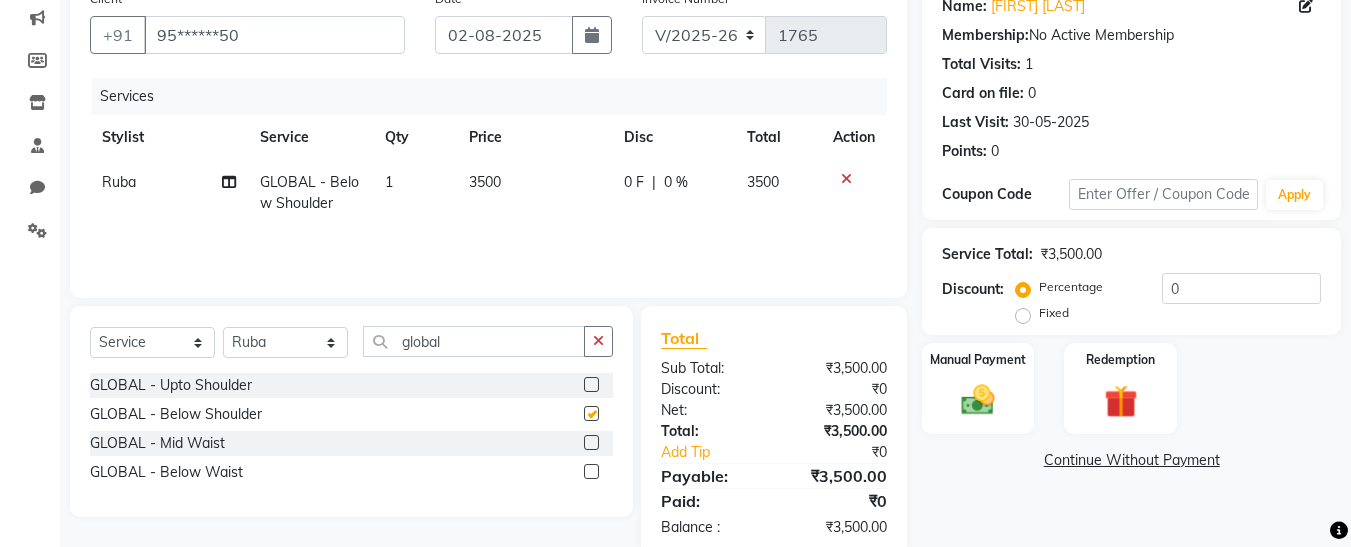 checkbox on "false" 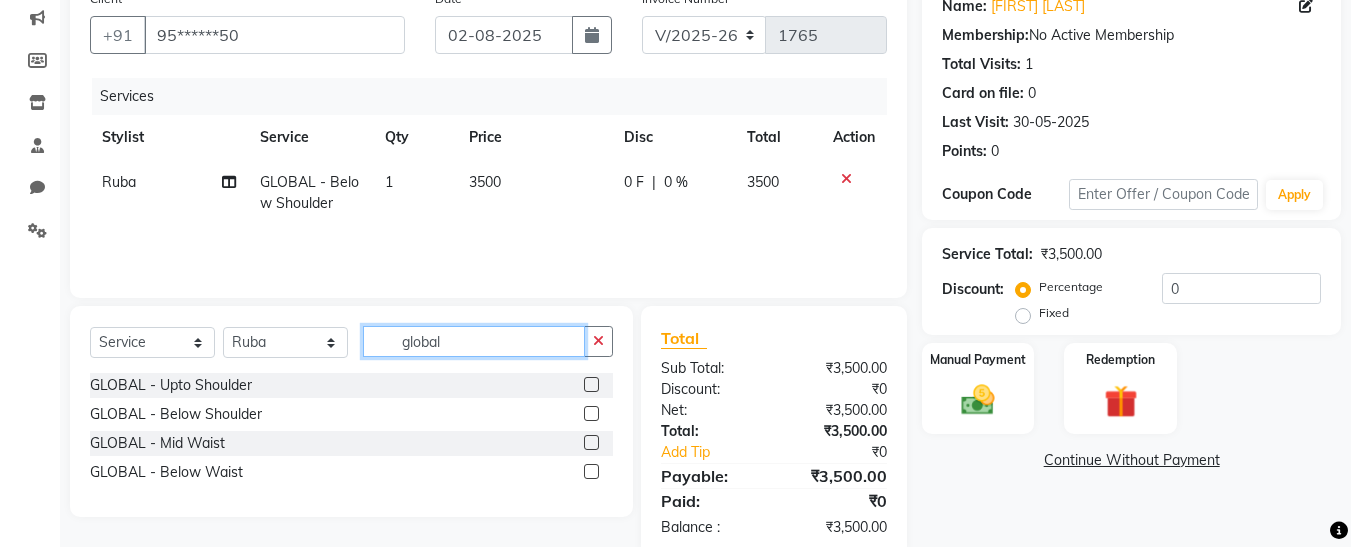 click on "global" 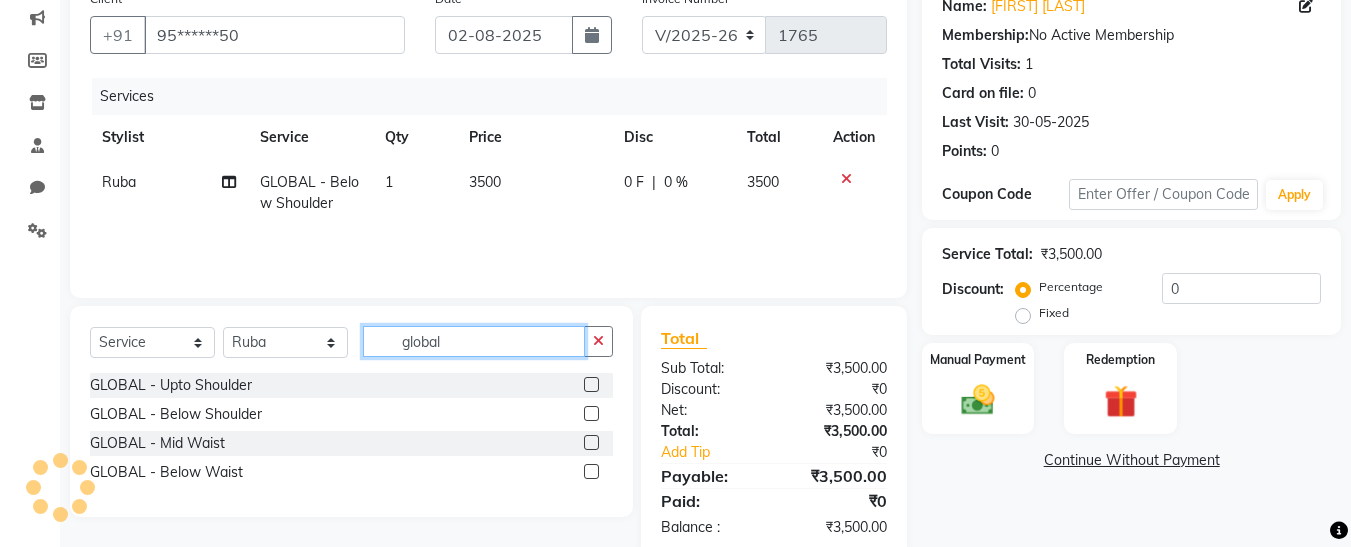 click on "global" 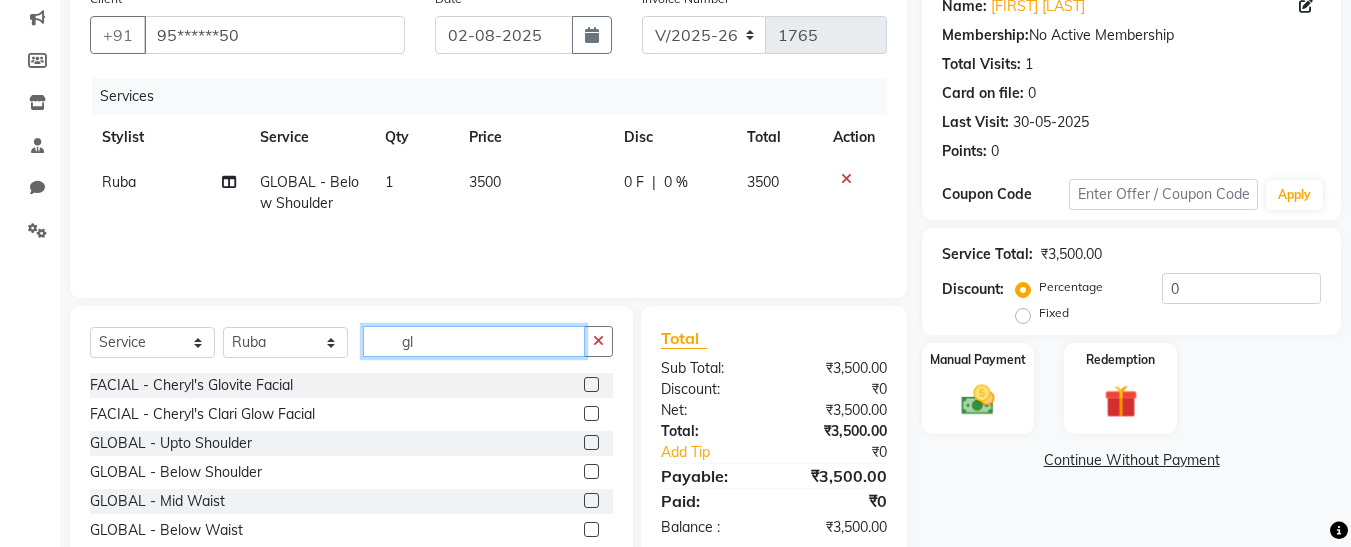 type on "g" 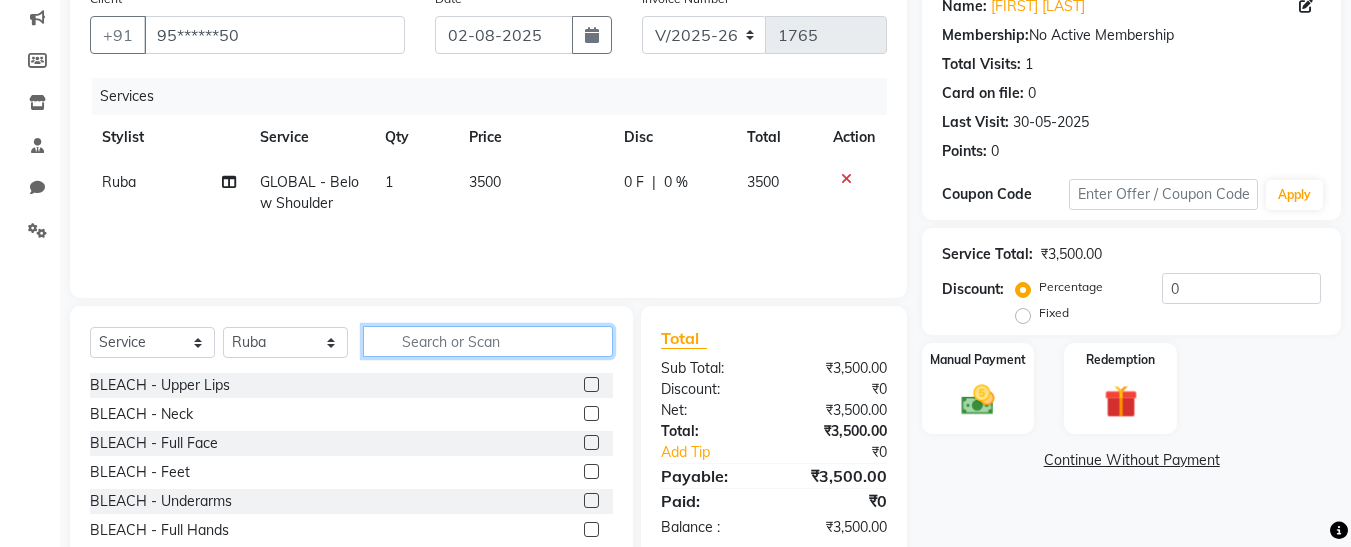 type 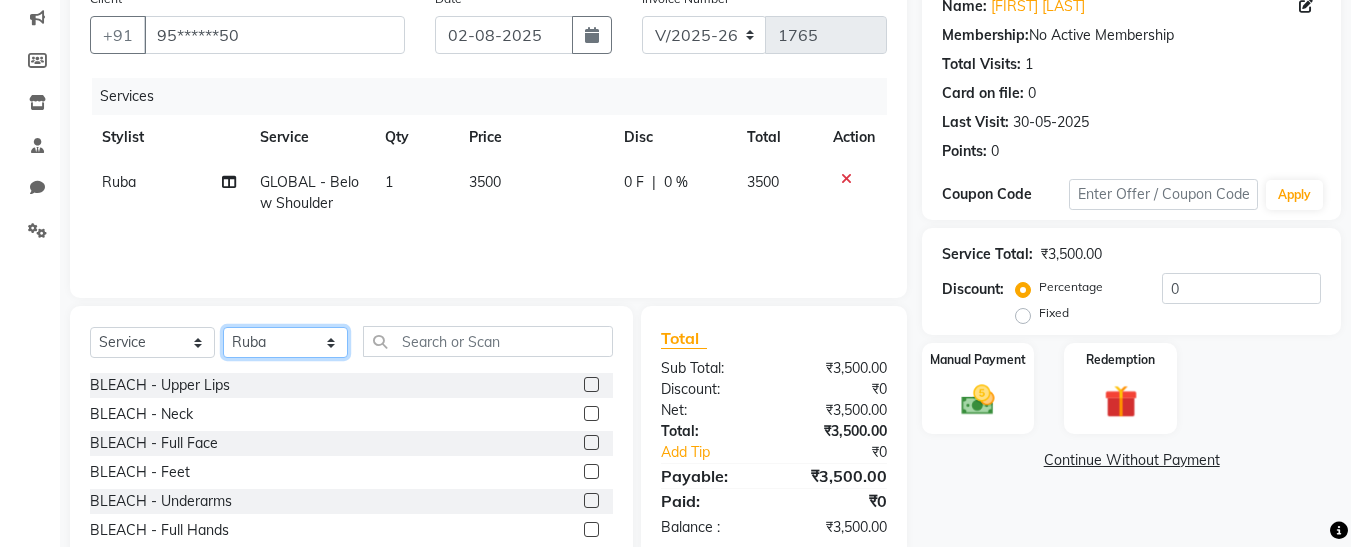 click on "Select Stylist Afsana Ankita Krutika Maam Nisha Pari Rasika Ruba sara Vidya" 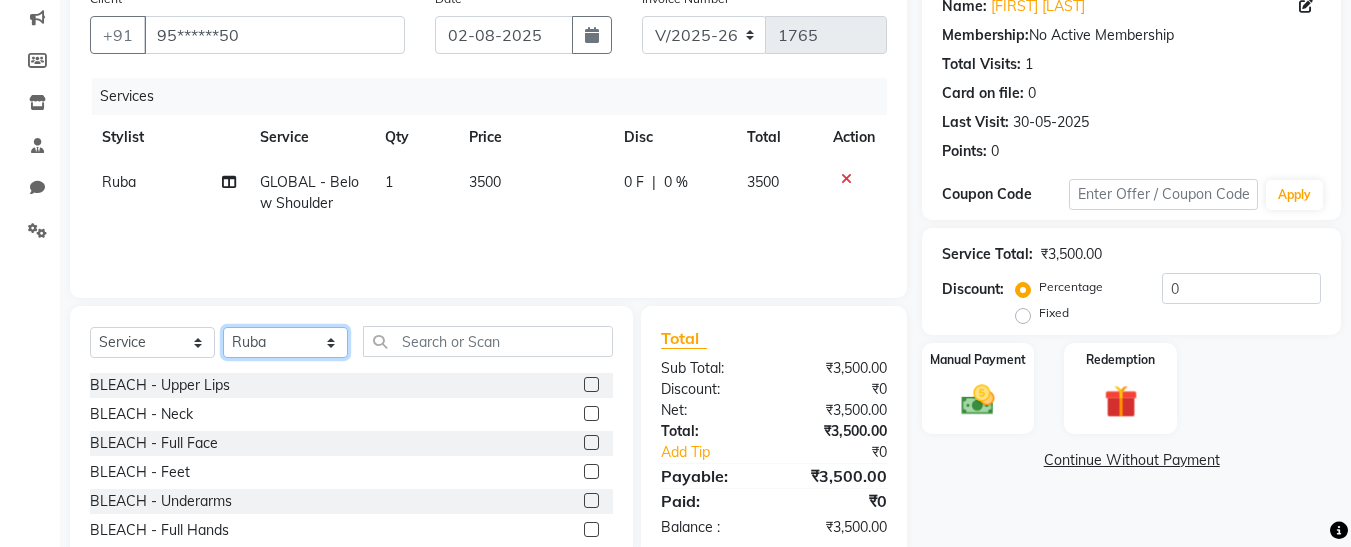 select on "76408" 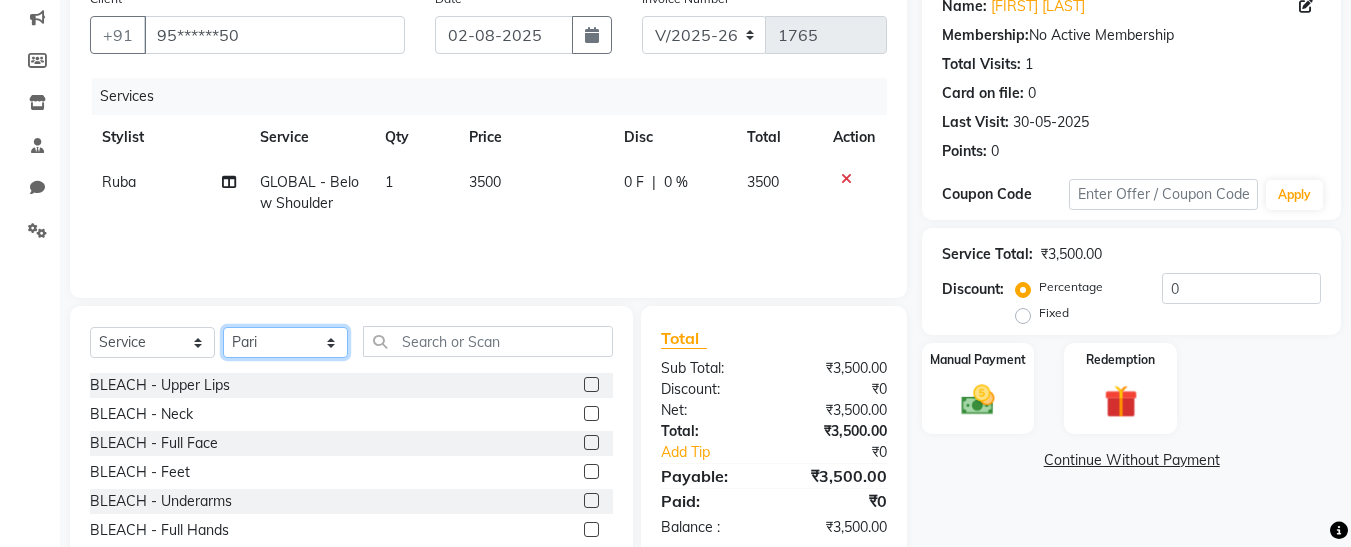 click on "Select Stylist Afsana Ankita Krutika Maam Nisha Pari Rasika Ruba sara Vidya" 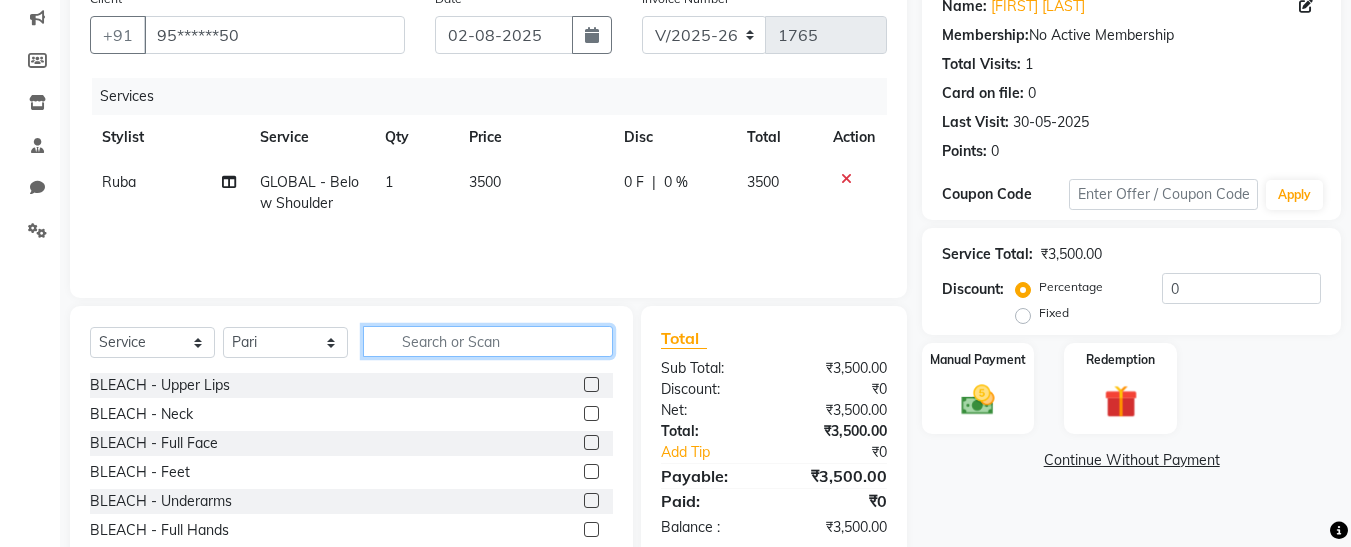 click 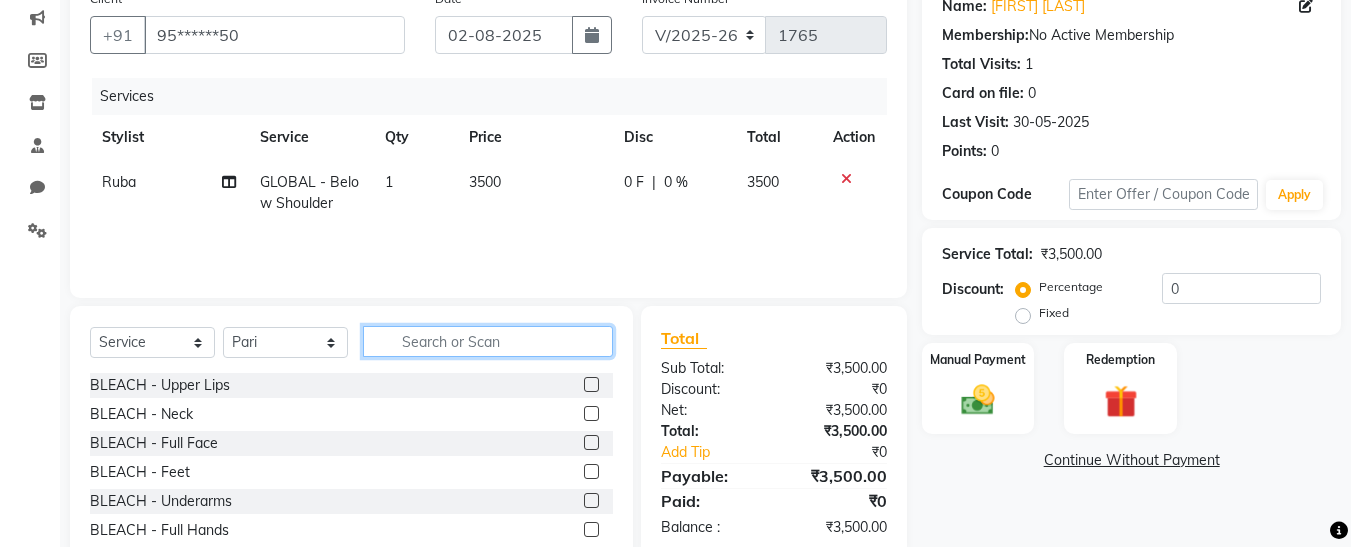 click 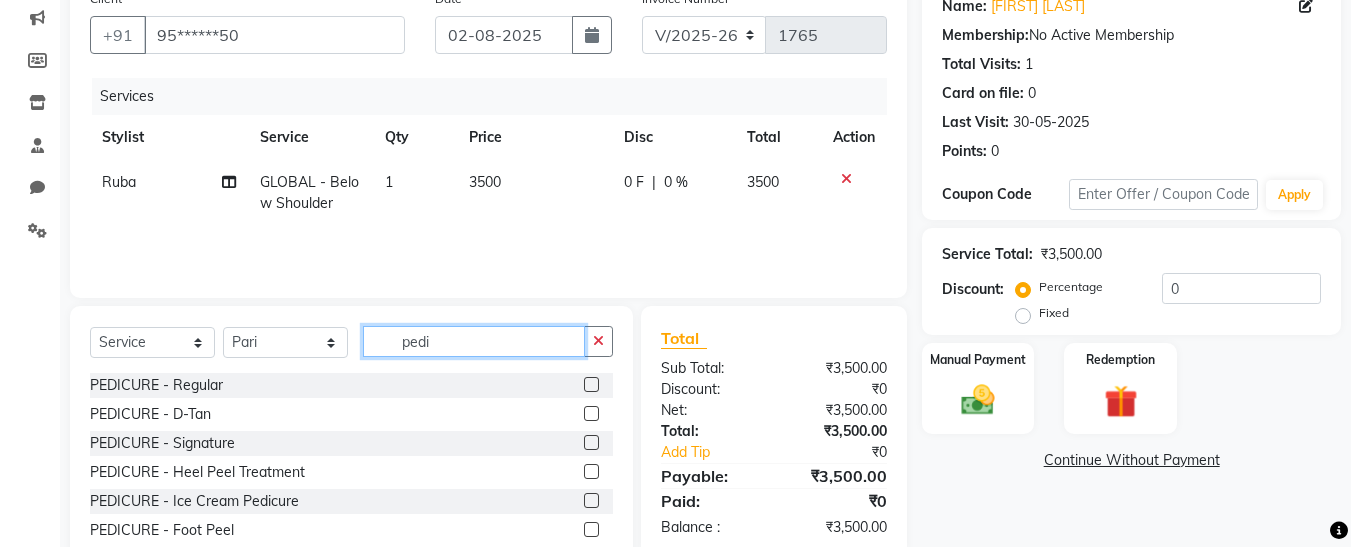 type on "pedi" 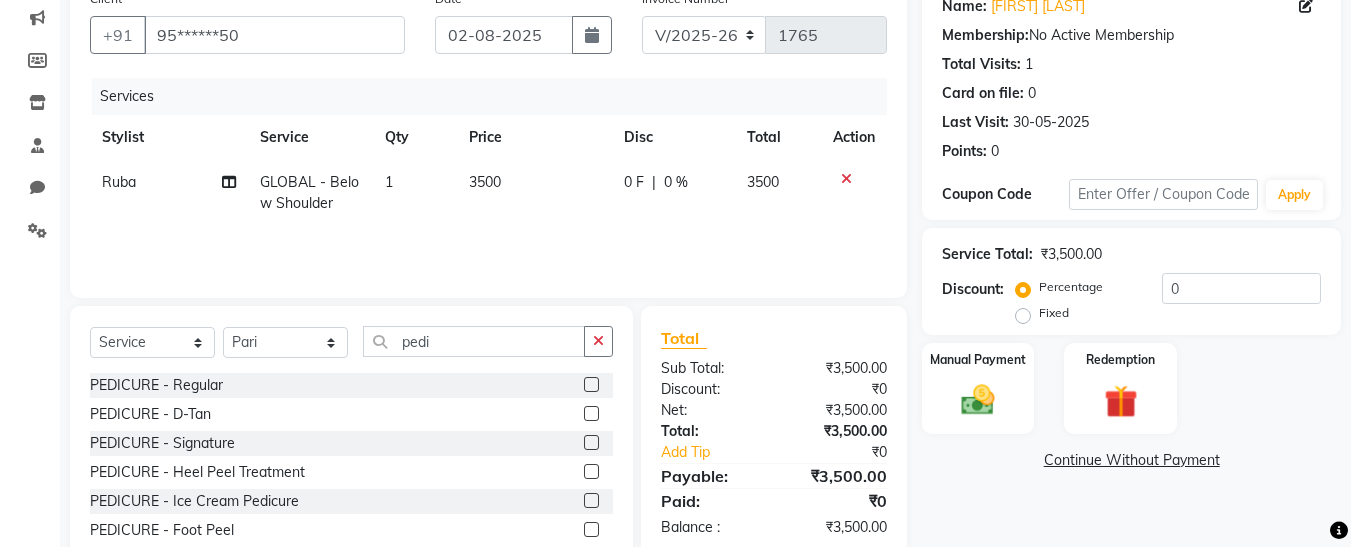 click 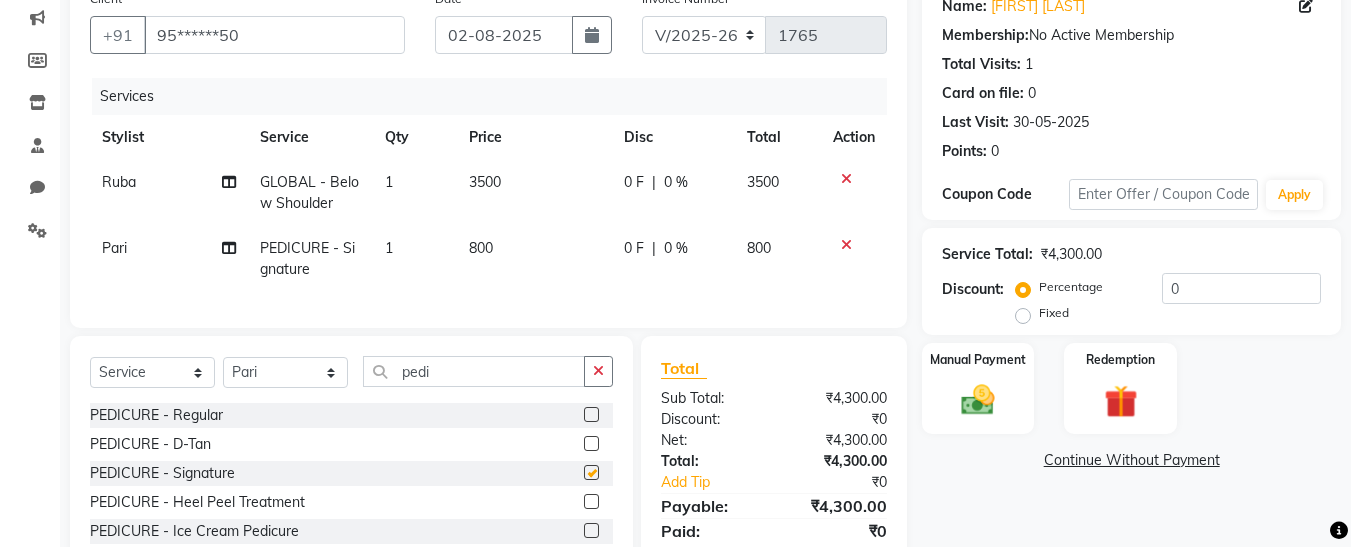 checkbox on "false" 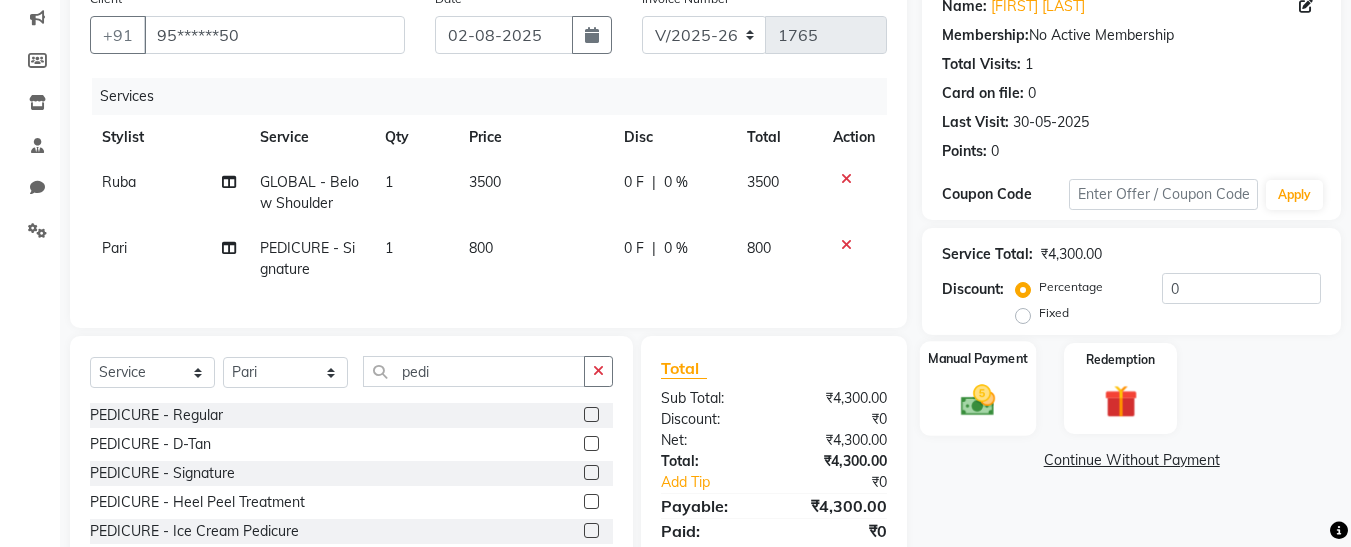 click on "Manual Payment" 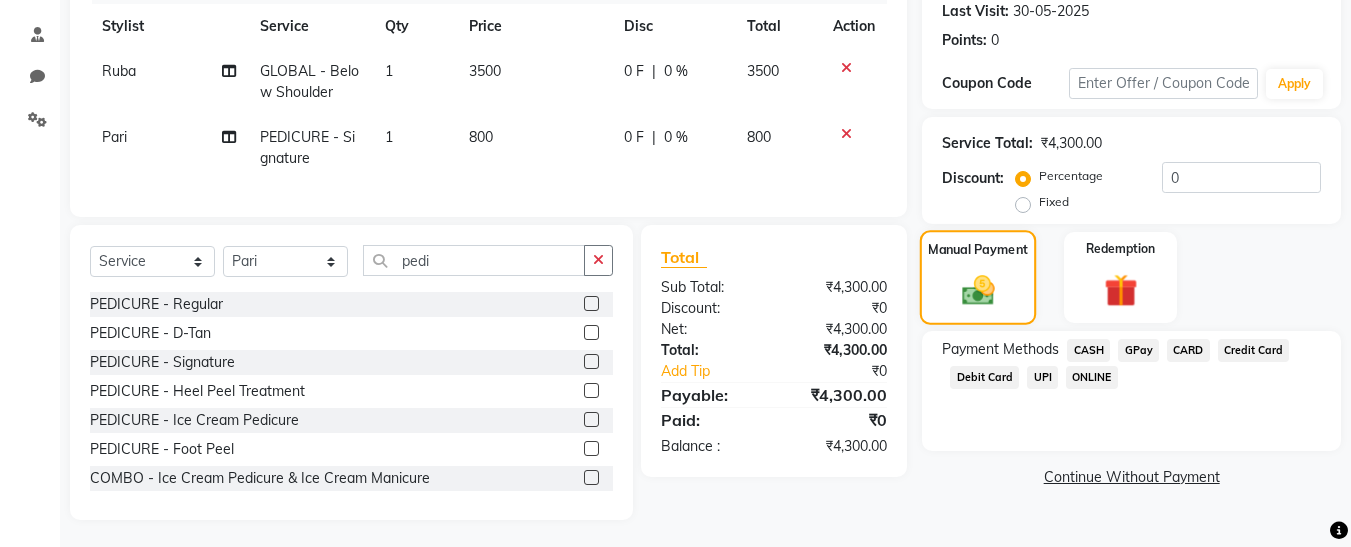scroll, scrollTop: 299, scrollLeft: 0, axis: vertical 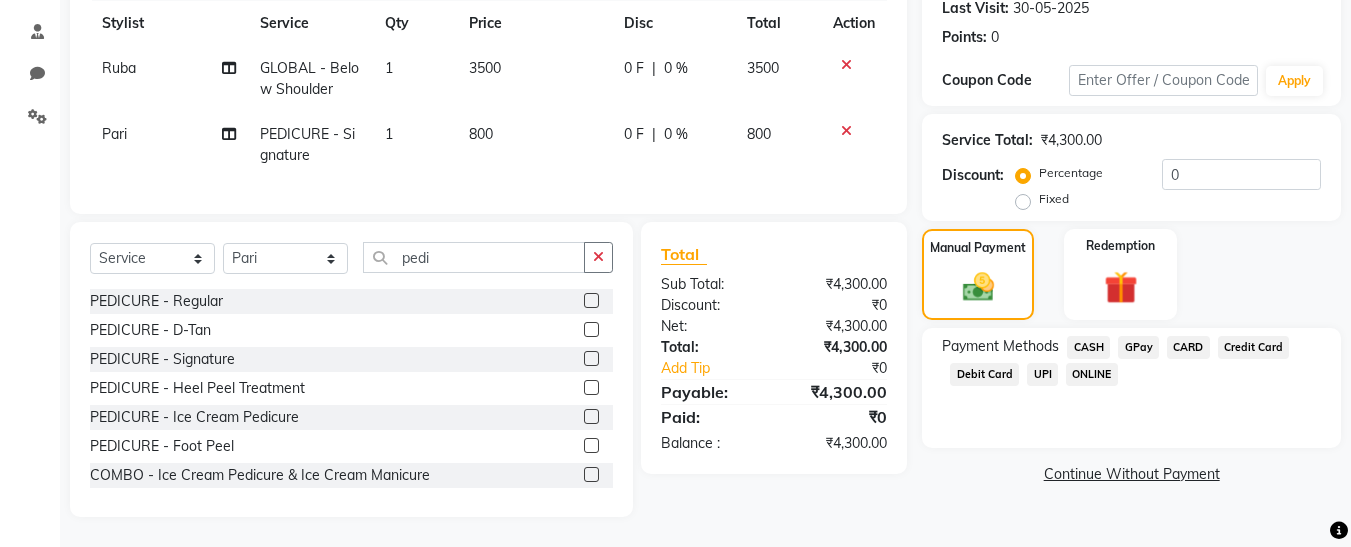 click on "GPay" 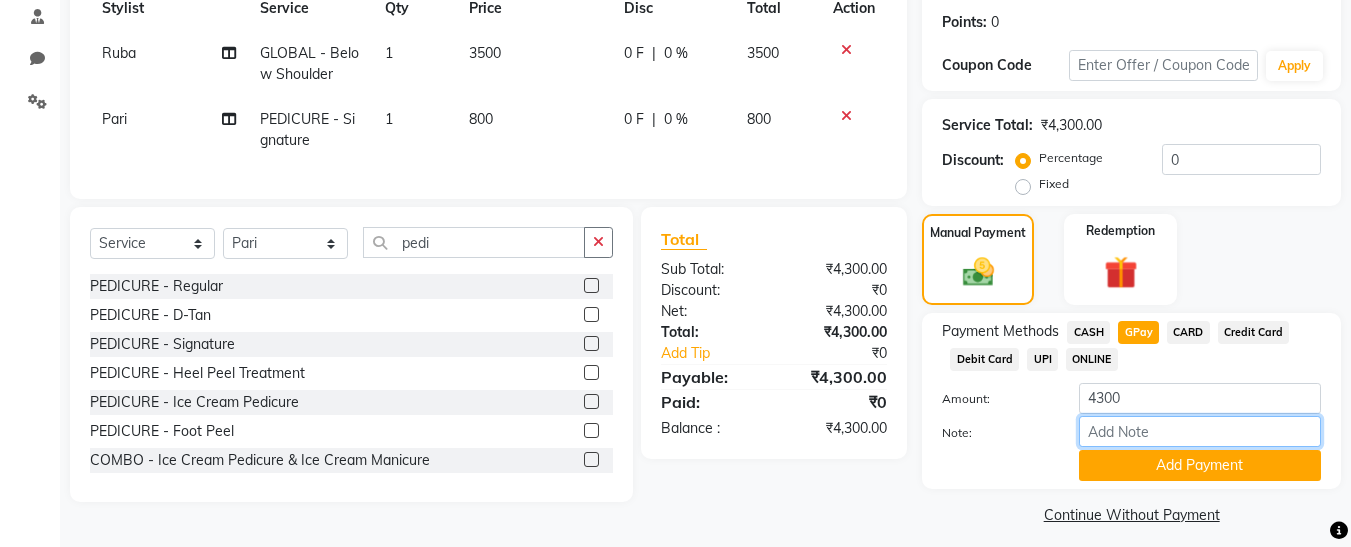 click on "Note:" at bounding box center [1200, 431] 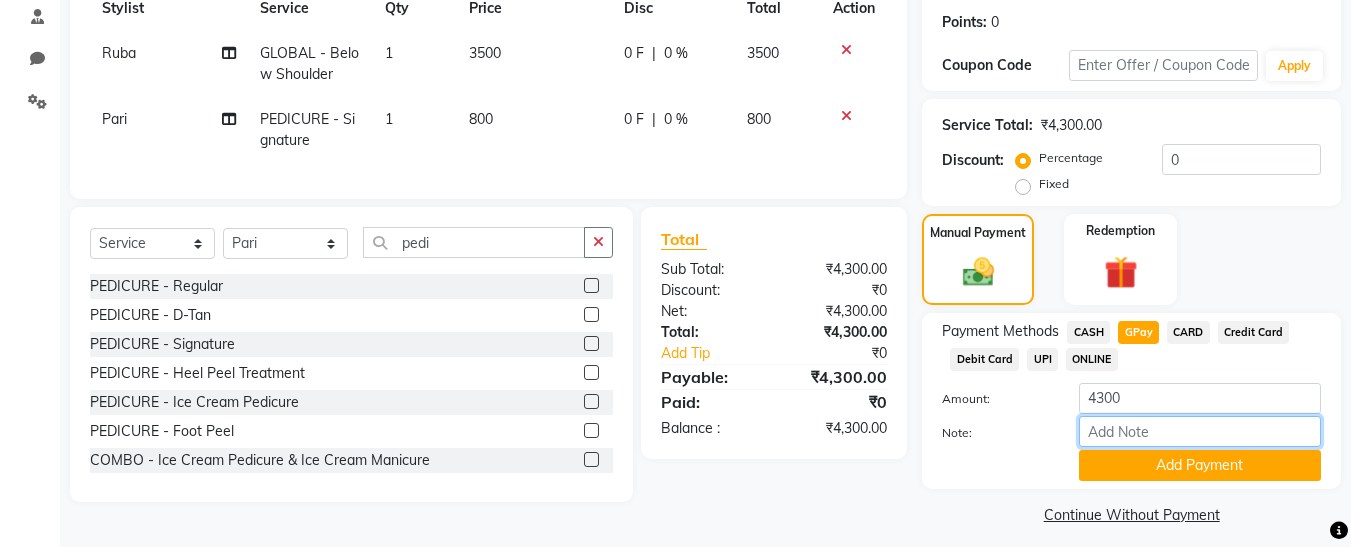 type on "fless" 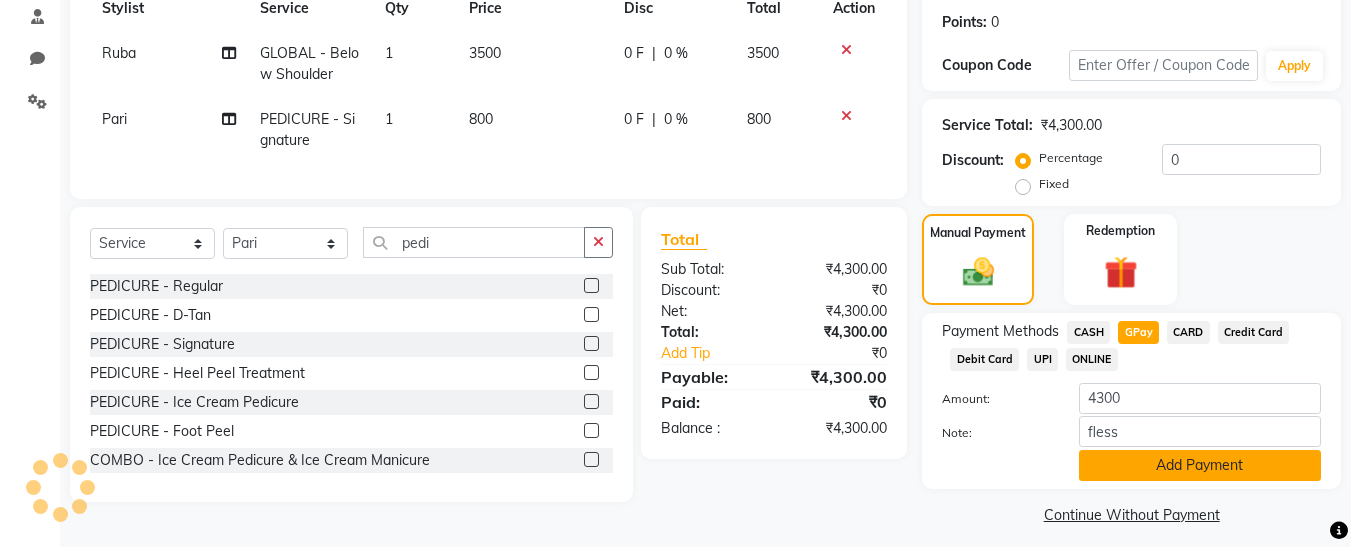 click on "Add Payment" 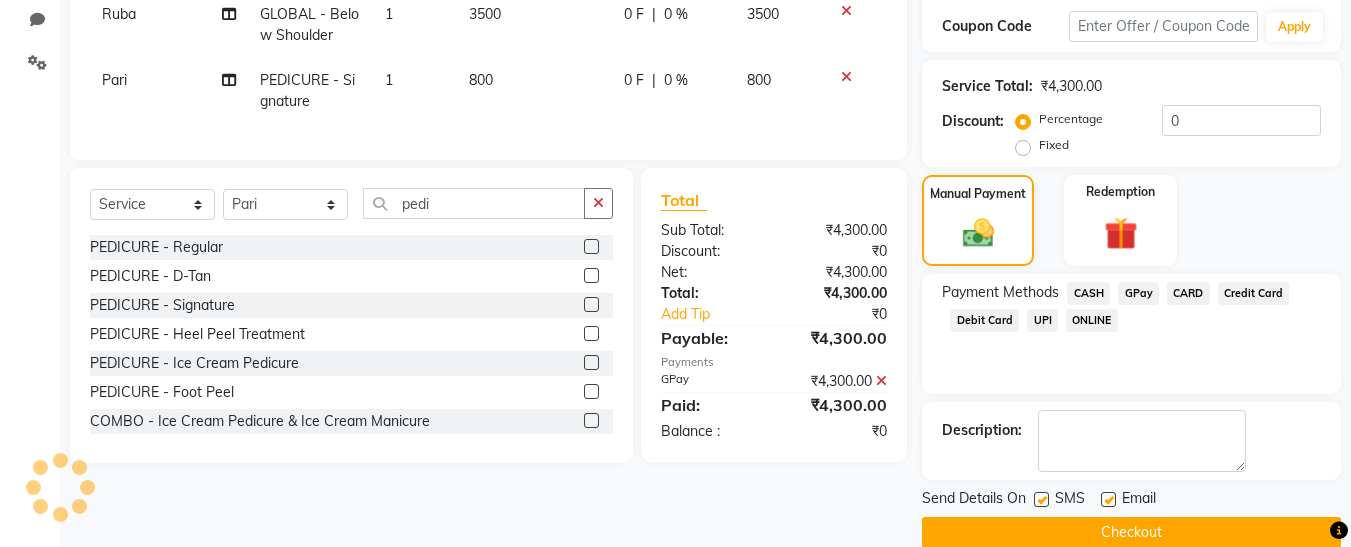 scroll, scrollTop: 369, scrollLeft: 0, axis: vertical 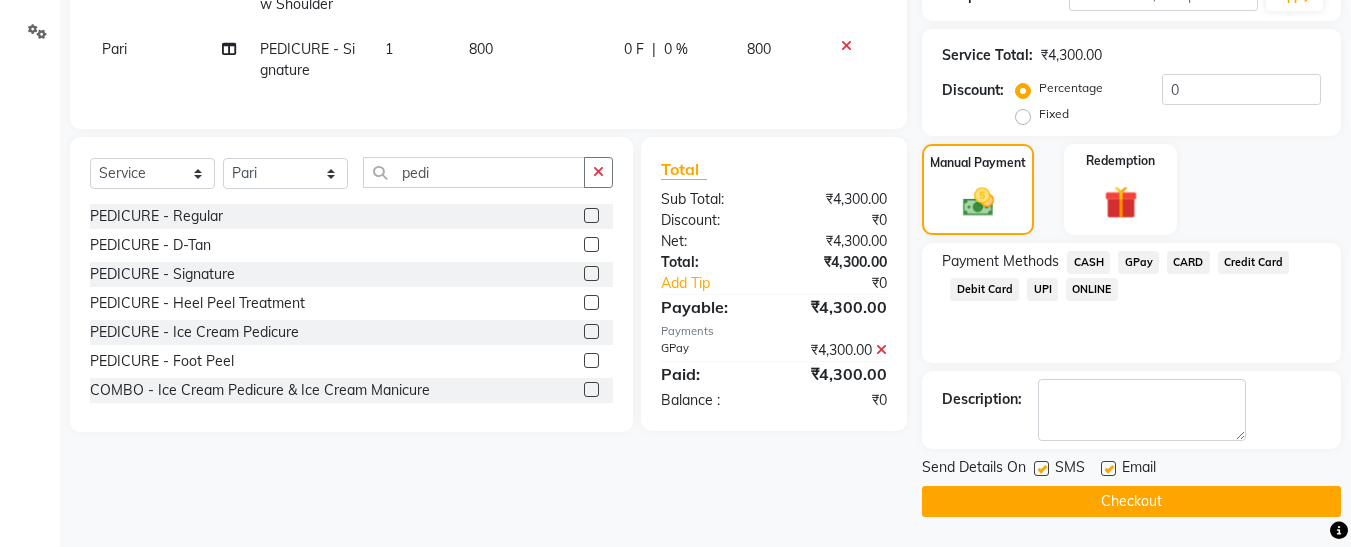 click 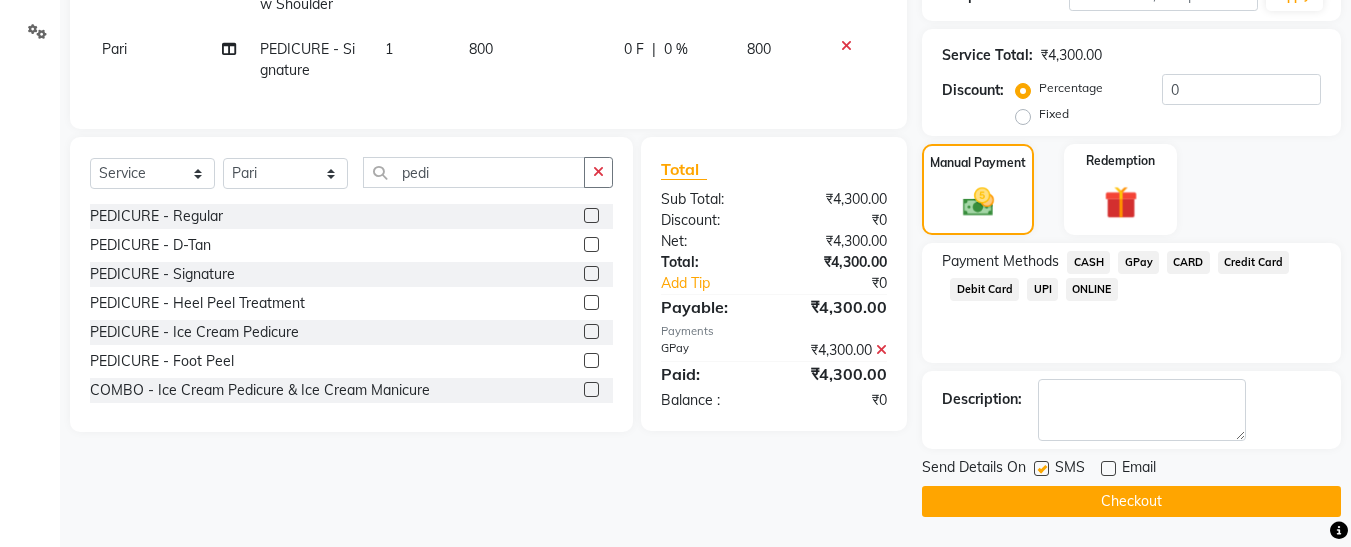 click 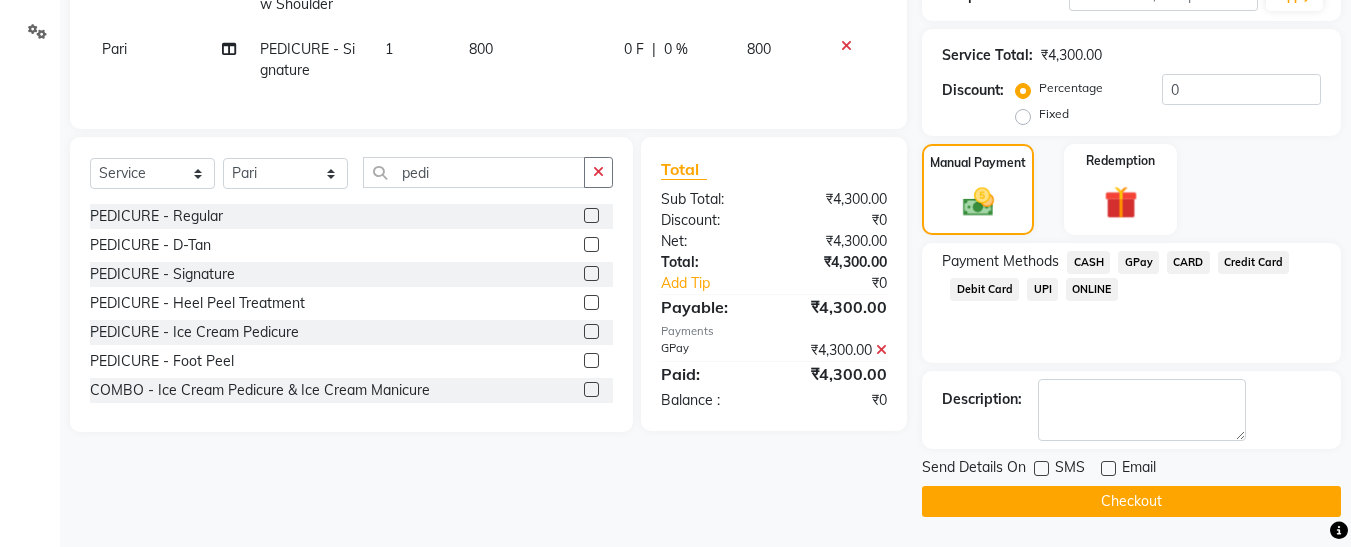 click on "Checkout" 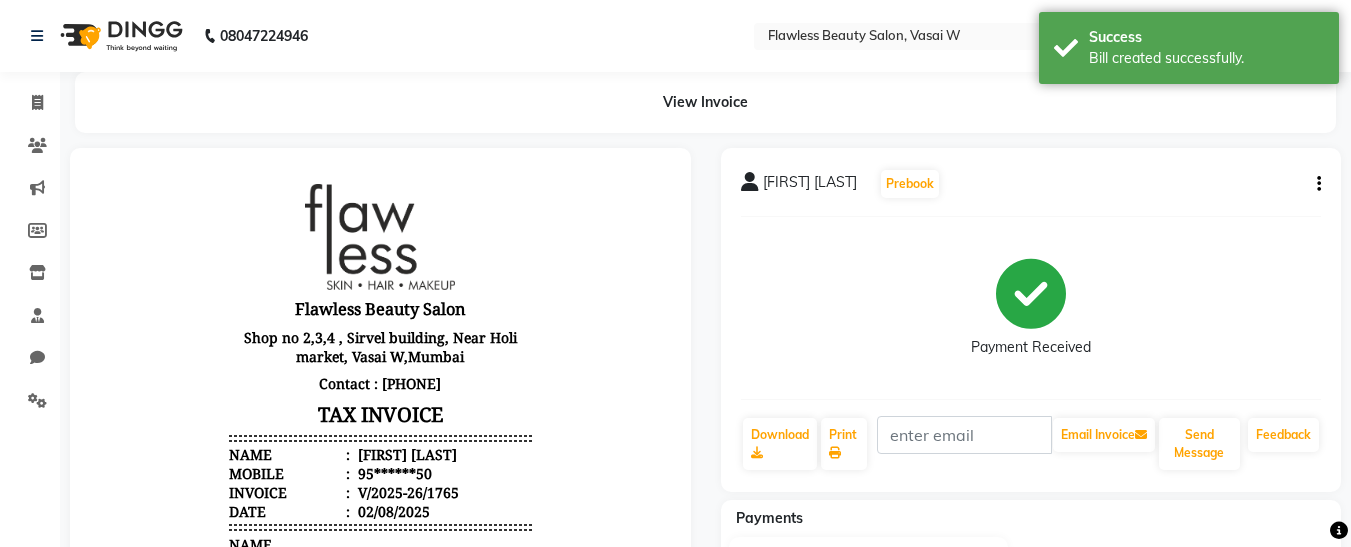 scroll, scrollTop: 0, scrollLeft: 0, axis: both 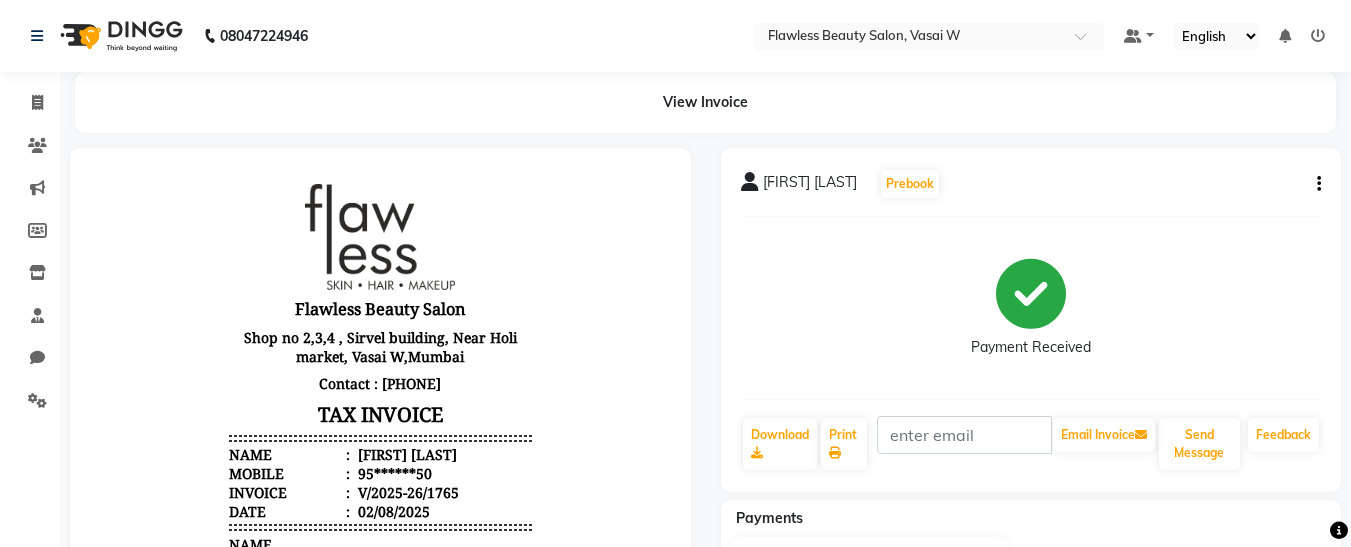 click on "Clients" 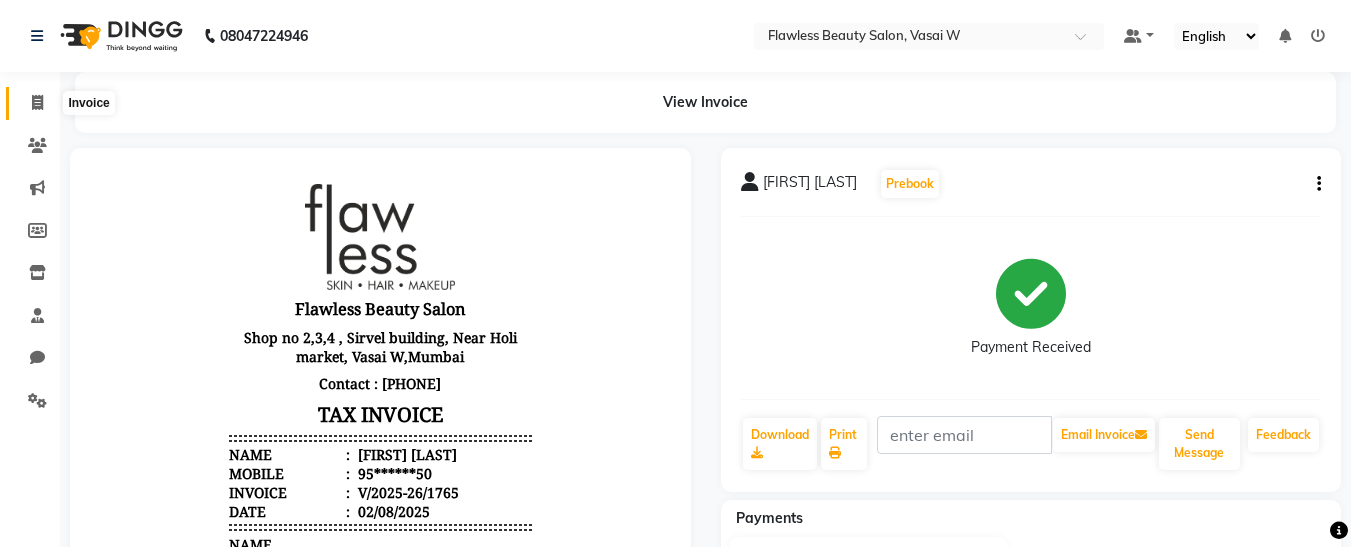 click 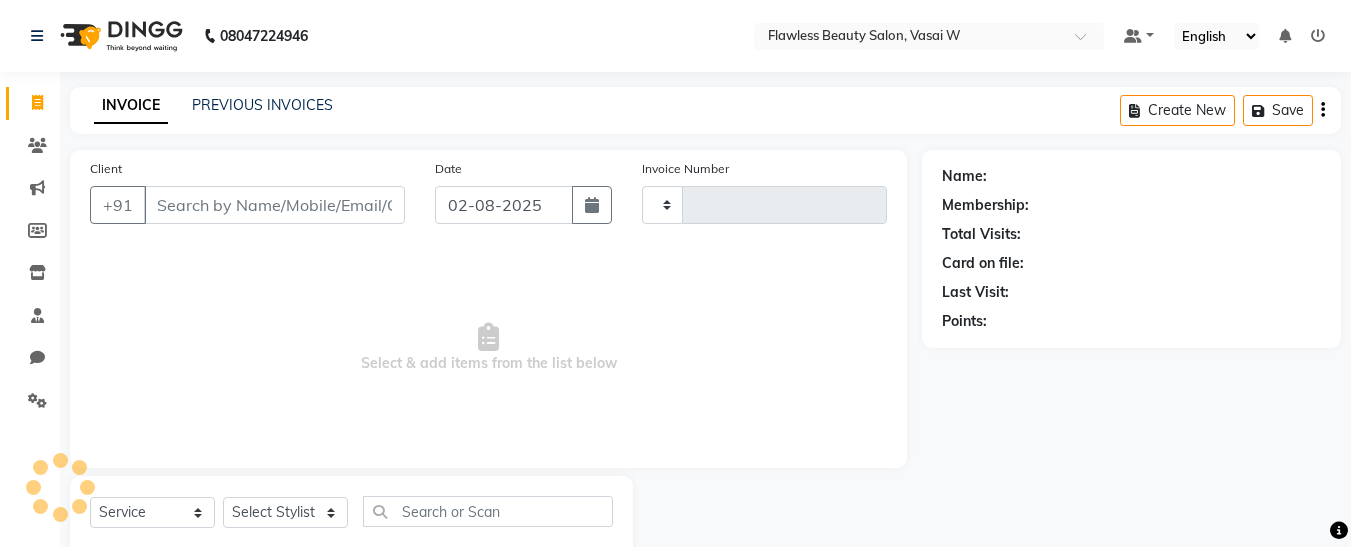 scroll, scrollTop: 54, scrollLeft: 0, axis: vertical 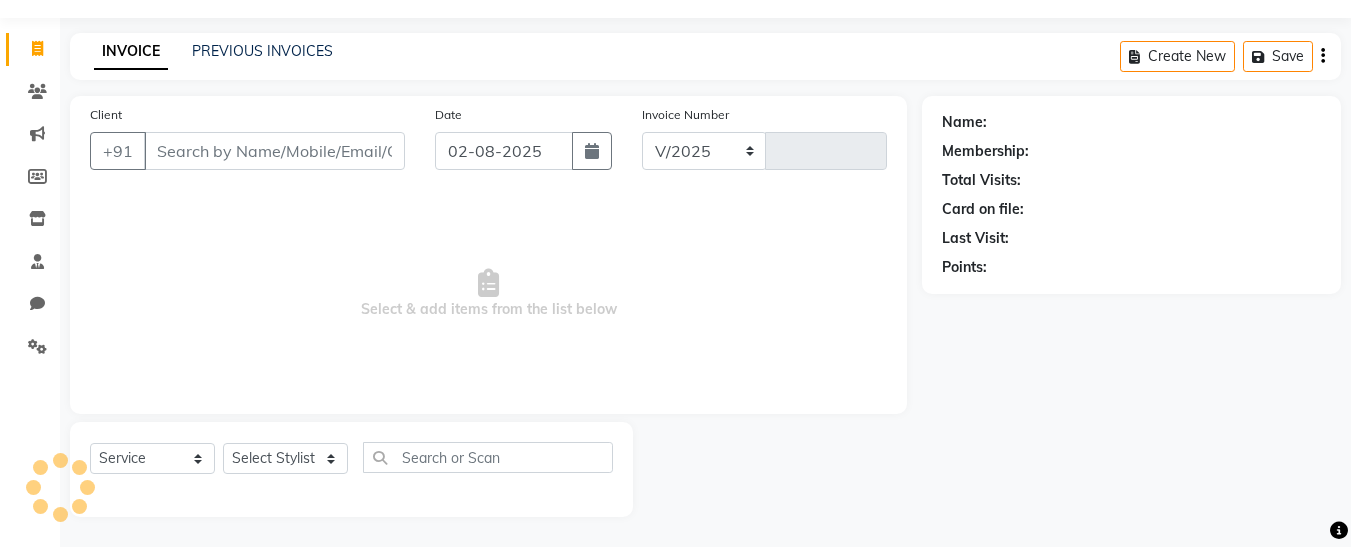 select on "8090" 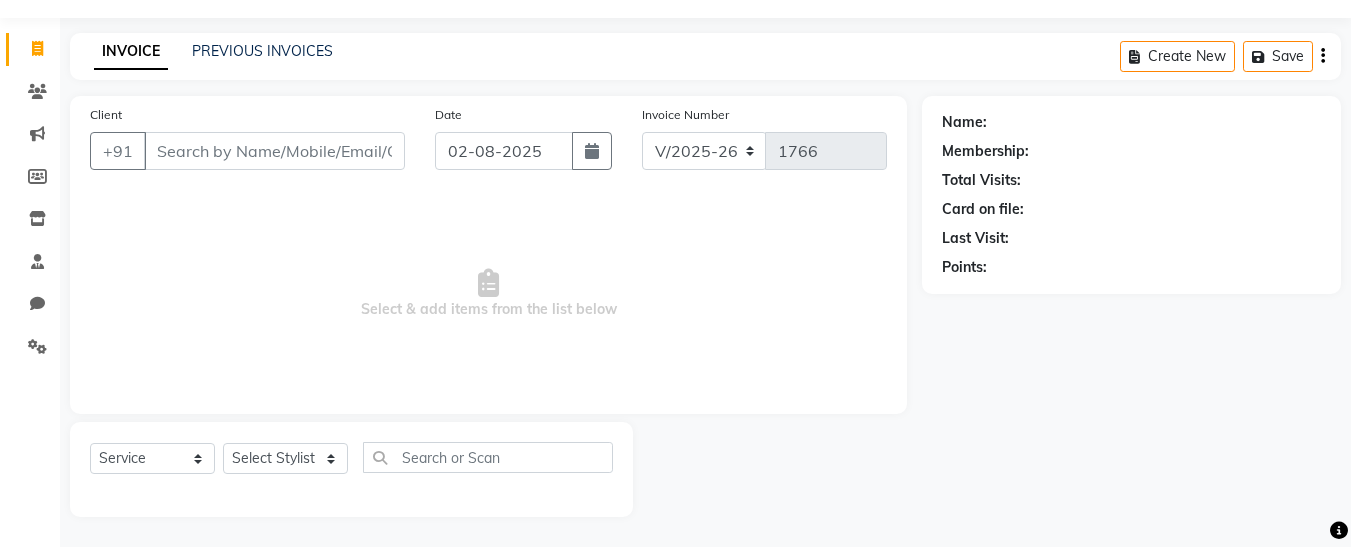 click on "Client" at bounding box center (274, 151) 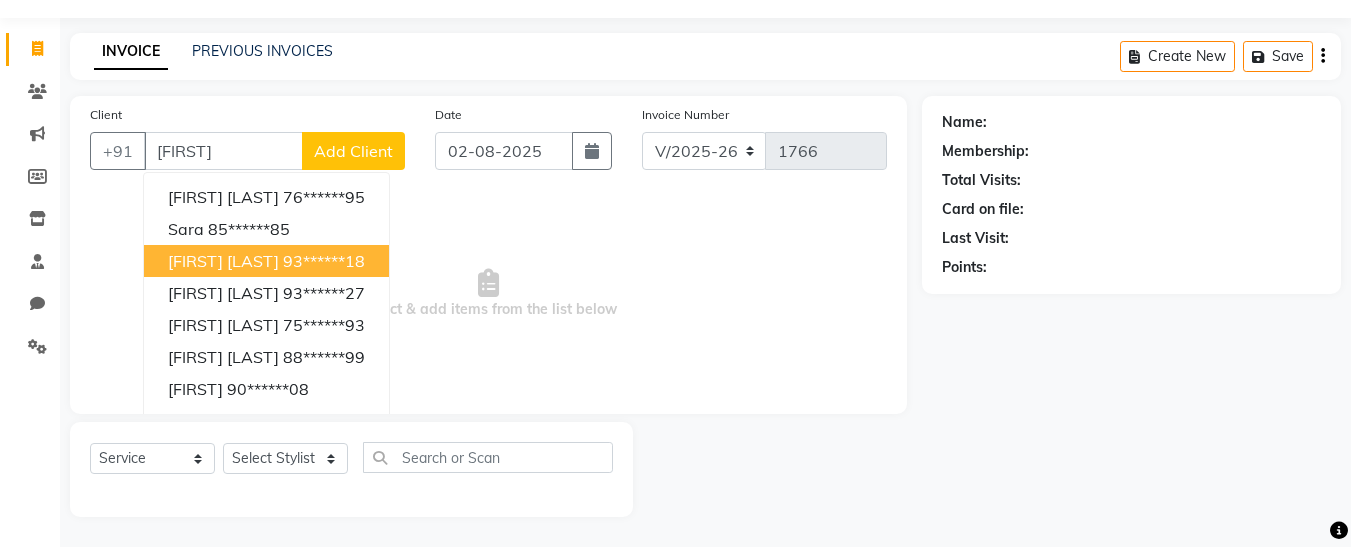 click on "[FIRST] [LAST]" at bounding box center [223, 261] 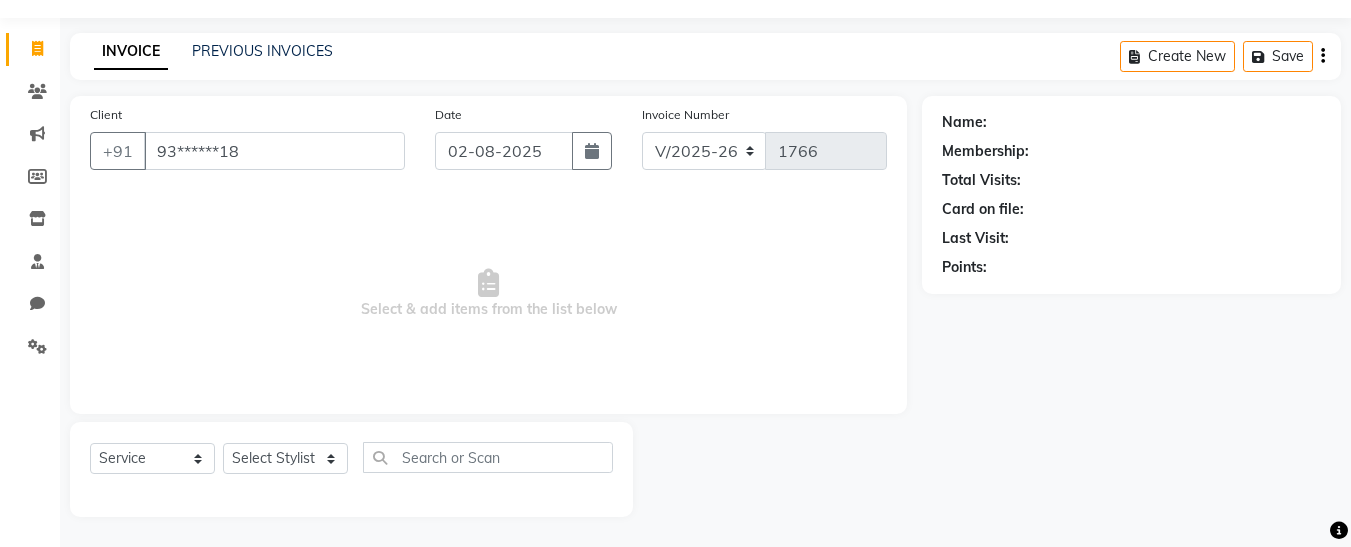 type on "93******18" 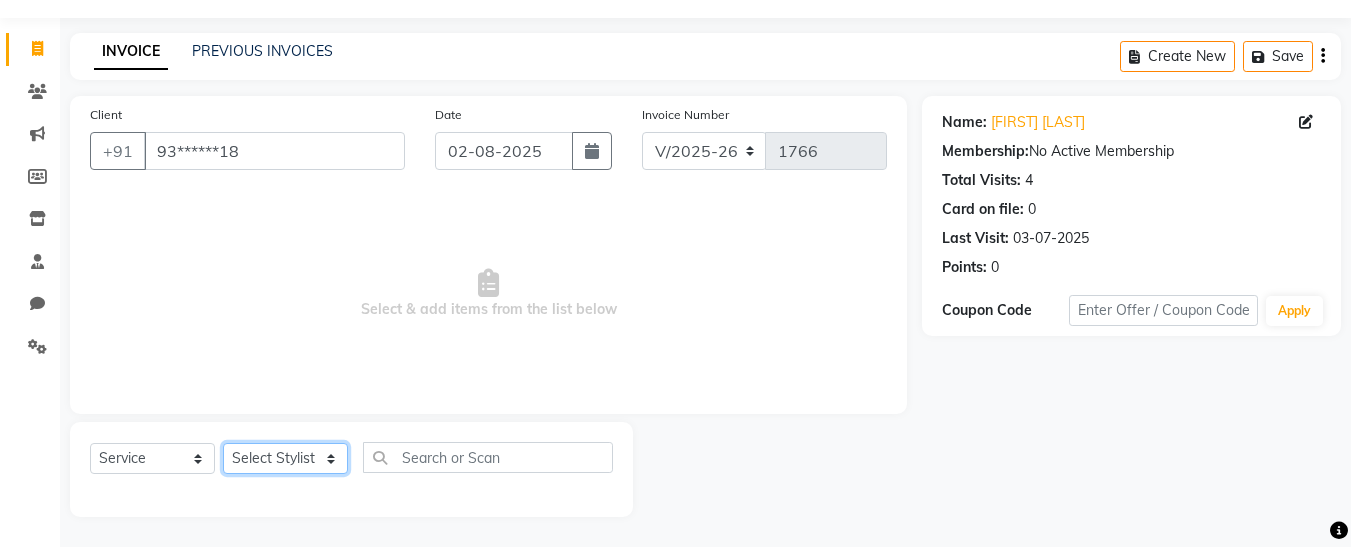 click on "Select Stylist Afsana Ankita Krutika Maam Nisha Pari Rasika Ruba sara Vidya" 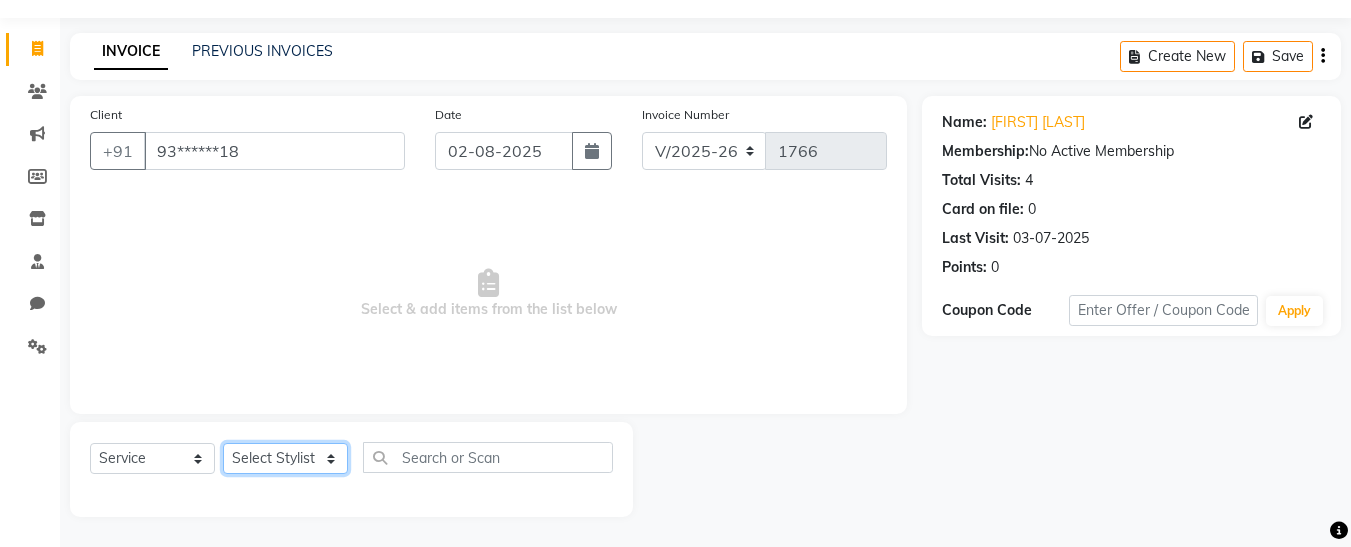 select on "76410" 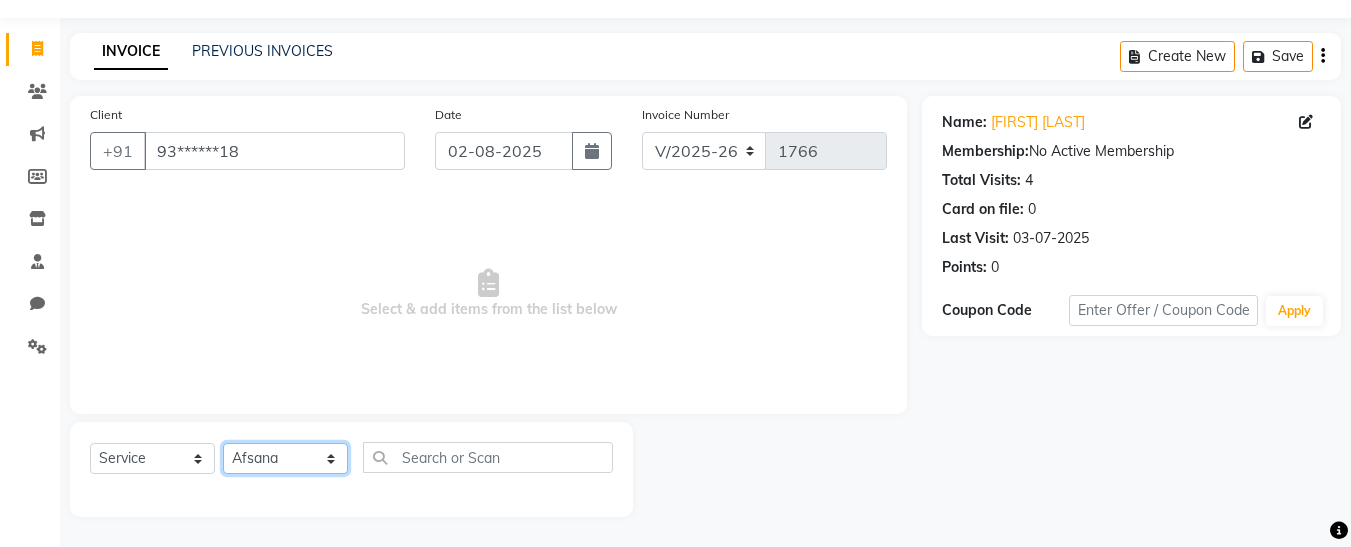 click on "Select Stylist Afsana Ankita Krutika Maam Nisha Pari Rasika Ruba sara Vidya" 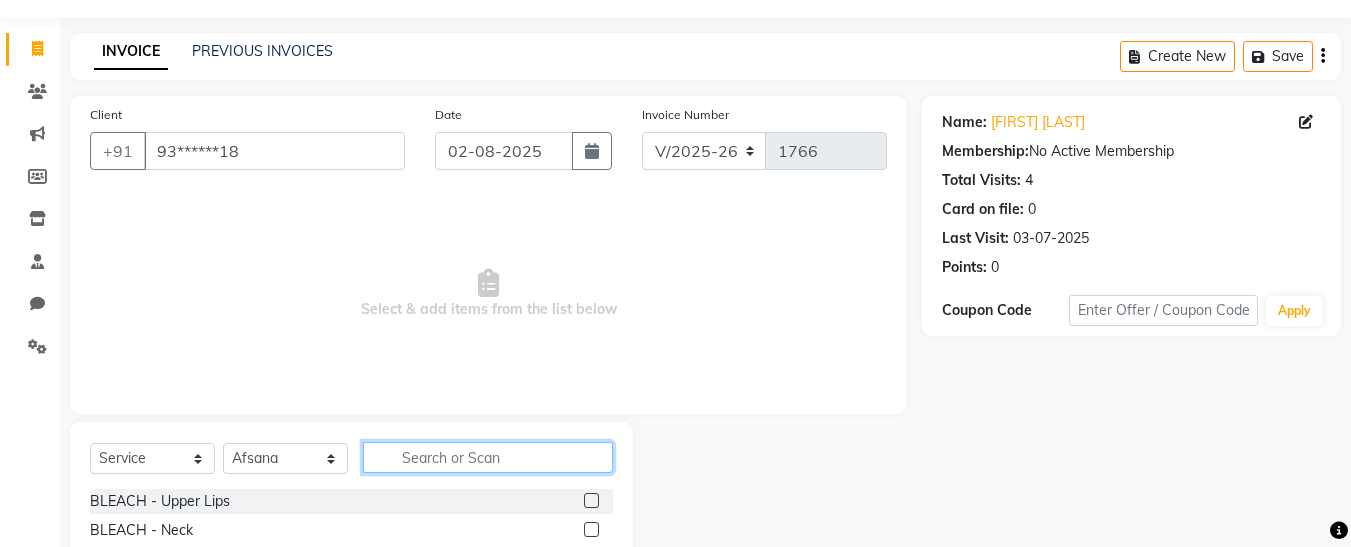 click 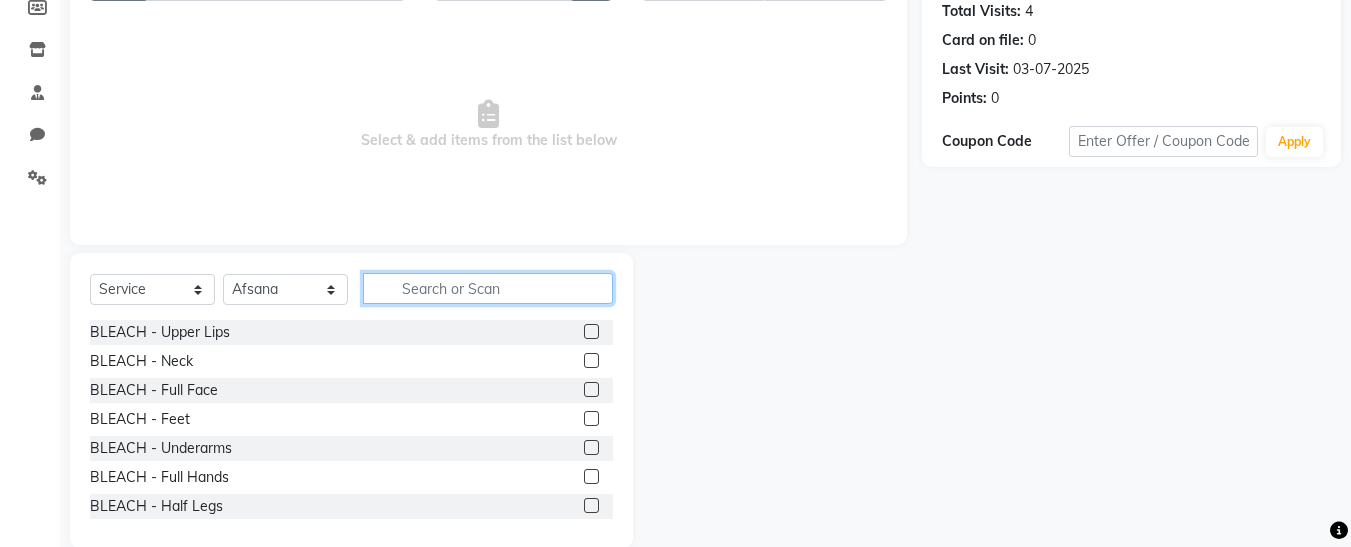 scroll, scrollTop: 254, scrollLeft: 0, axis: vertical 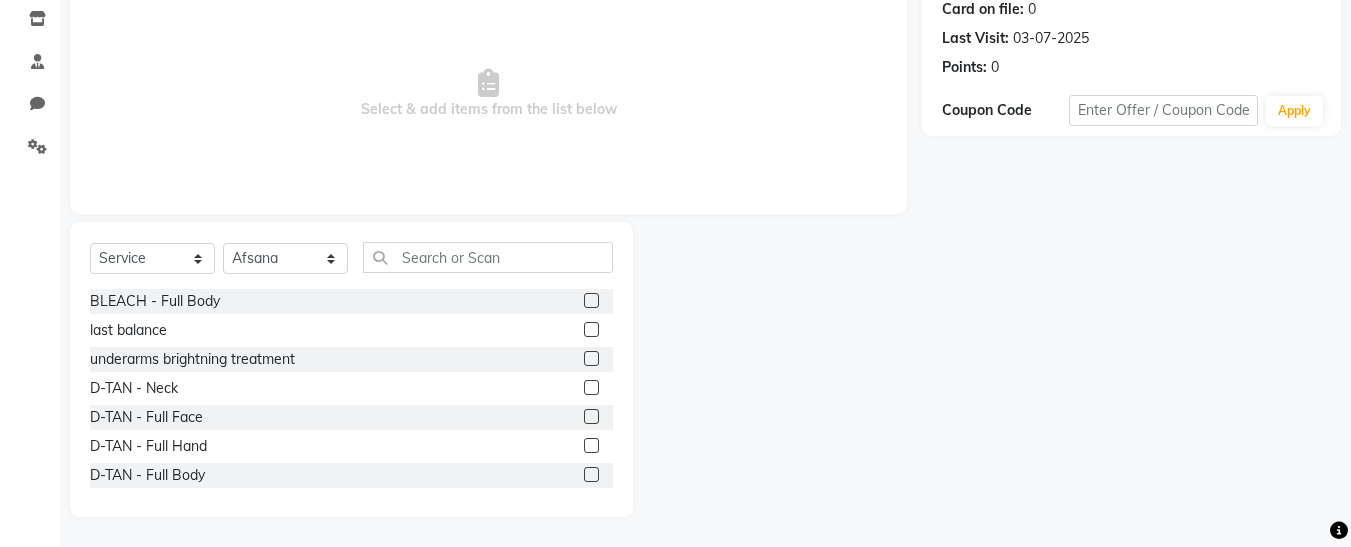 click 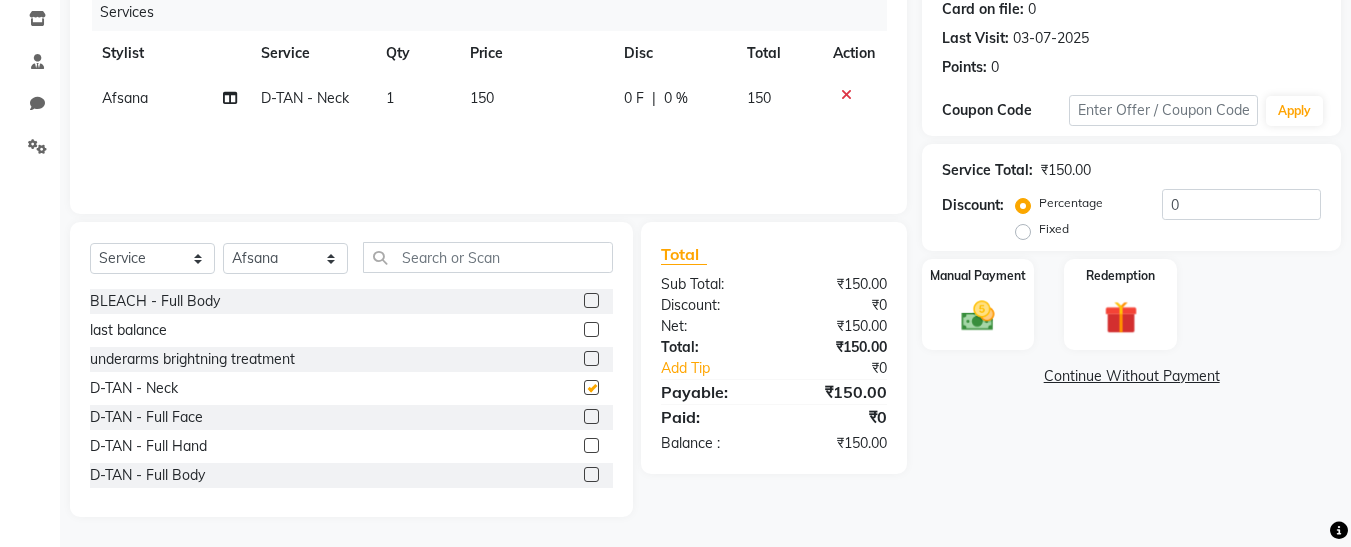 checkbox on "false" 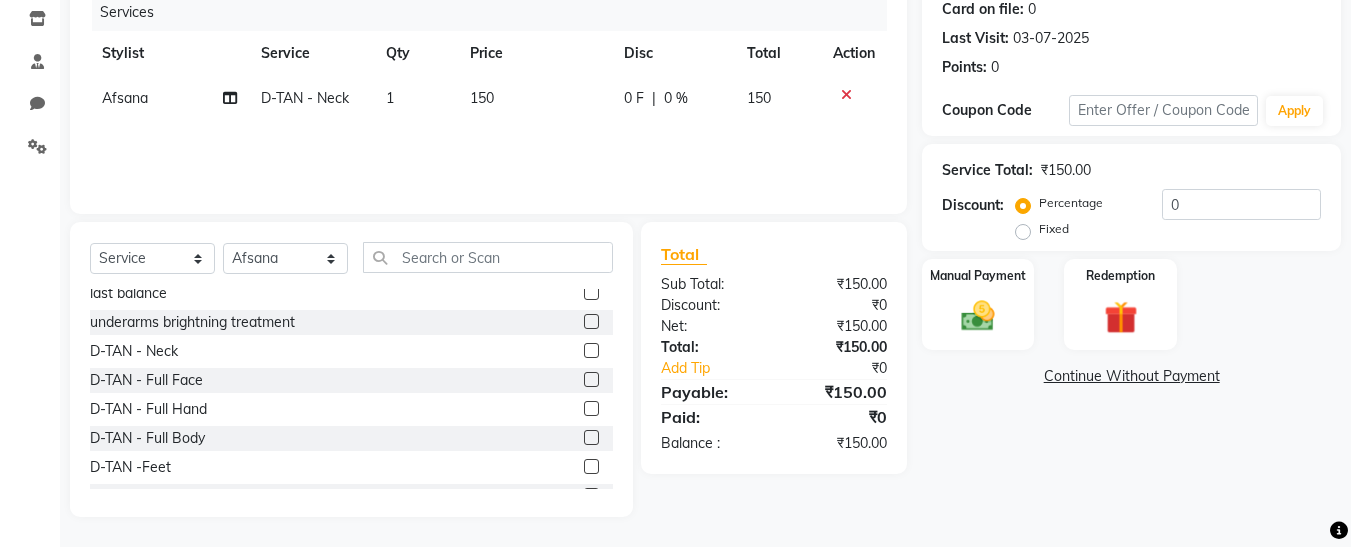 scroll, scrollTop: 270, scrollLeft: 0, axis: vertical 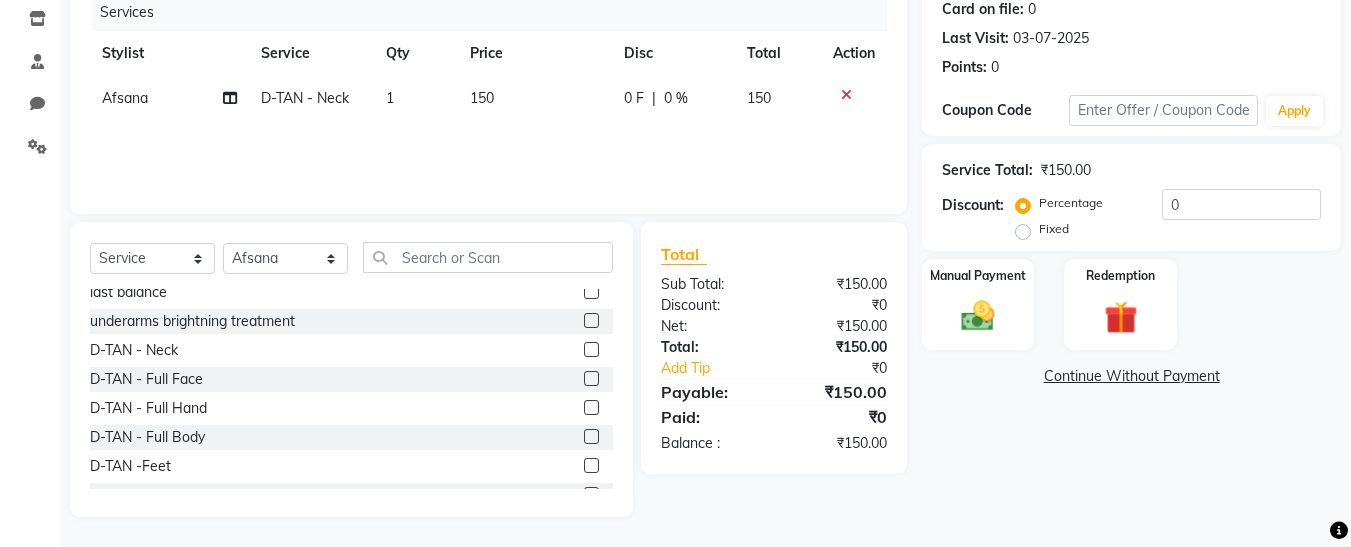 click 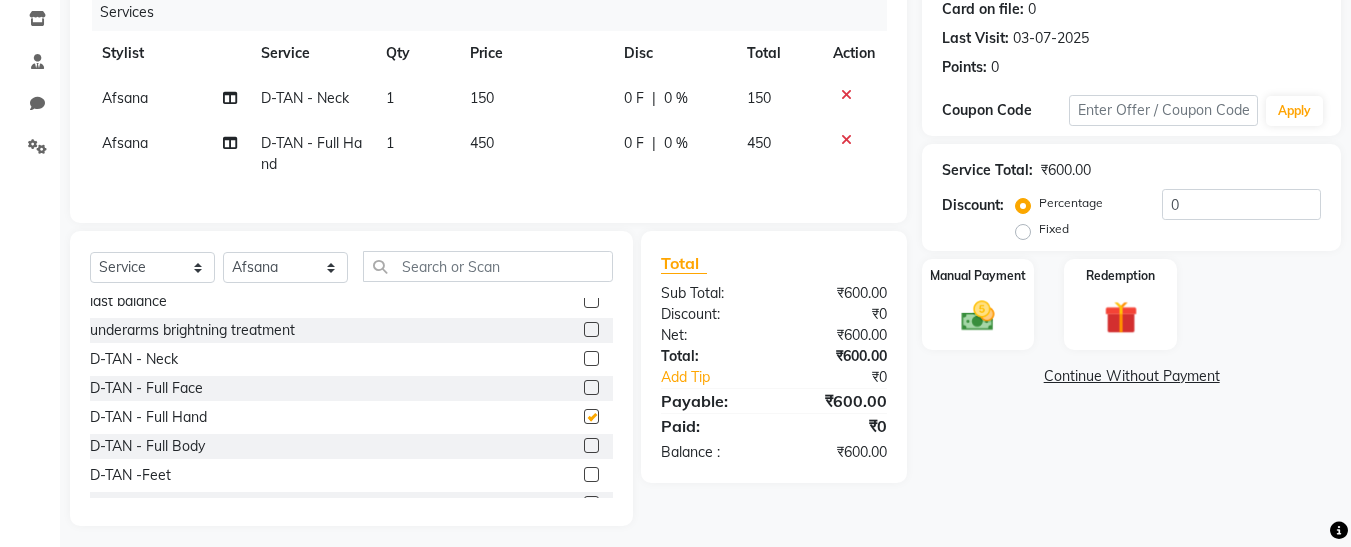 checkbox on "false" 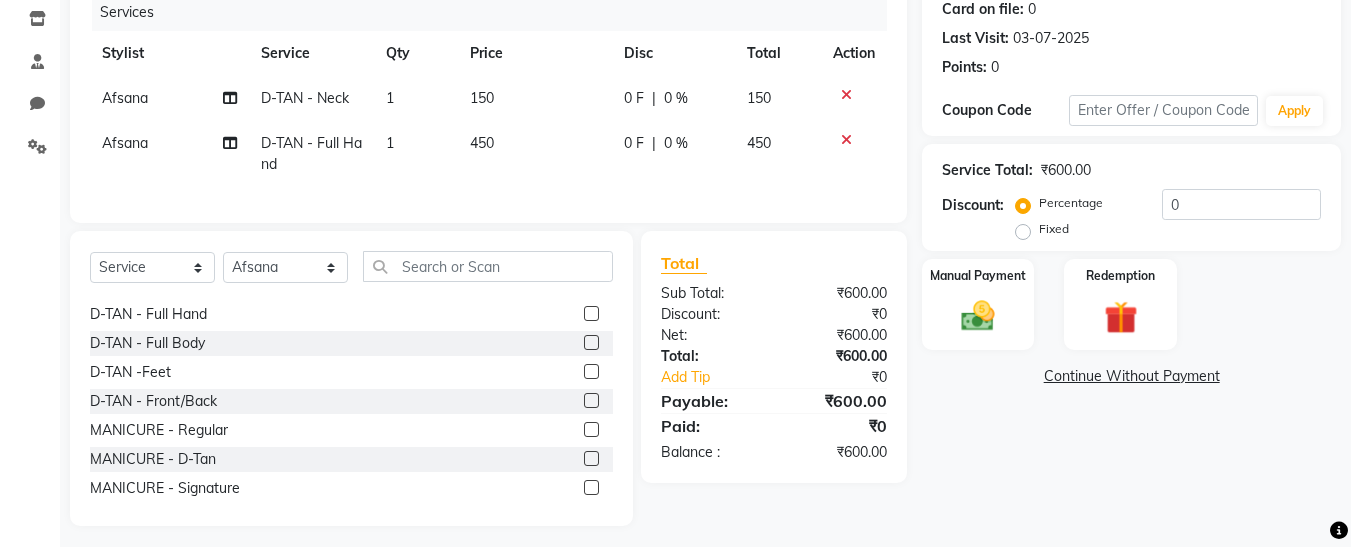scroll, scrollTop: 376, scrollLeft: 0, axis: vertical 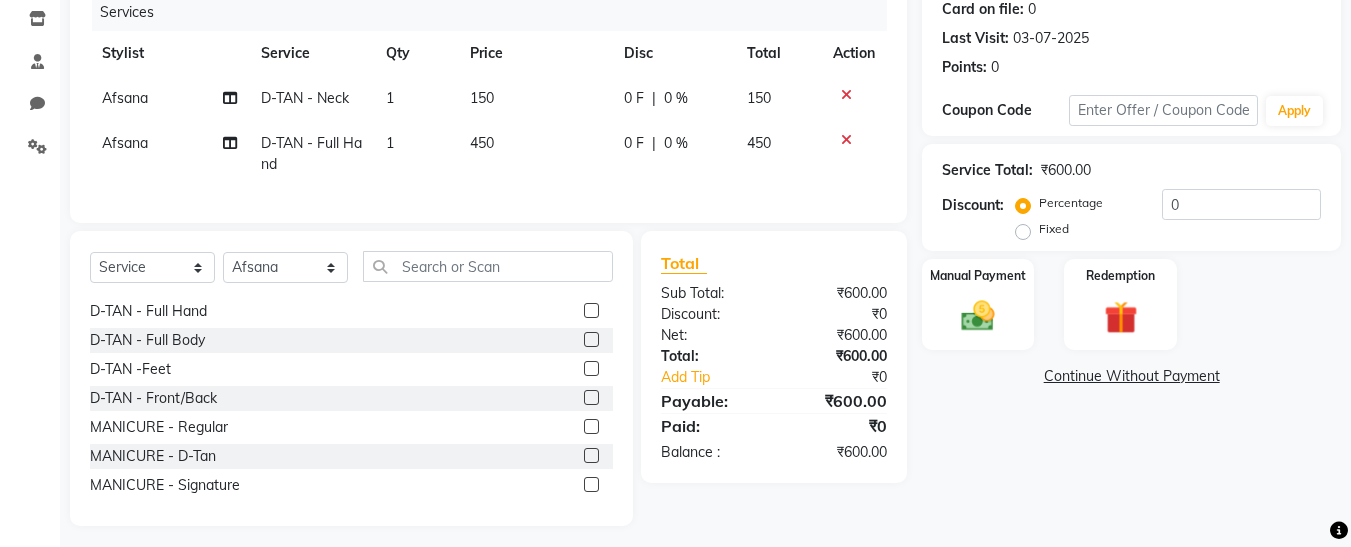 click 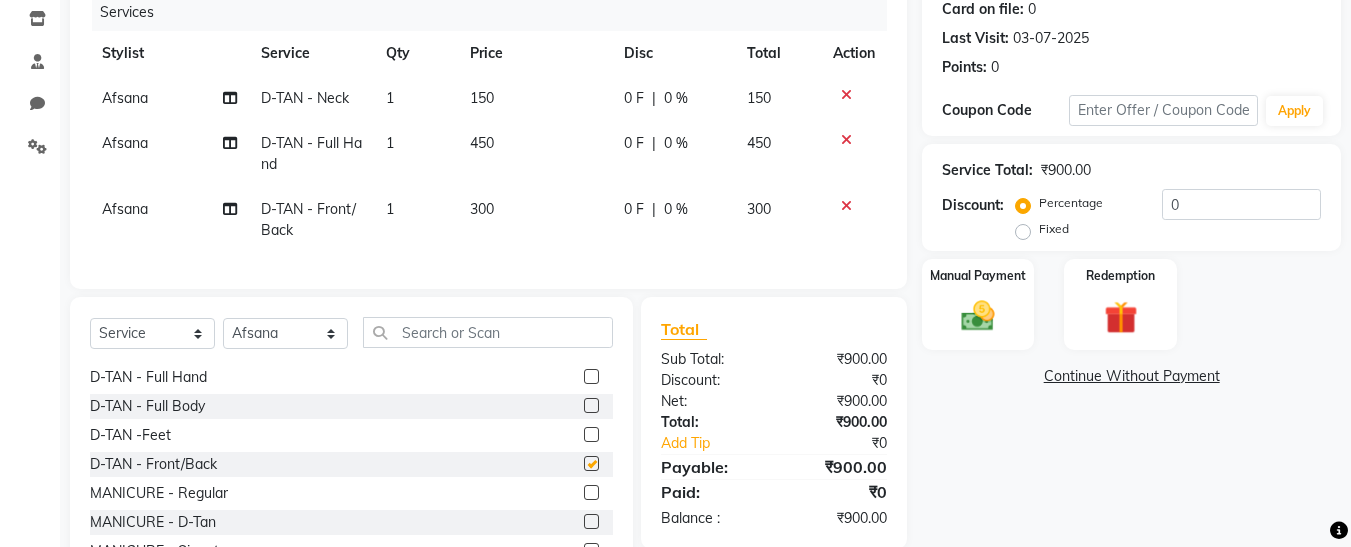 checkbox on "false" 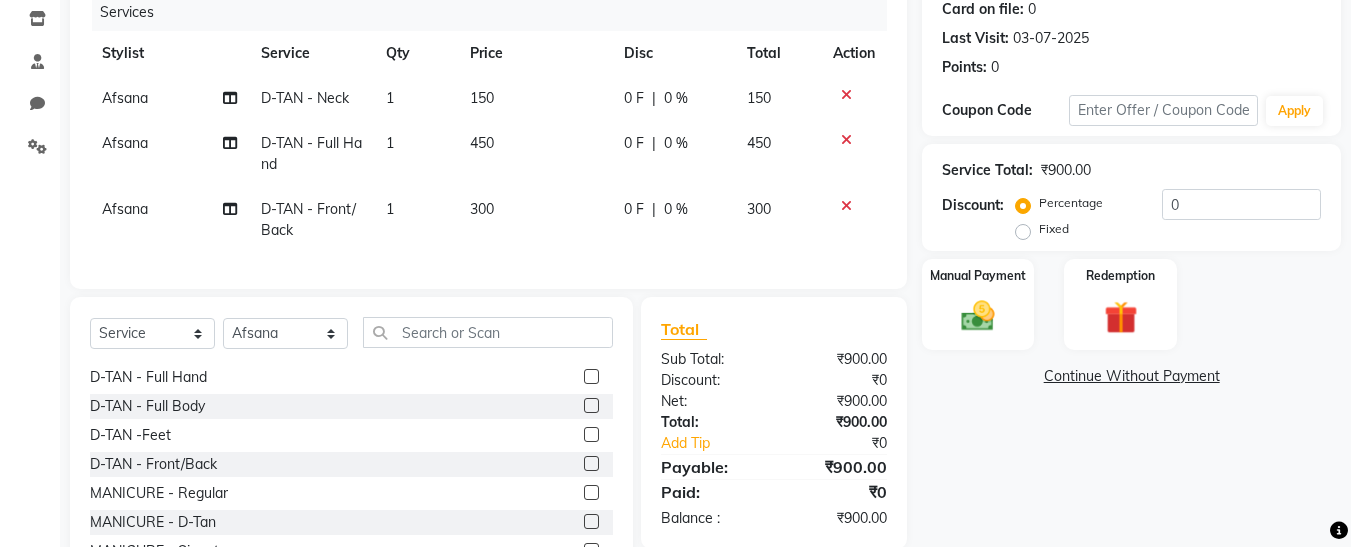 click 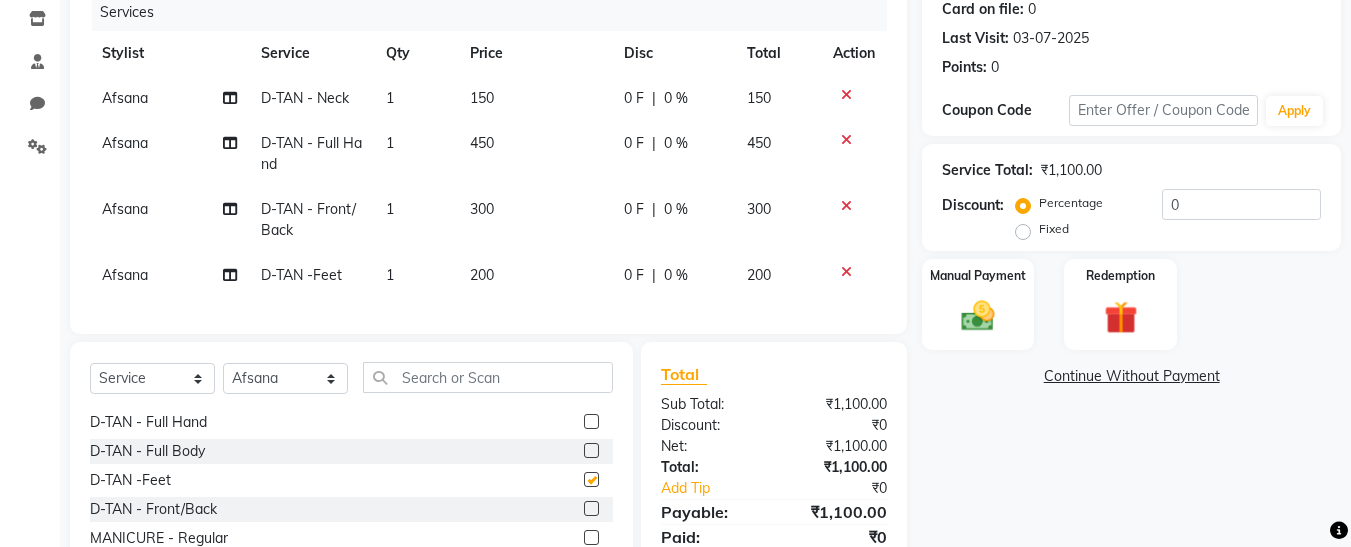checkbox on "false" 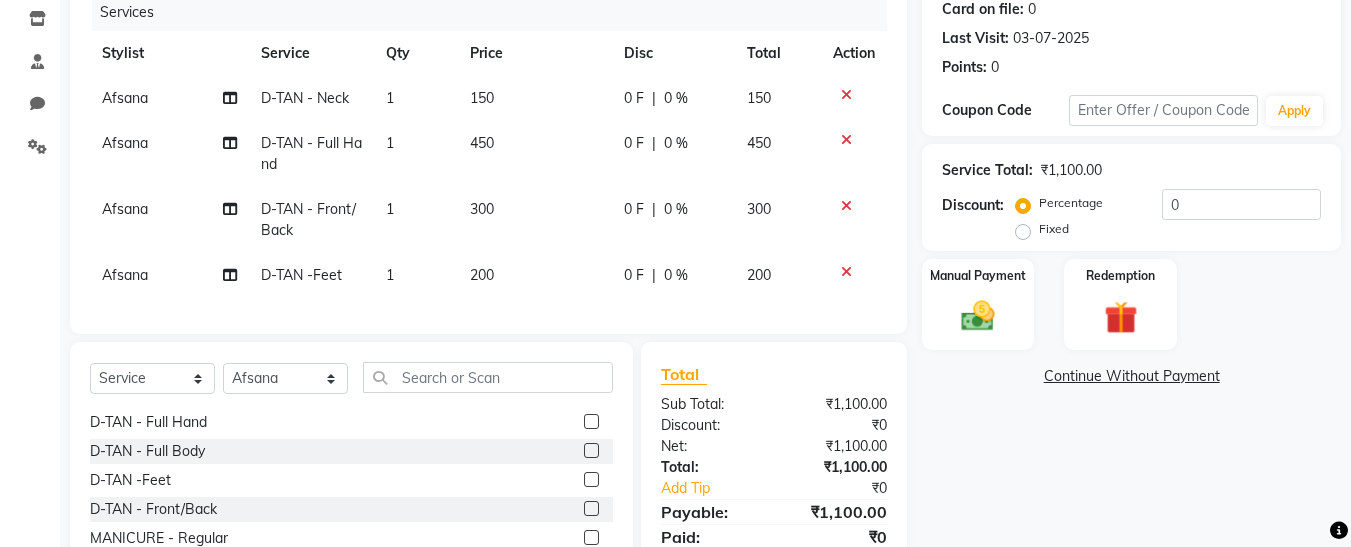 click on "200" 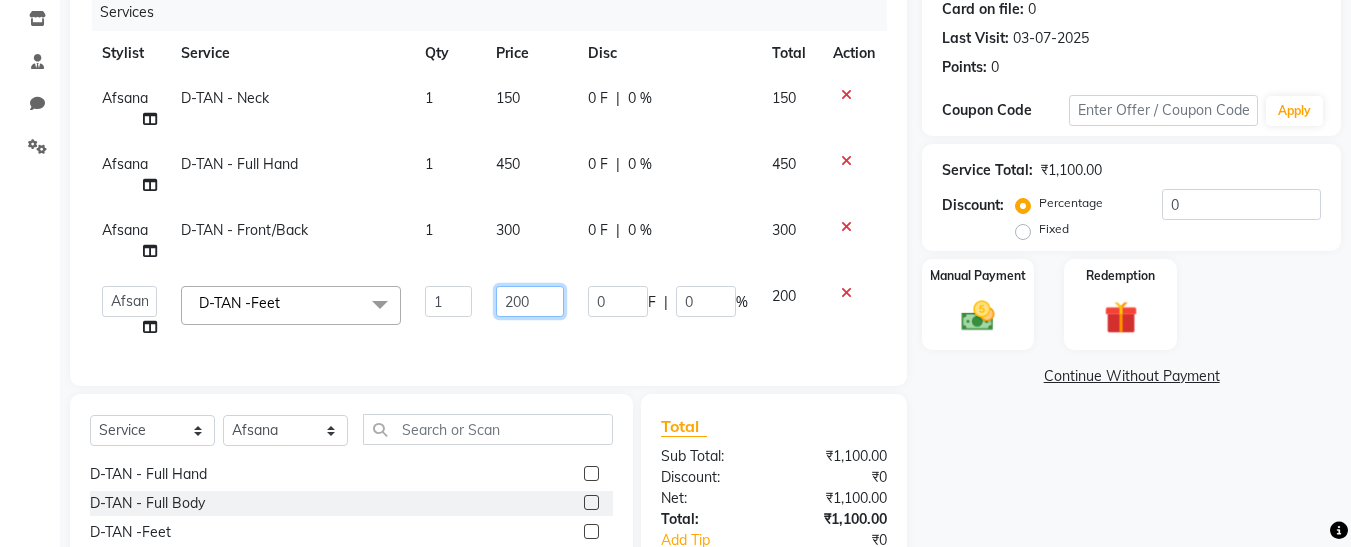 click on "200" 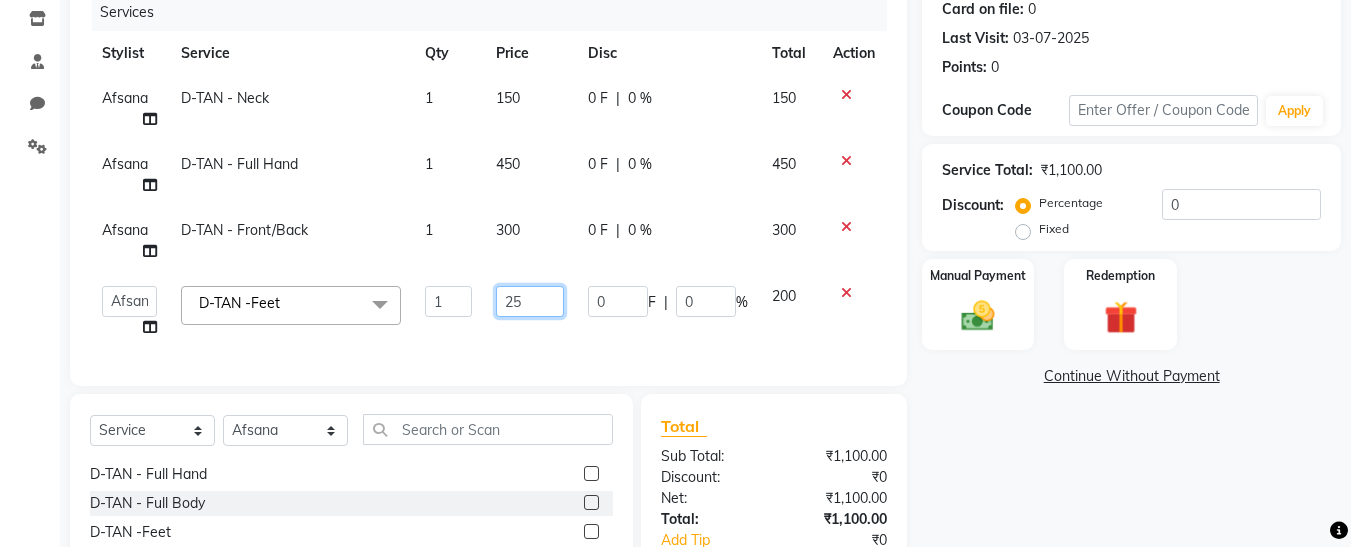 type on "250" 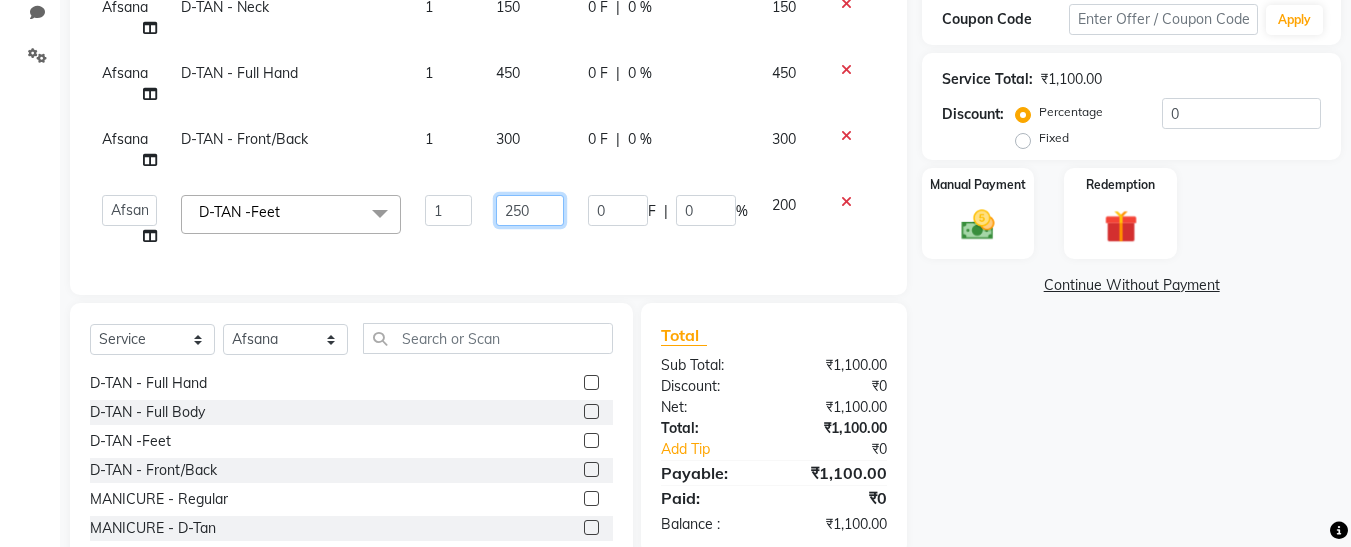 scroll, scrollTop: 347, scrollLeft: 0, axis: vertical 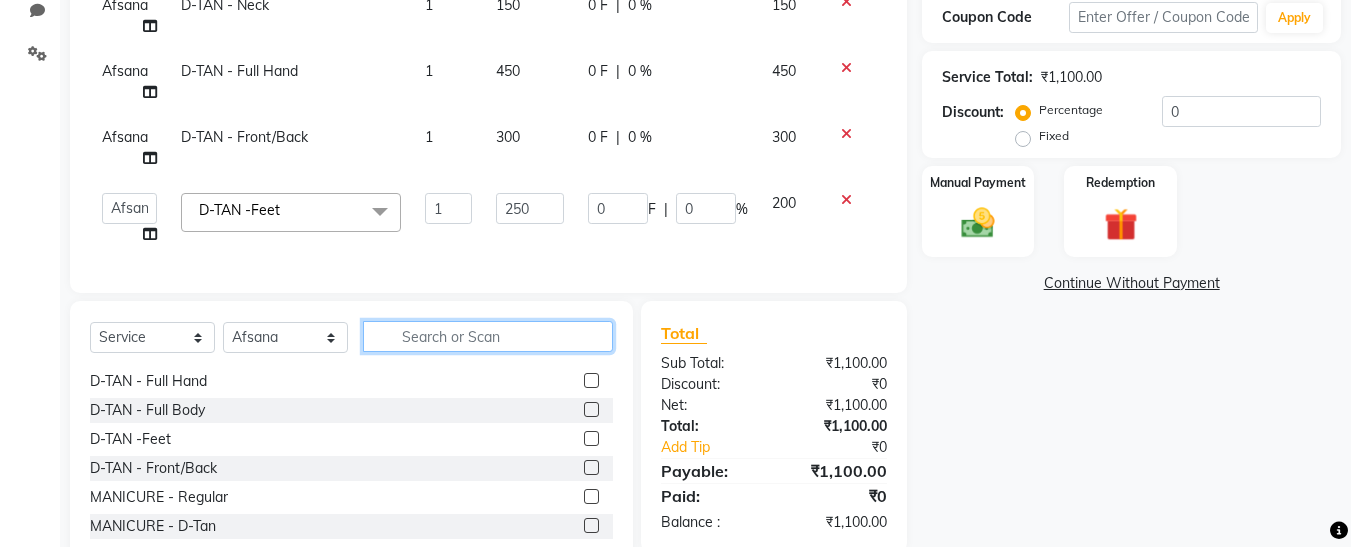 click on "Select Service Product Membership Package Voucher Prepaid Gift Card Select Stylist Afsana Ankita Krutika Maam Nisha Pari Rasika Ruba sara Vidya BLEACH - Upper Lips BLEACH - Neck BLEACH - Full Face BLEACH - Feet BLEACH - Underarms BLEACH - Full Hands BLEACH - Half Legs BLEACH - Half Front / Back BLEACH - Full Body last balance underarms brightning treatment D-TAN - Neck D-TAN - Full Face D-TAN - Full Hand D-TAN - Full Body D-TAN -Feet D-TAN - Front/Back MANICURE - Regular MANICURE - D-Tan MANICURE - Signature PEDICURE - Regular PEDICURE - D-Tan PEDICURE - Signature PEDICURE - Heel Peel Treatment PEDICURE - Ice Cream Pedicure PEDICURE - Foot Peel COMBO - Ice Cream Pedicure & Ice Cream Manicure MASSAGE - Head MASSAGE - Hands MASSAGE - Legs MASSAGE - Back MASSAGE - Body MASSAGE - Body Spa MASSAGE - Hair Fall Oil Treatment Dandruff Treatment CLEANUP - Hydra Cleanup CLEANUP - Deep Pore CLEANUP - Vit C Cleanup CLEANUP - Back DESIGNER CLEANUP - RE Energize raga dry skin" 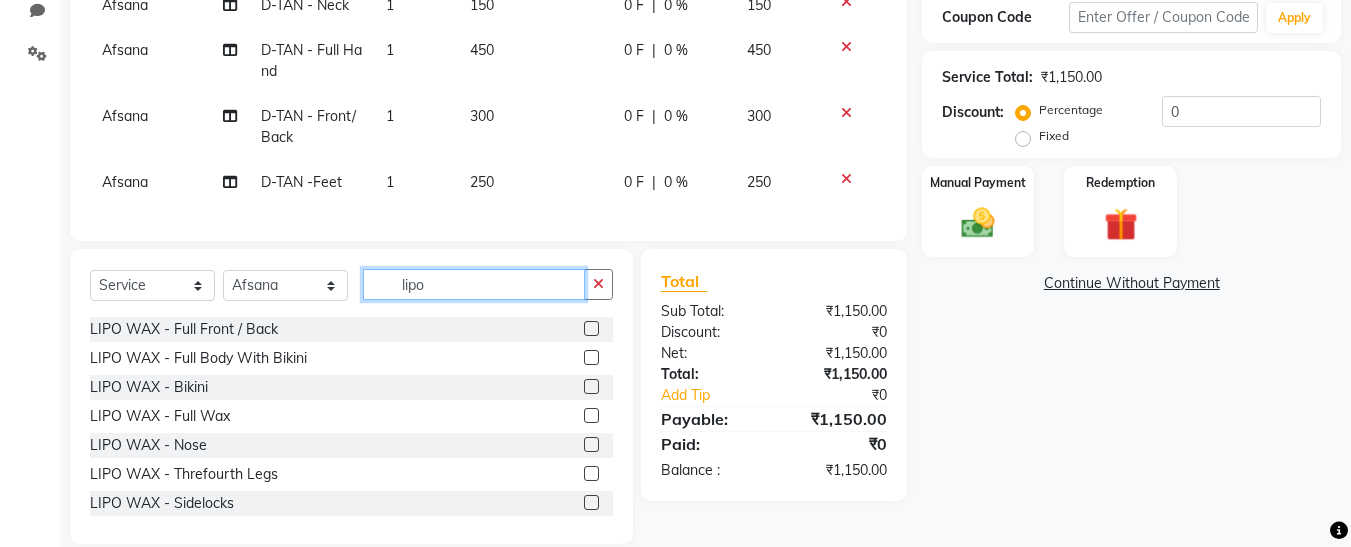 scroll, scrollTop: 231, scrollLeft: 0, axis: vertical 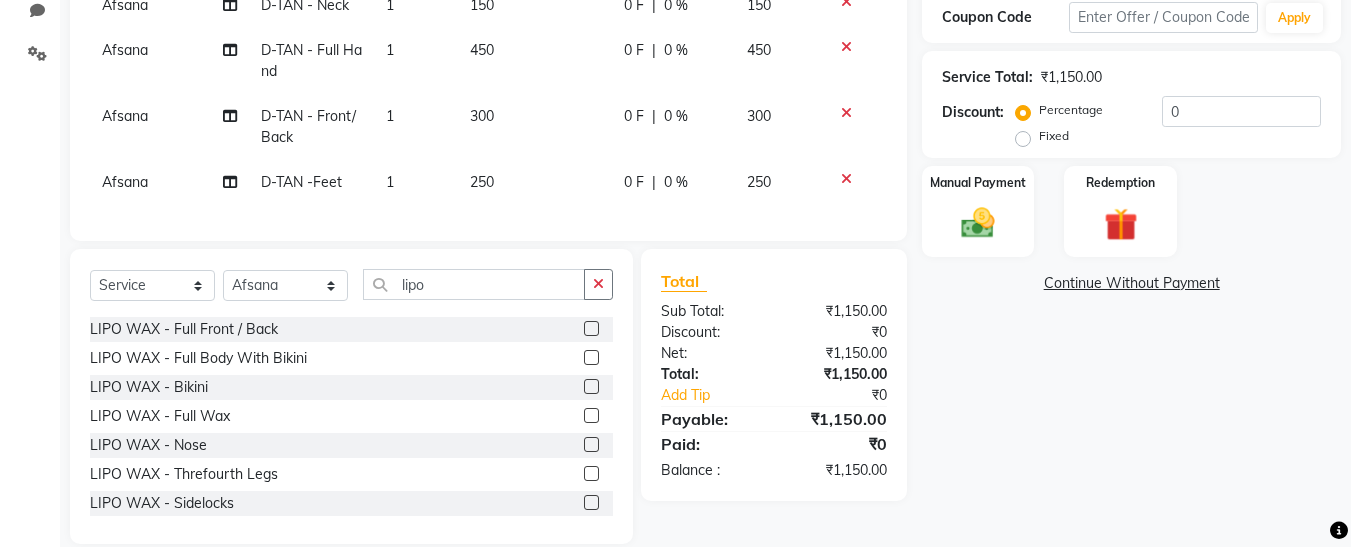 click 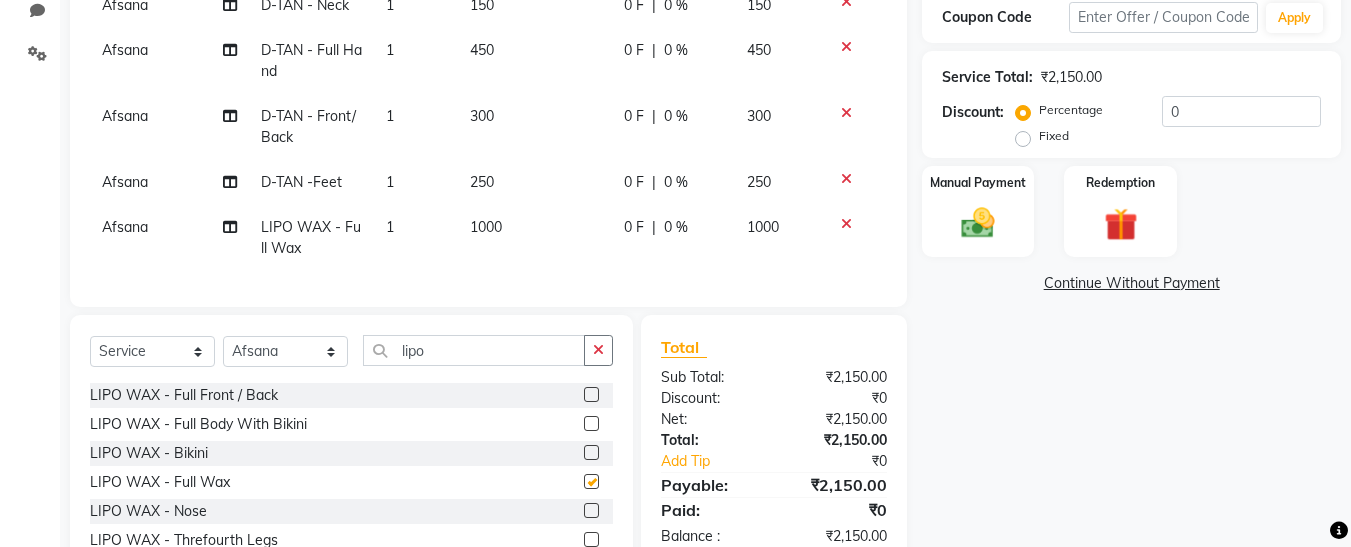 checkbox on "false" 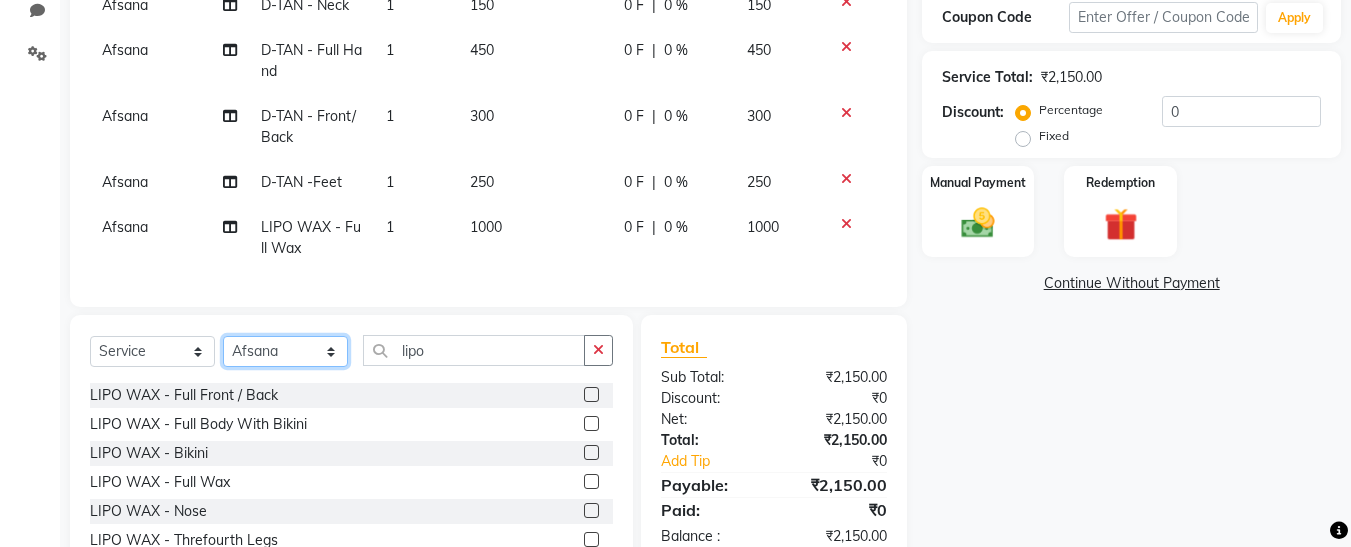 click on "Select Stylist Afsana Ankita Krutika Maam Nisha Pari Rasika Ruba sara Vidya" 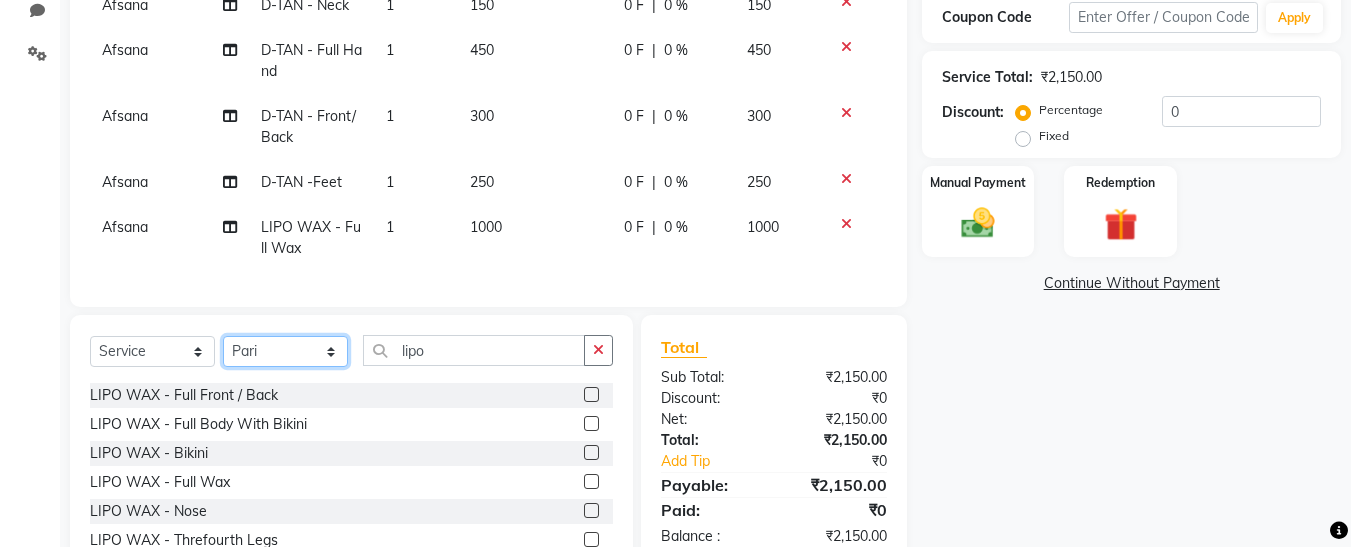 click on "Select Stylist Afsana Ankita Krutika Maam Nisha Pari Rasika Ruba sara Vidya" 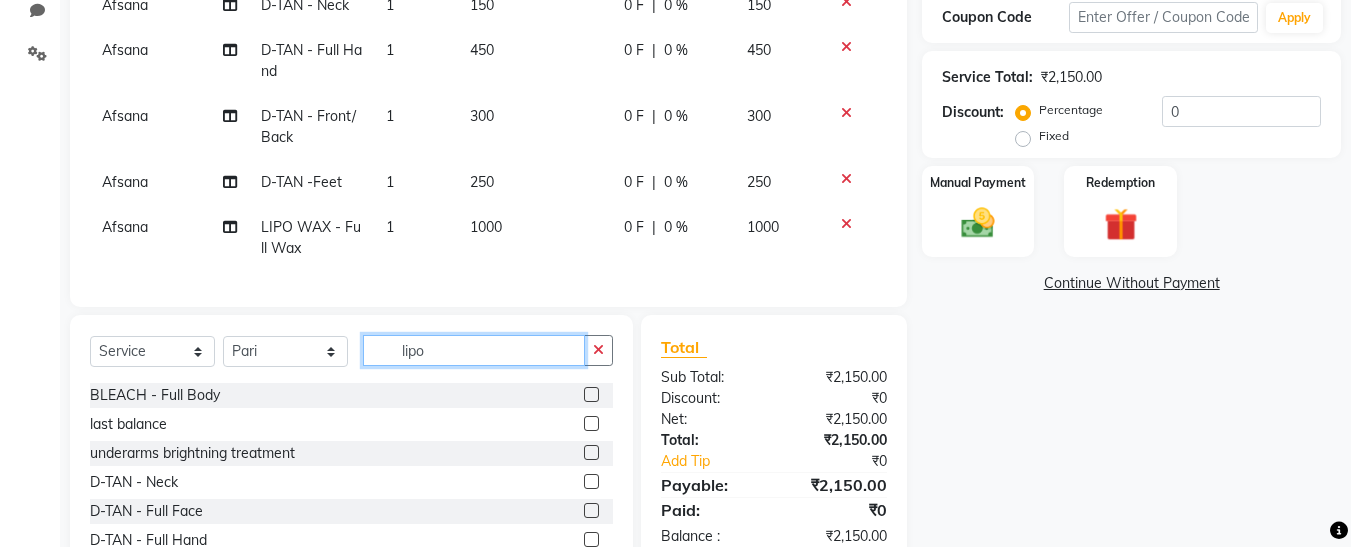 click on "lipo" 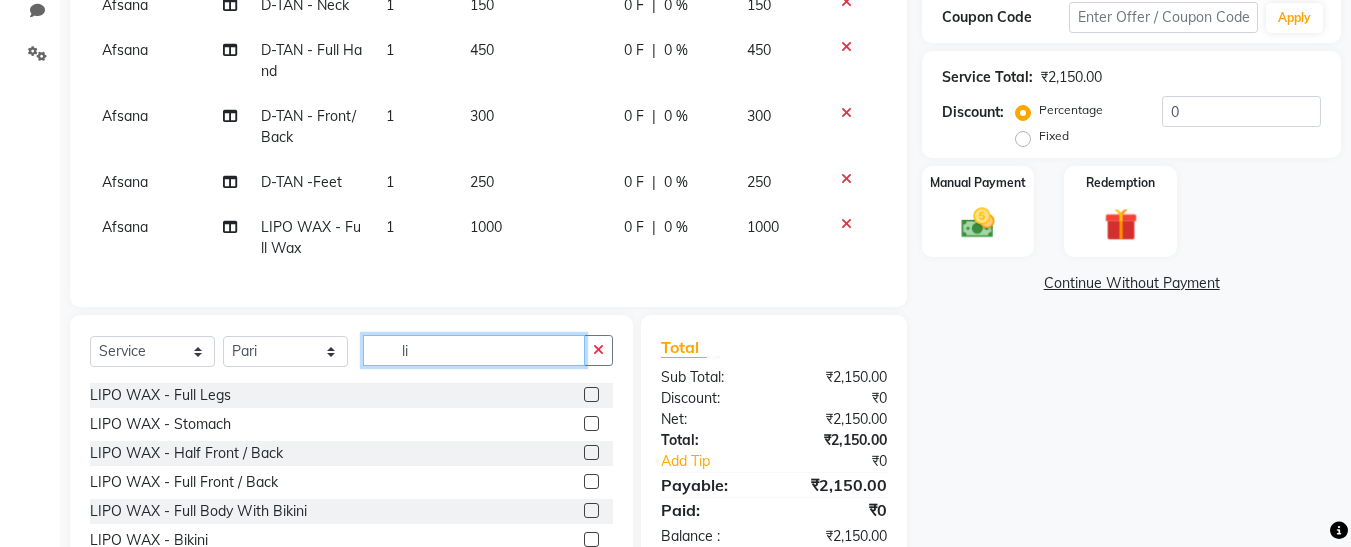 type on "l" 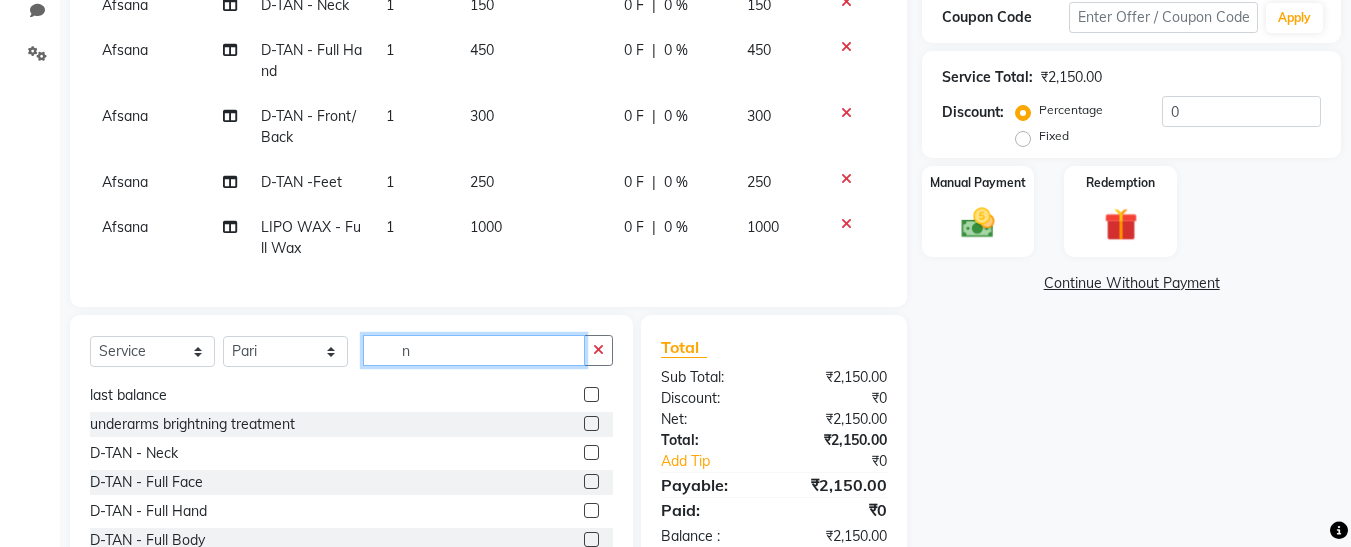 scroll, scrollTop: 115, scrollLeft: 0, axis: vertical 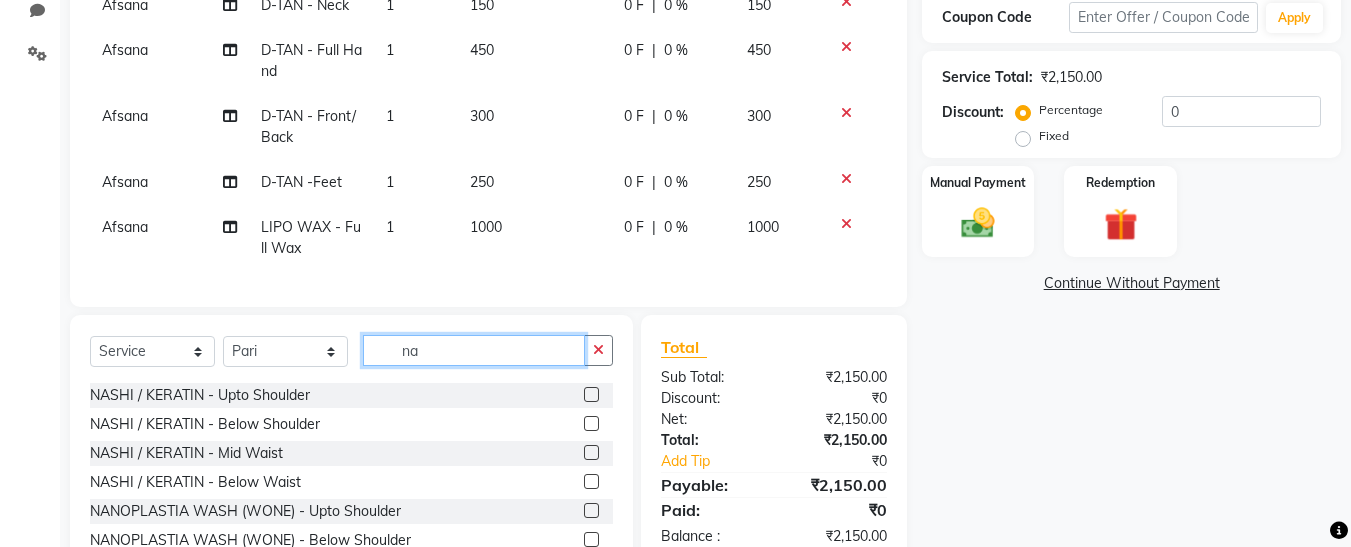 type on "n" 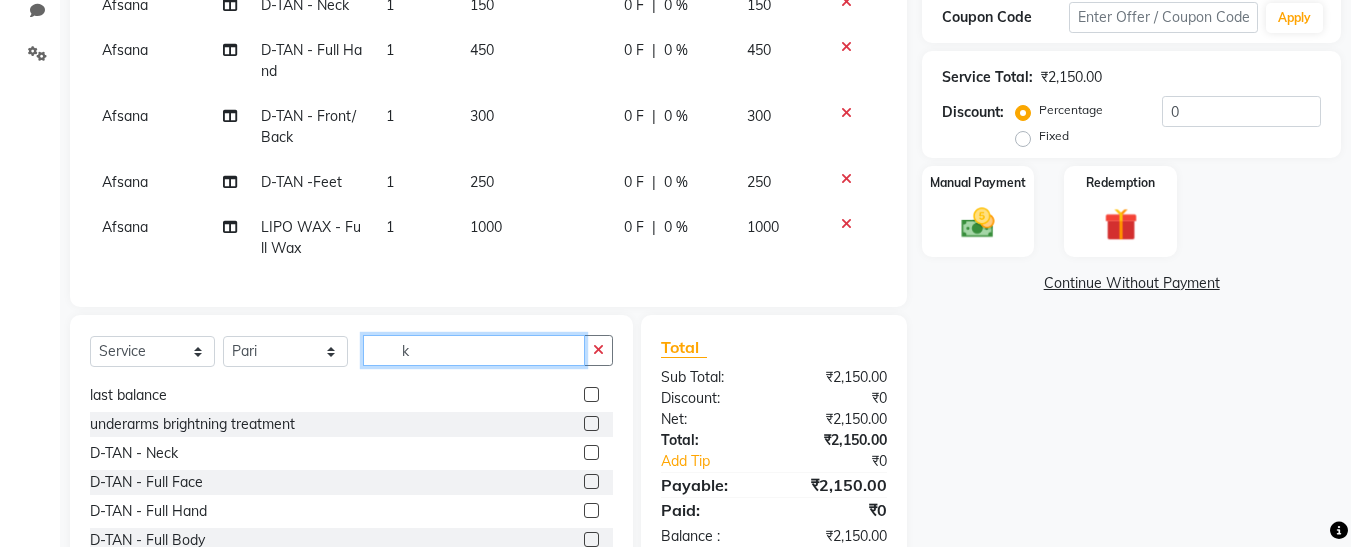 scroll, scrollTop: 0, scrollLeft: 0, axis: both 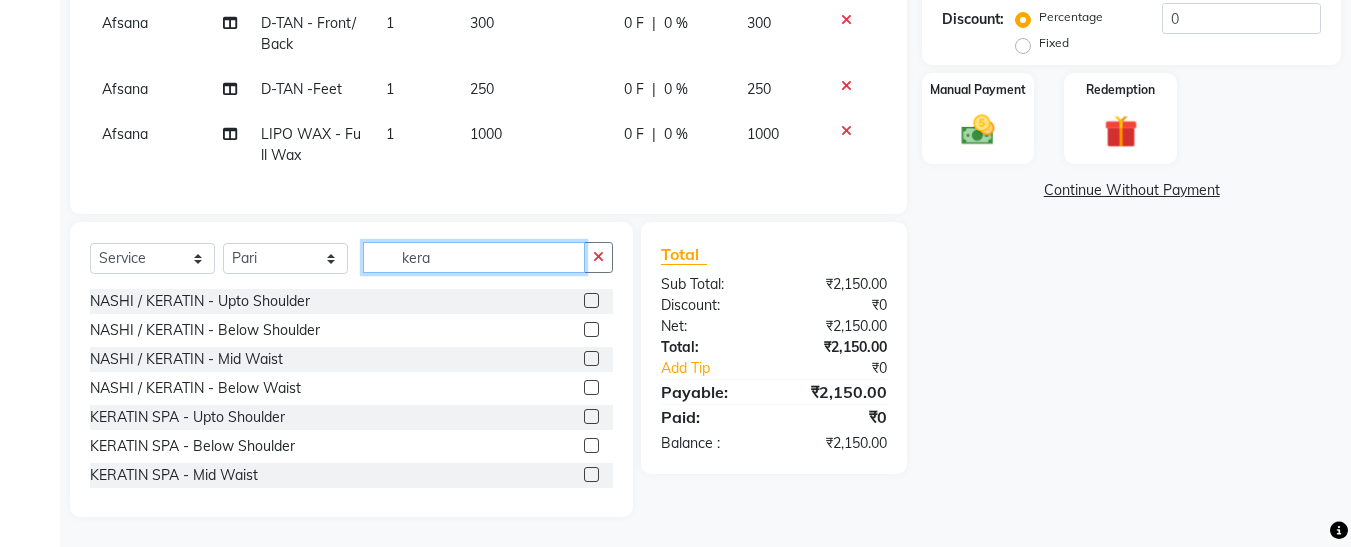 type on "kera" 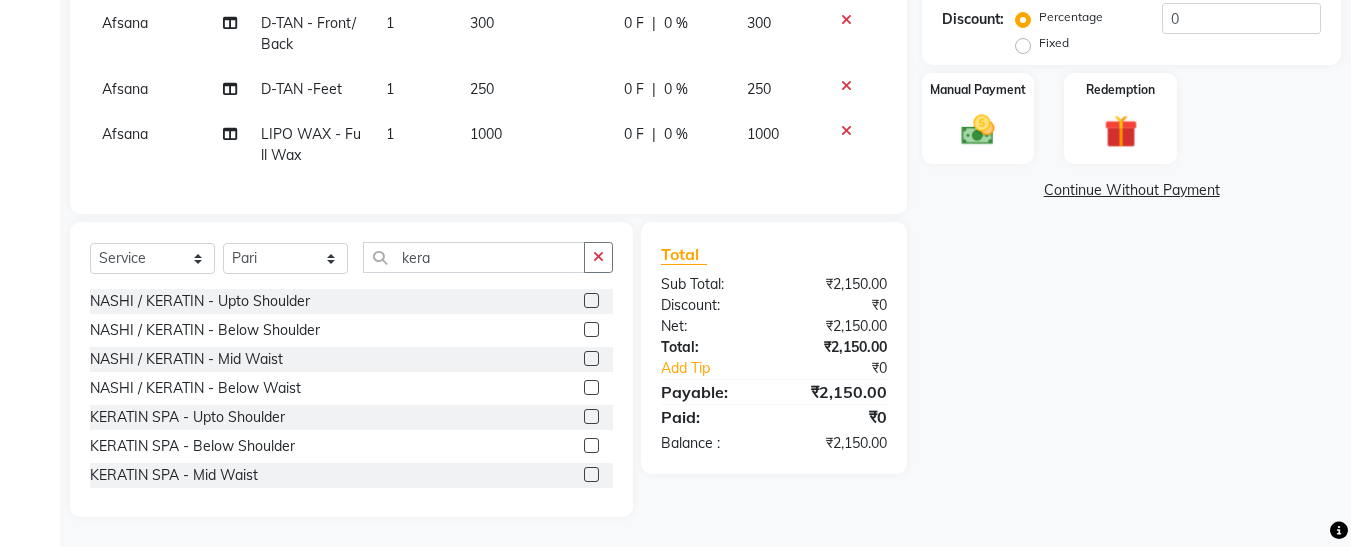 click 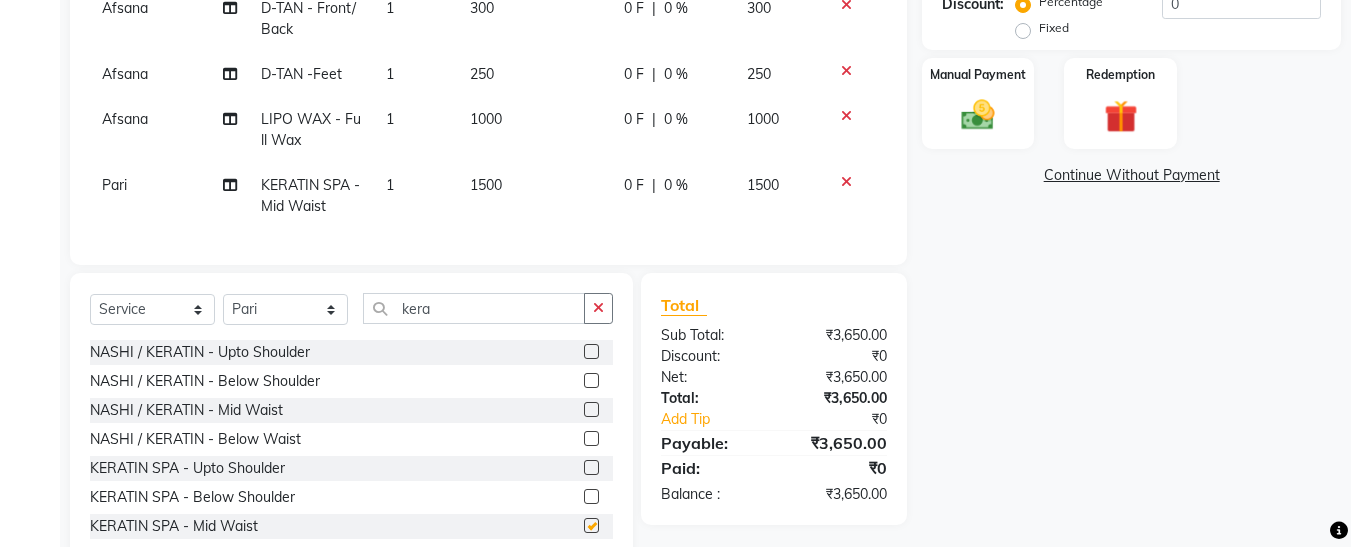 checkbox on "false" 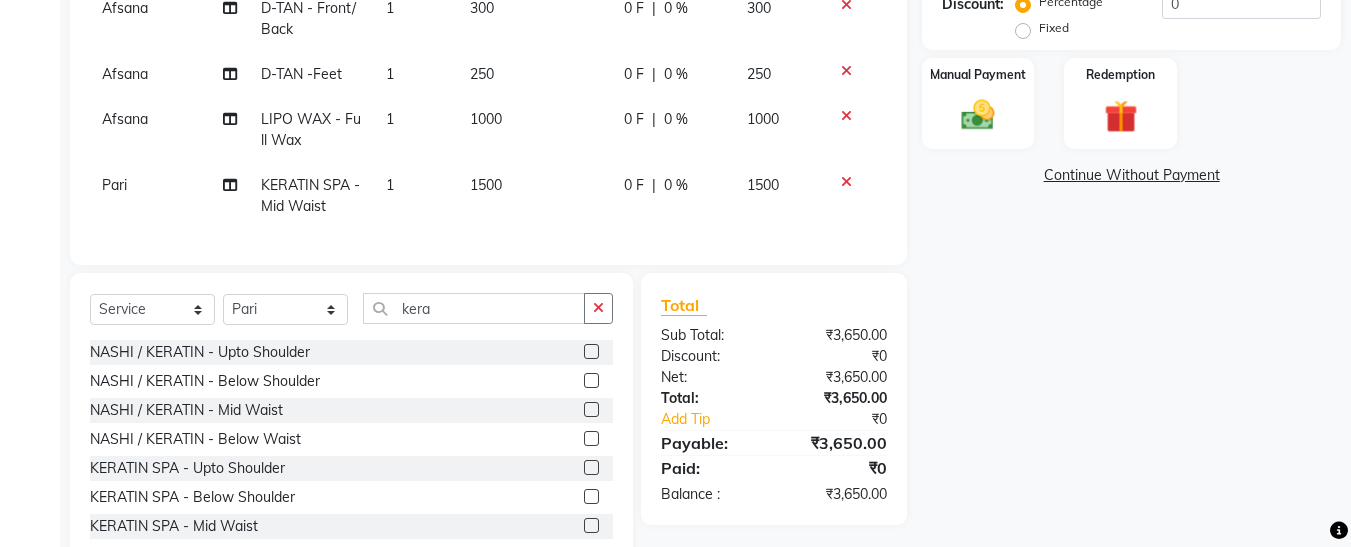 click on "1500" 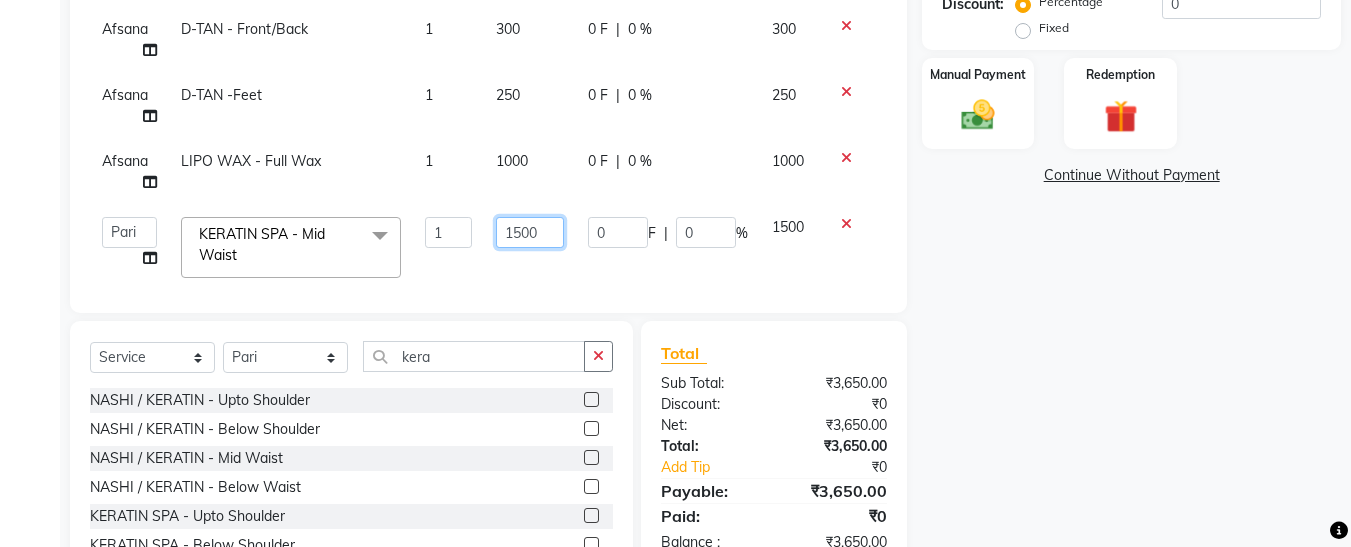click on "1500" 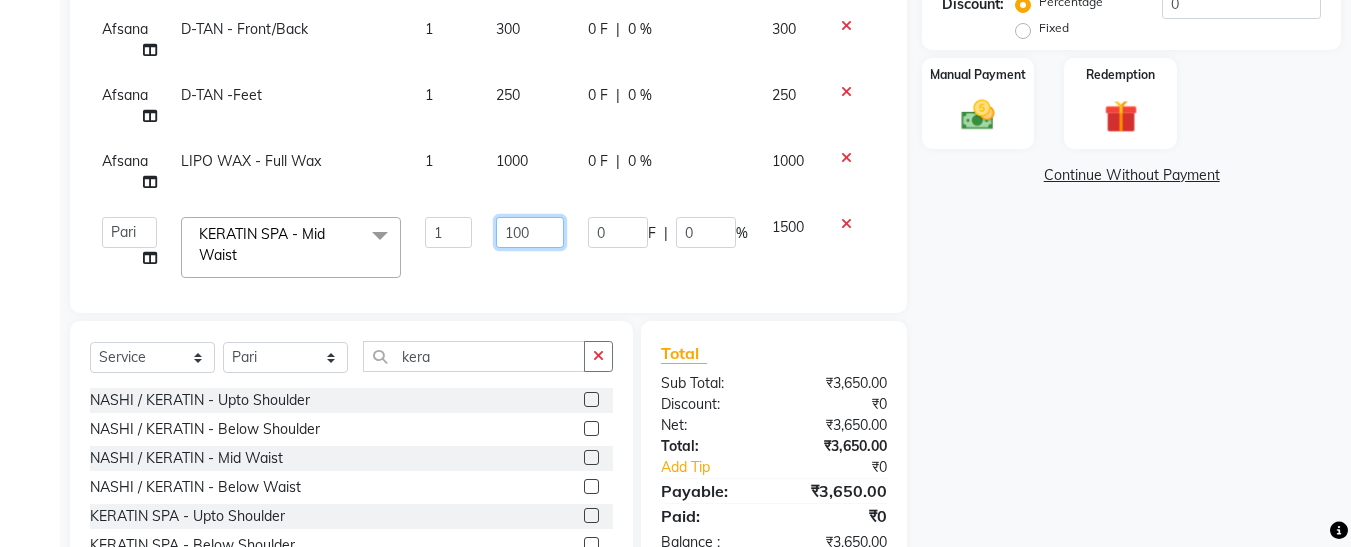 type on "1600" 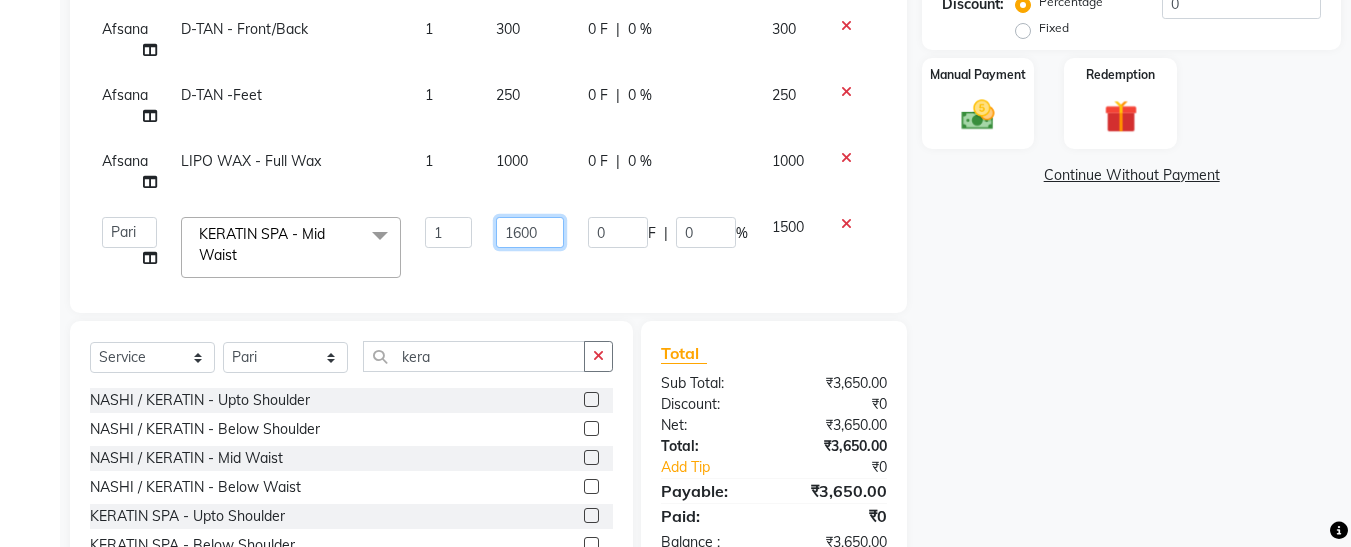 scroll, scrollTop: 28, scrollLeft: 0, axis: vertical 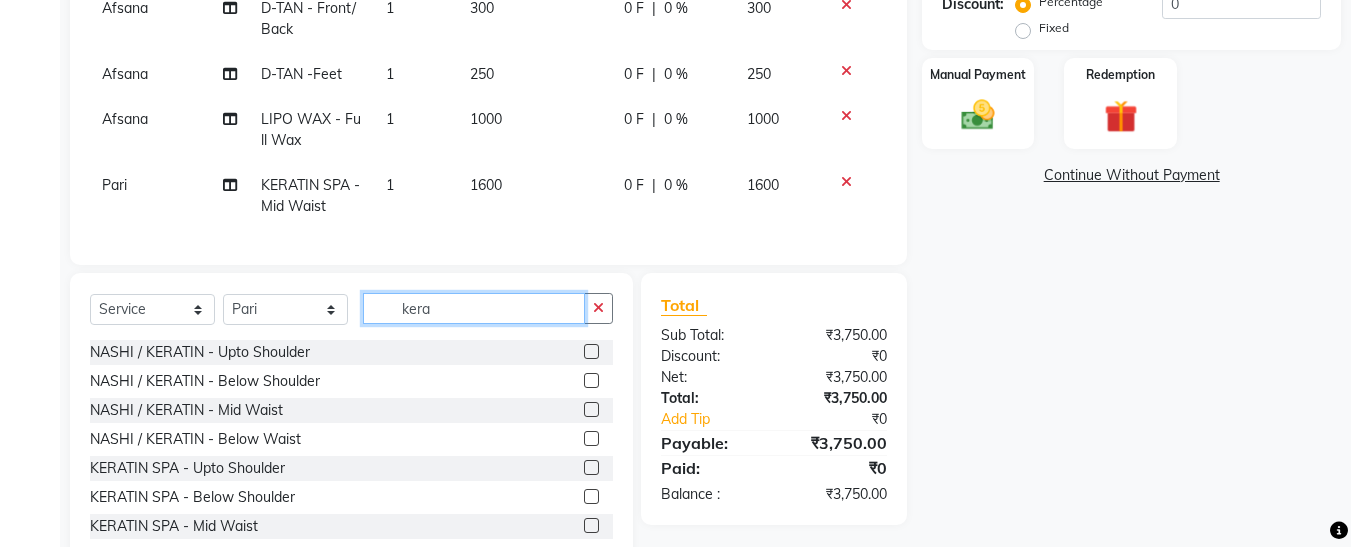 click on "Select Service Product Membership Package Voucher Prepaid Gift Card Select Stylist Afsana Ankita Krutika Maam Nisha Pari Rasika Ruba sara Vidya kera NASHI / KERATIN - Upto Shoulder NASHI / KERATIN - Below Shoulder NASHI / KERATIN - Mid Waist NASHI / KERATIN - Below Waist KERATIN SPA - Upto Shoulder KERATIN SPA - Below Shoulder KERATIN SPA - Mid Waist KERATIN SPA - Below Waist KERATIN / CYSTEINE - Upto Shoulder KERATIN / CYSTEINE - Below Shoulder KERATIN / CYSTEINE - Mid Waist KERATIN / CYSTEINE - Below Waist" 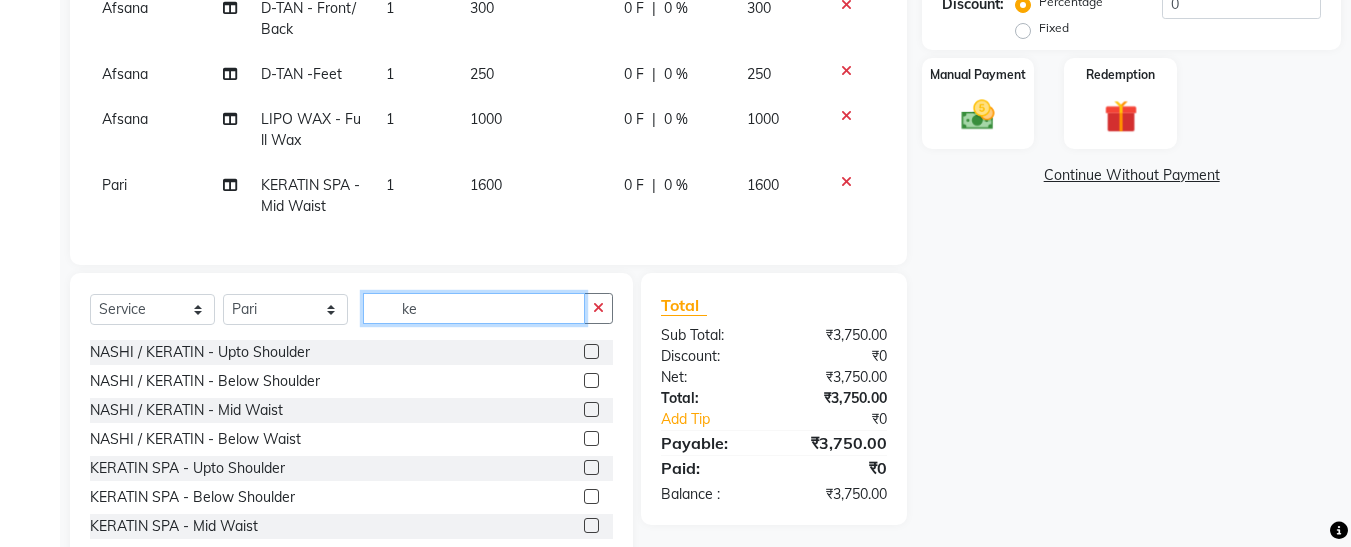 type on "k" 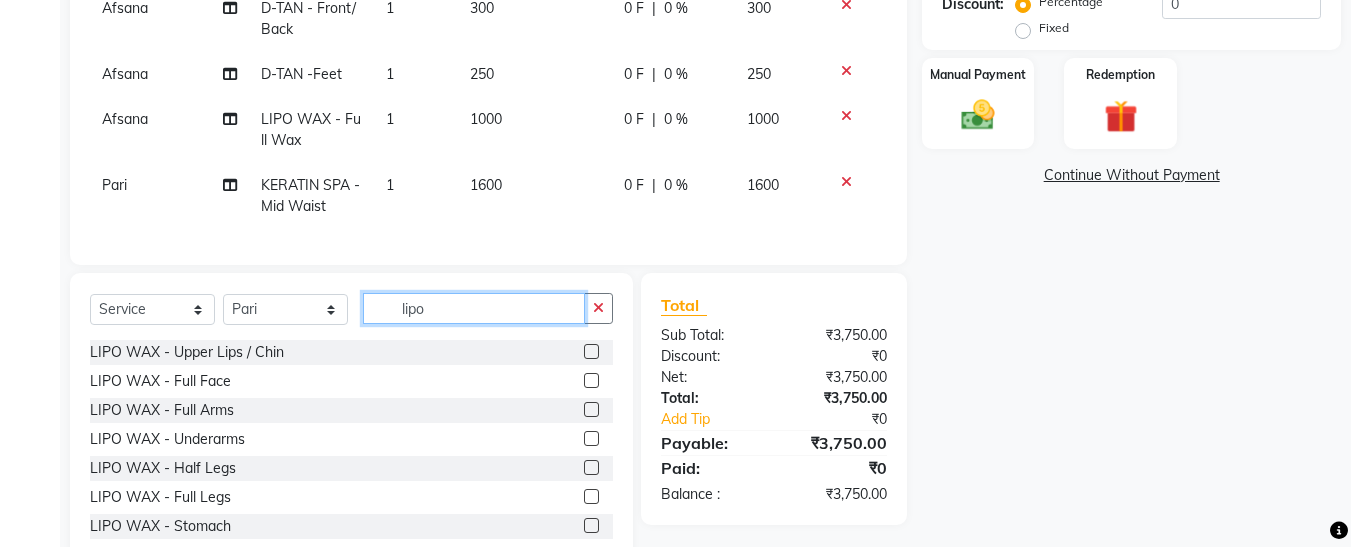 type on "lipo" 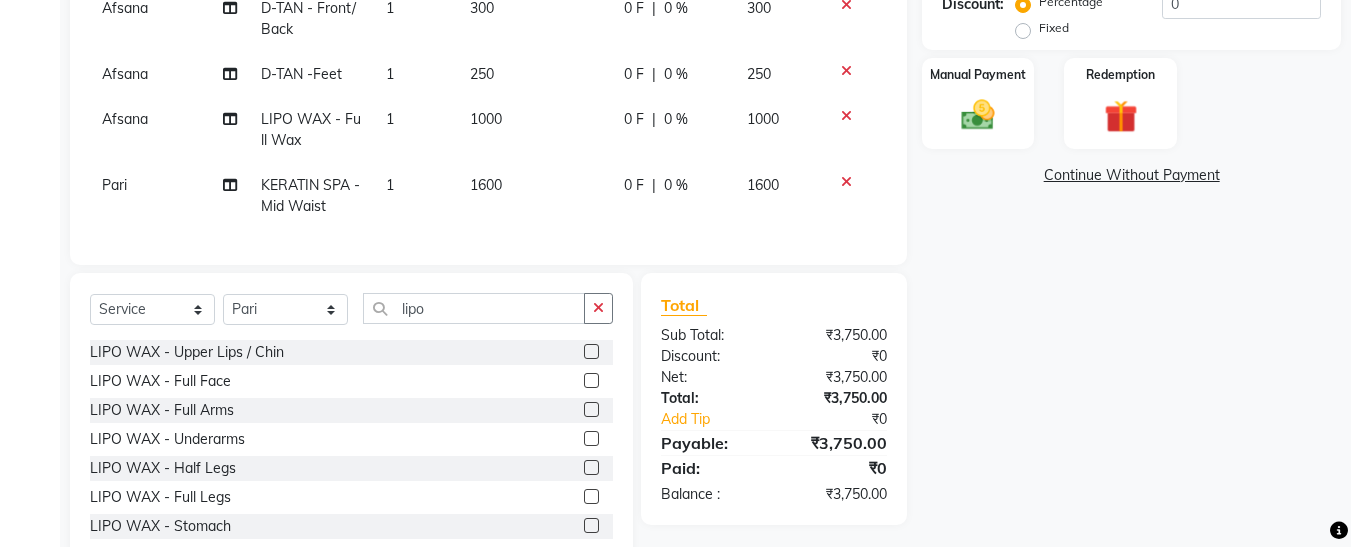 click 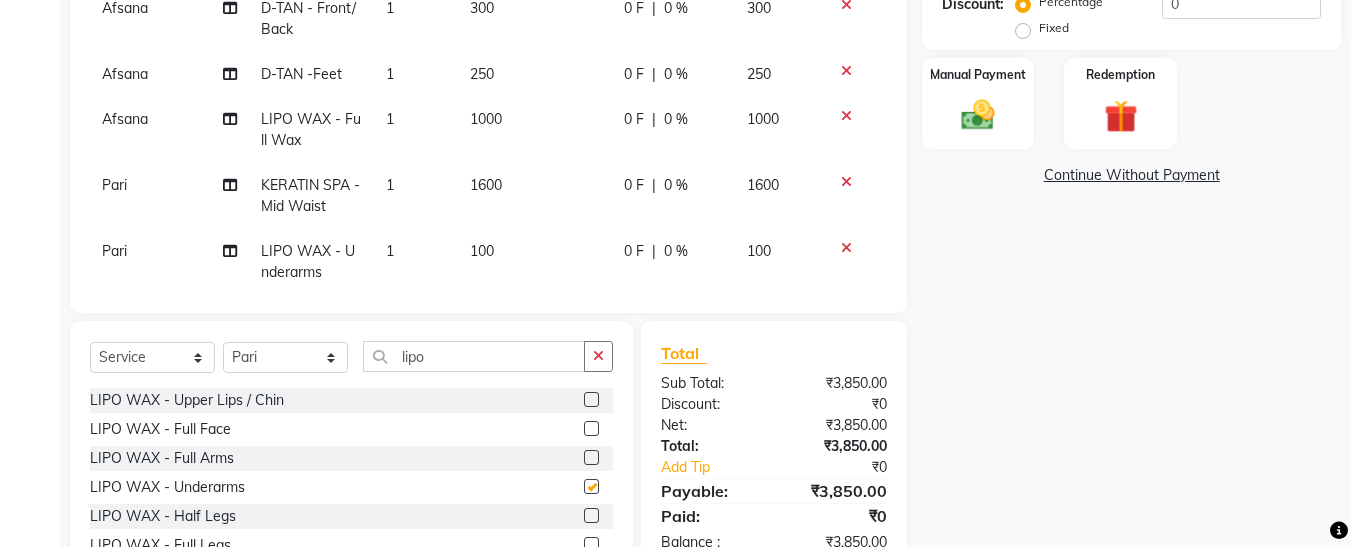 checkbox on "false" 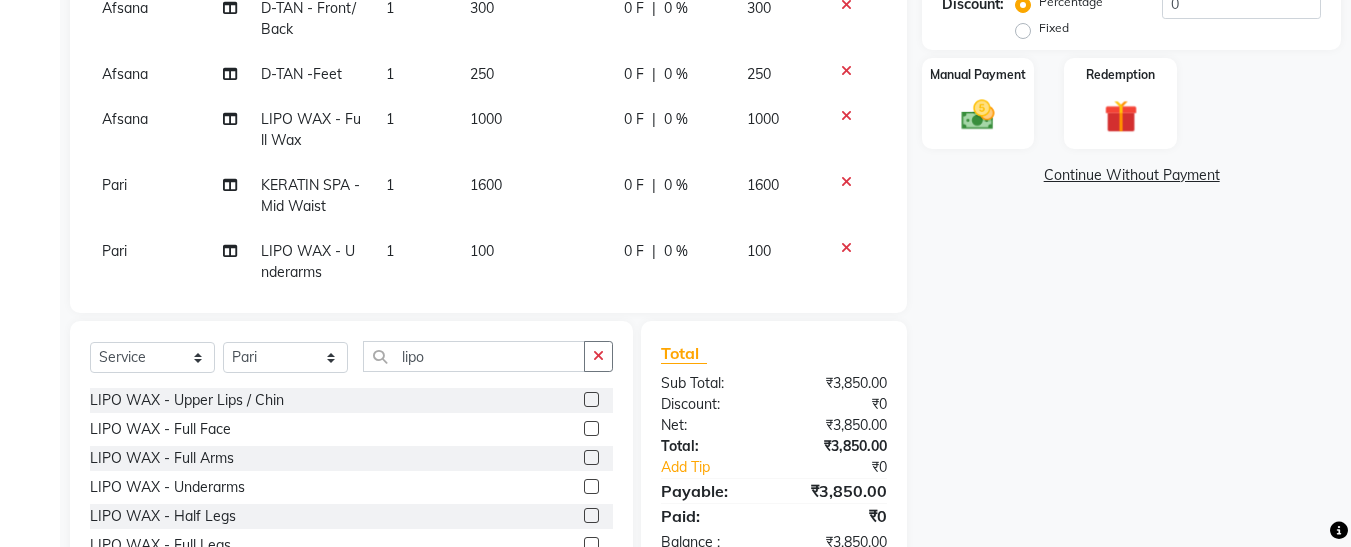 click 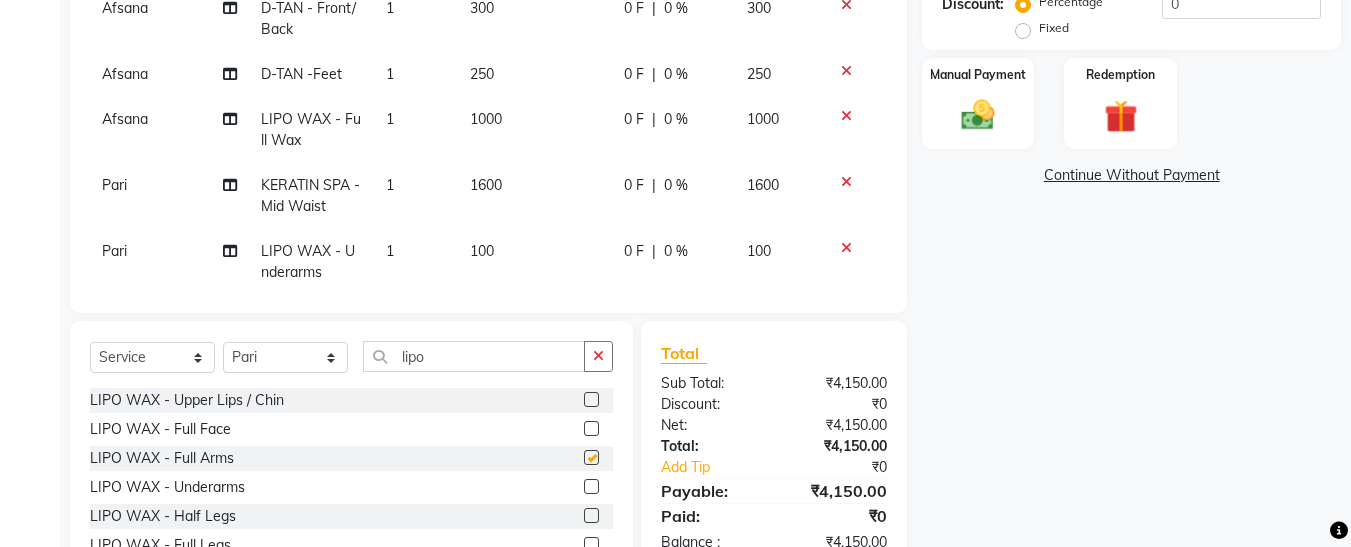 checkbox on "false" 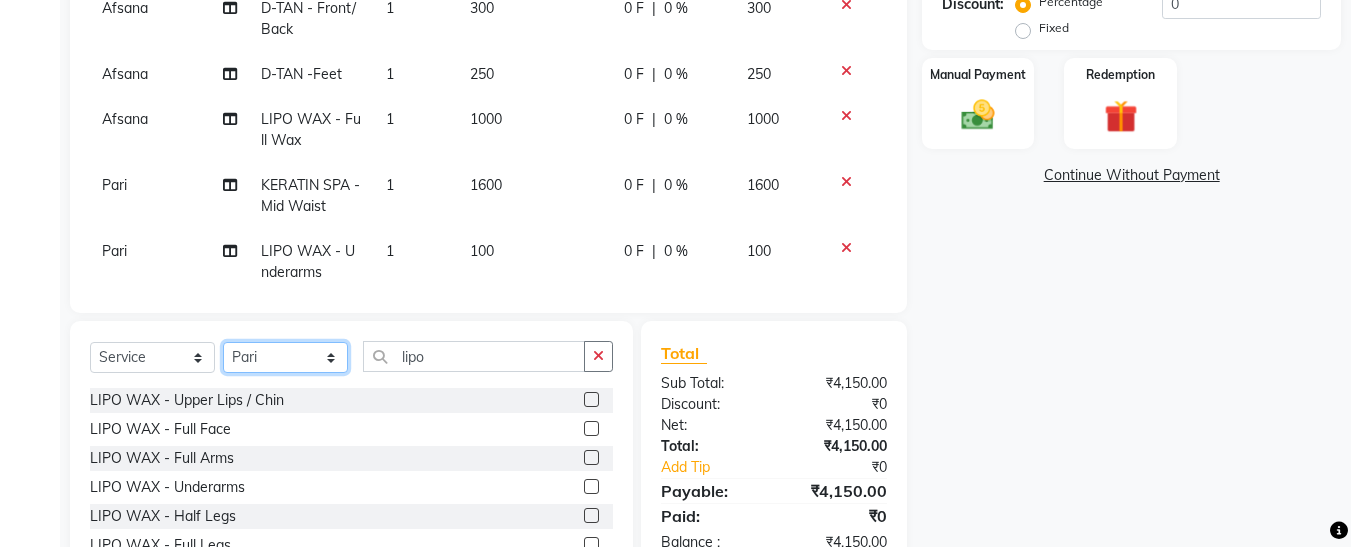 click on "Select Stylist Afsana Ankita Krutika Maam Nisha Pari Rasika Ruba sara Vidya" 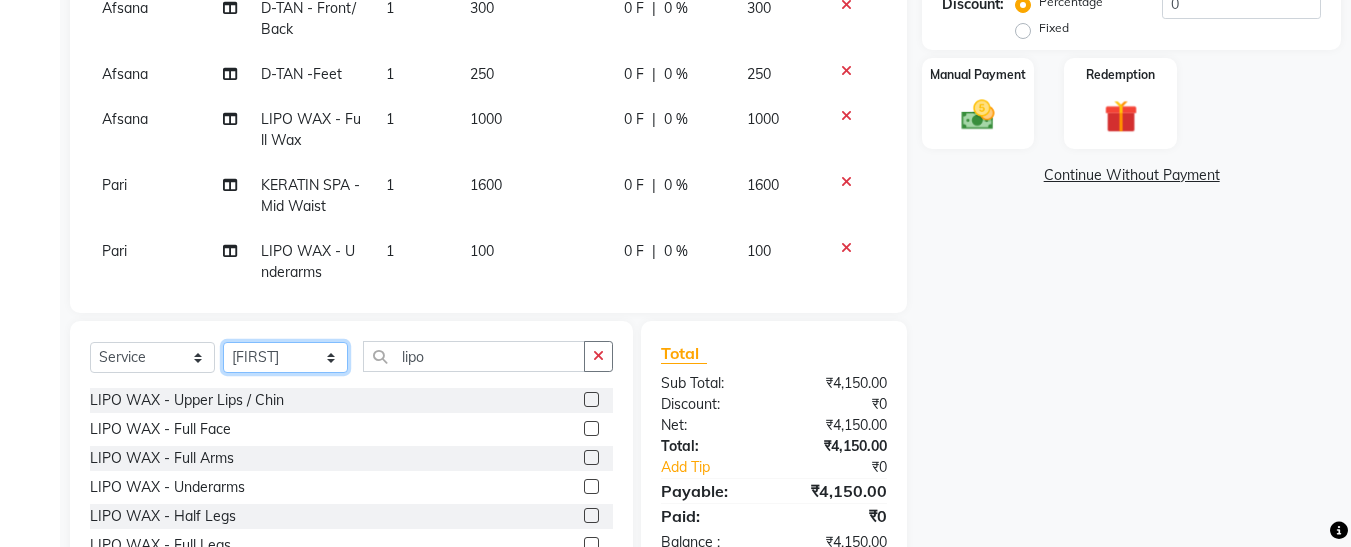 click on "Select Stylist Afsana Ankita Krutika Maam Nisha Pari Rasika Ruba sara Vidya" 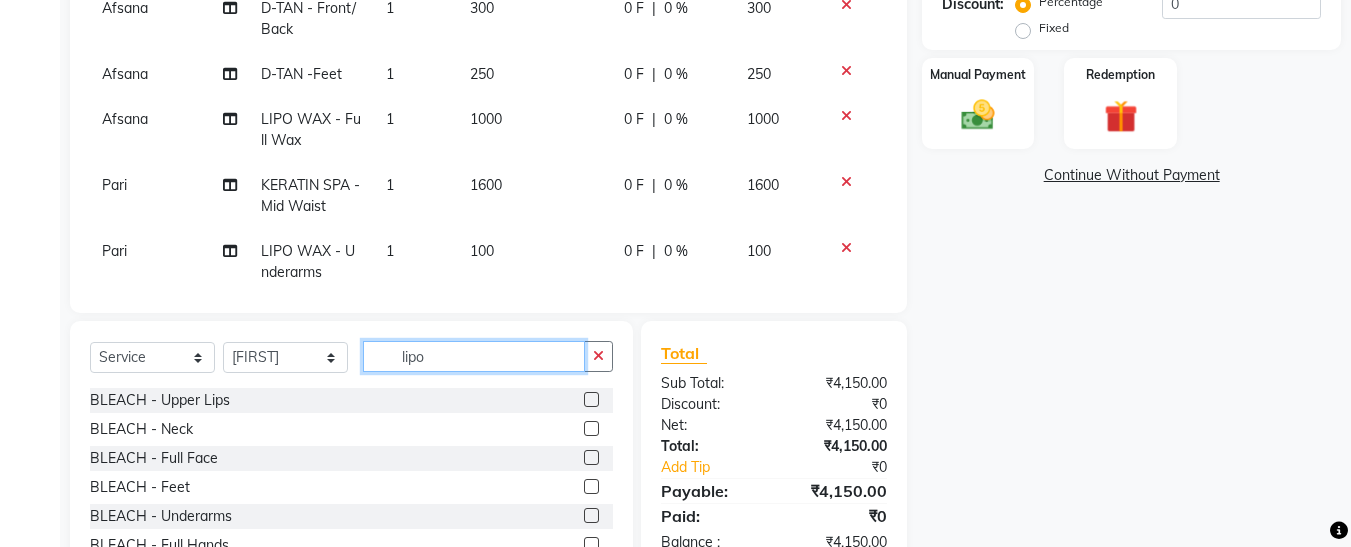 click on "lipo" 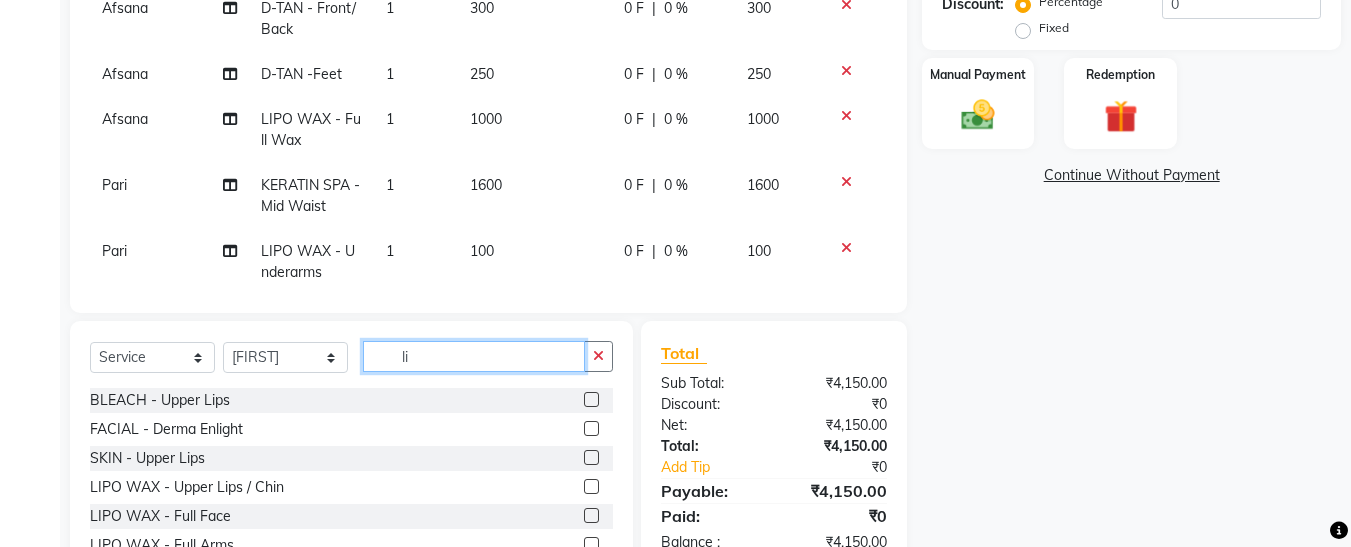 type on "l" 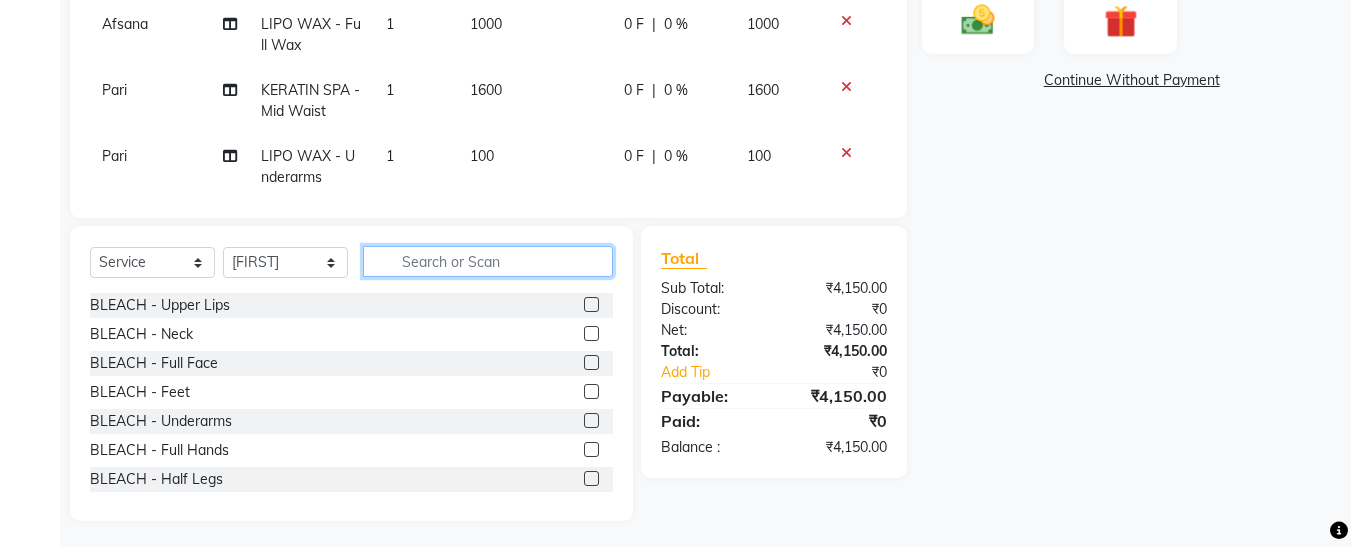 scroll, scrollTop: 554, scrollLeft: 0, axis: vertical 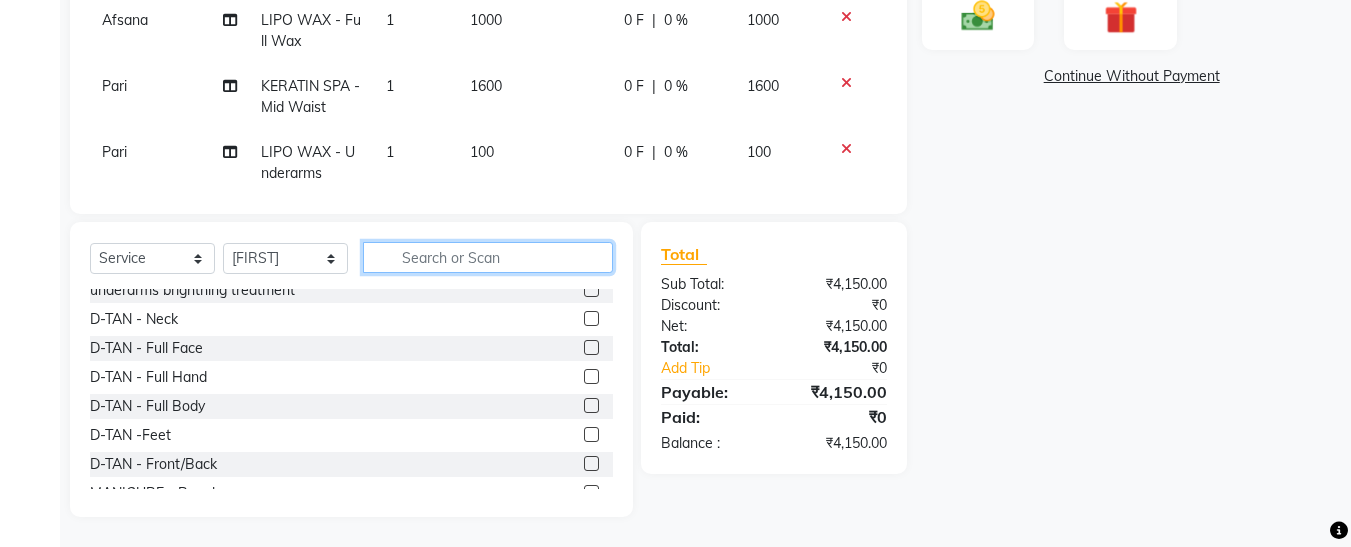 type 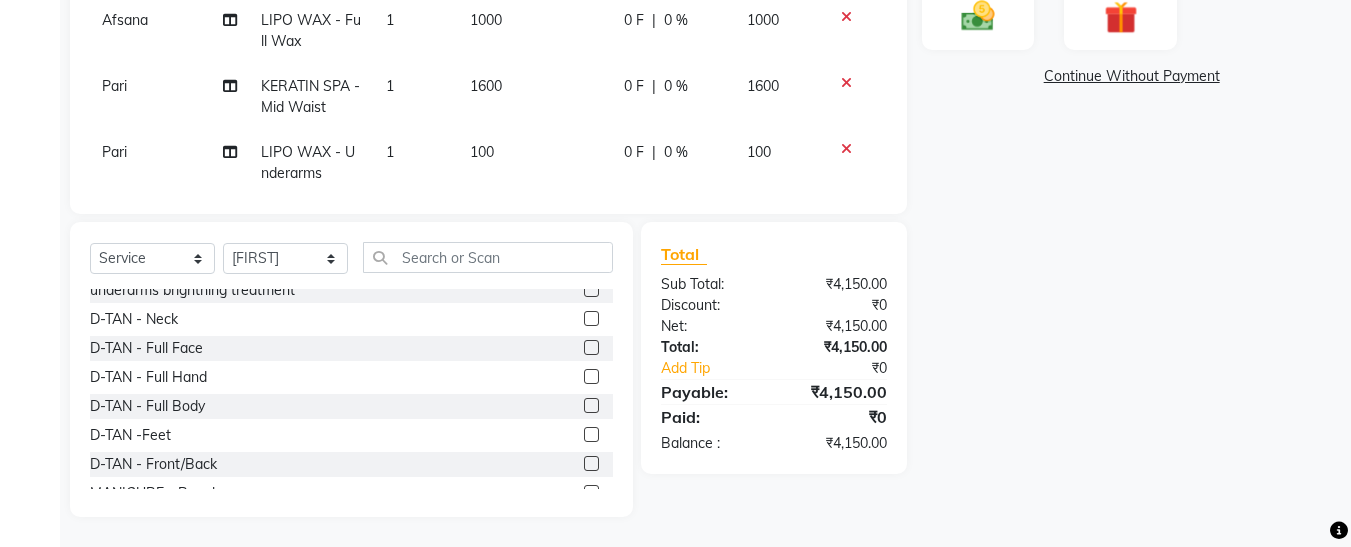 click 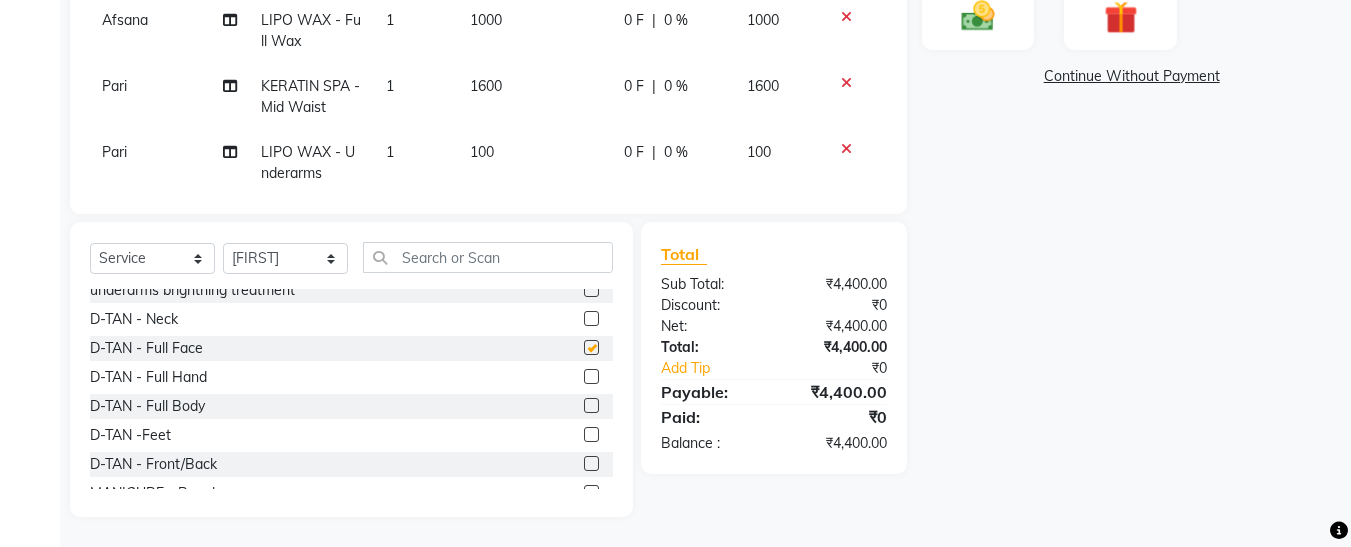 checkbox on "false" 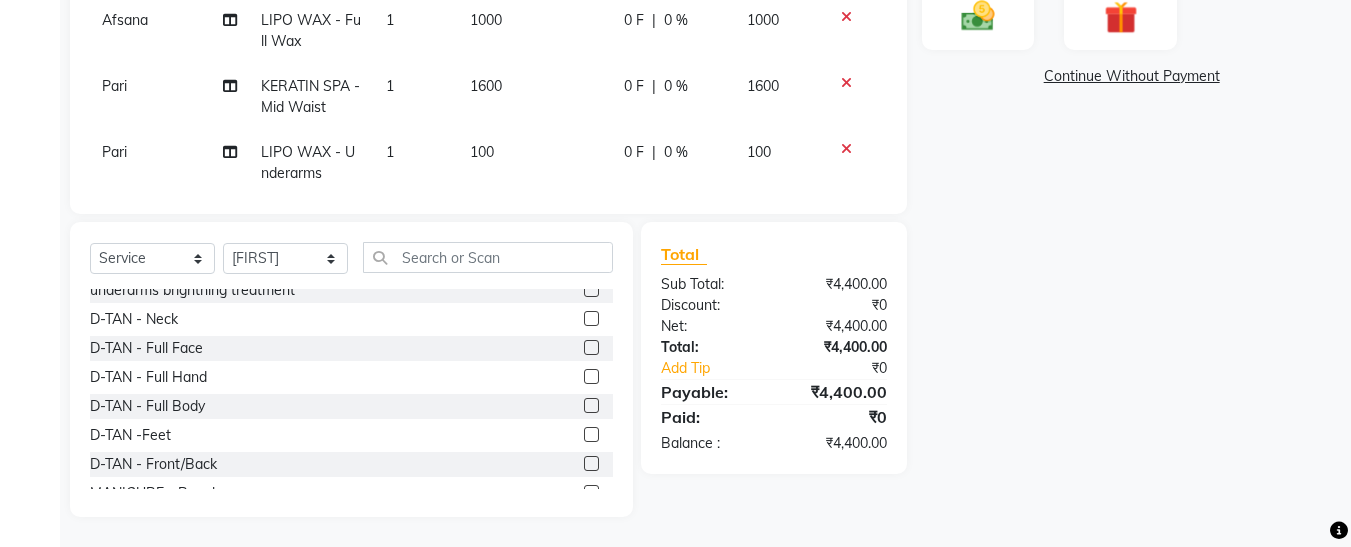 click 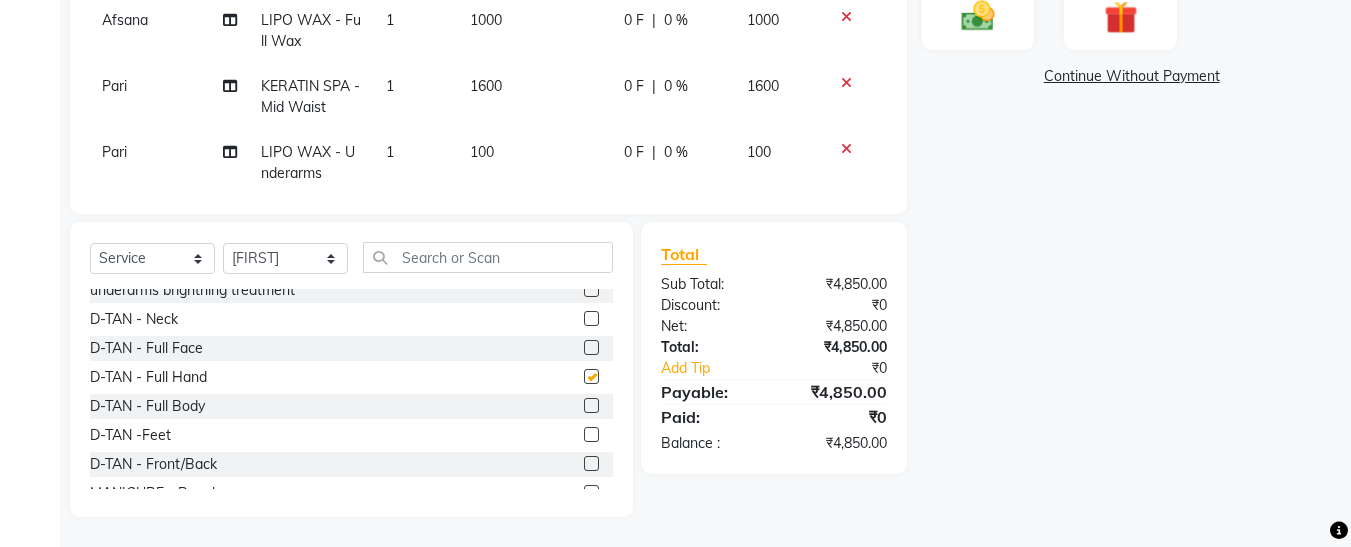 checkbox on "false" 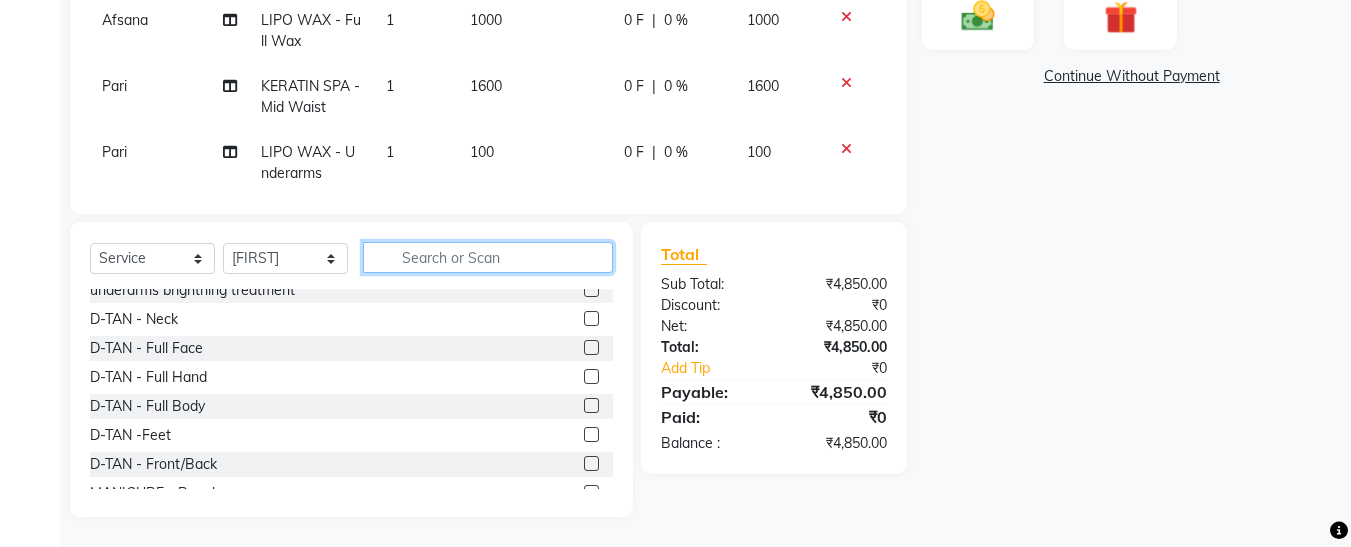 click 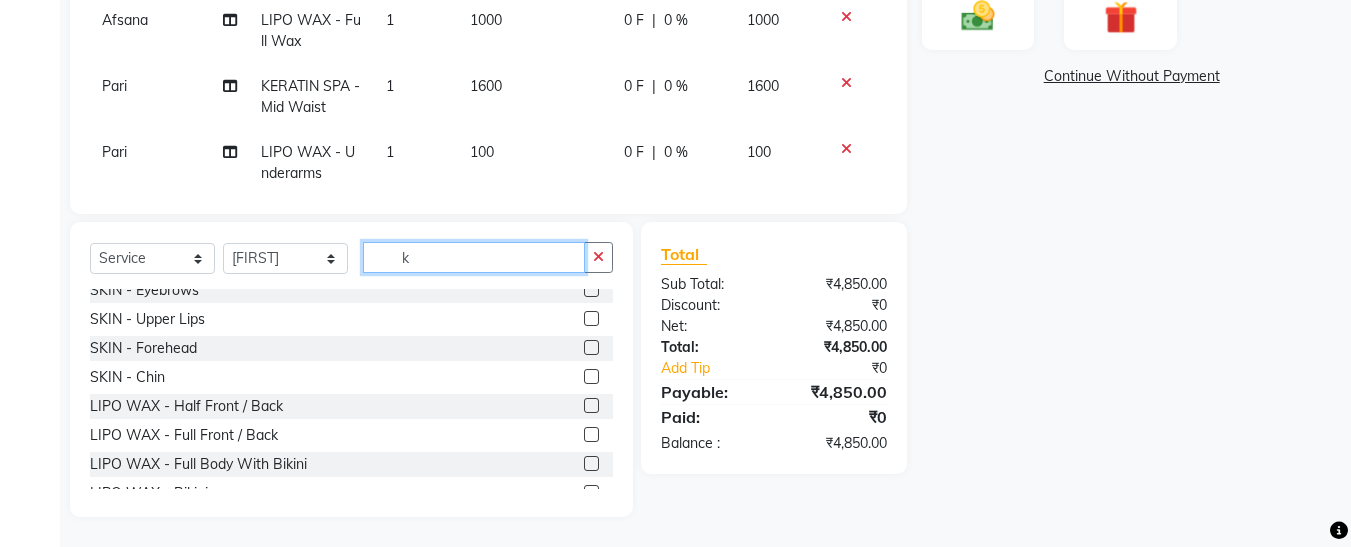 scroll, scrollTop: 40, scrollLeft: 0, axis: vertical 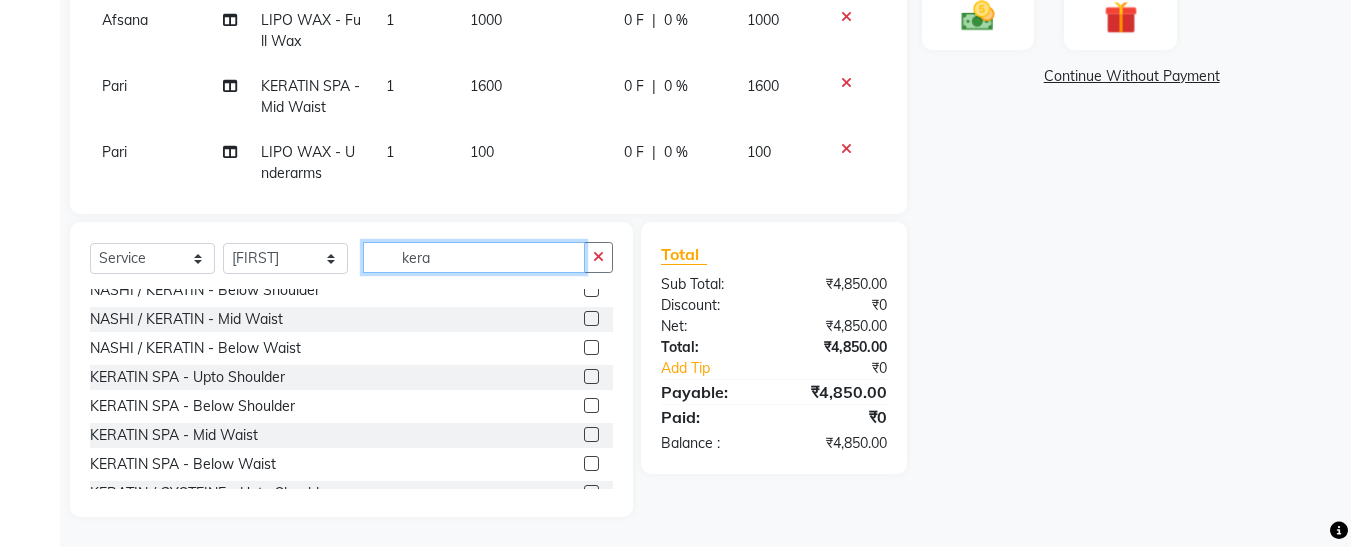 type on "kera" 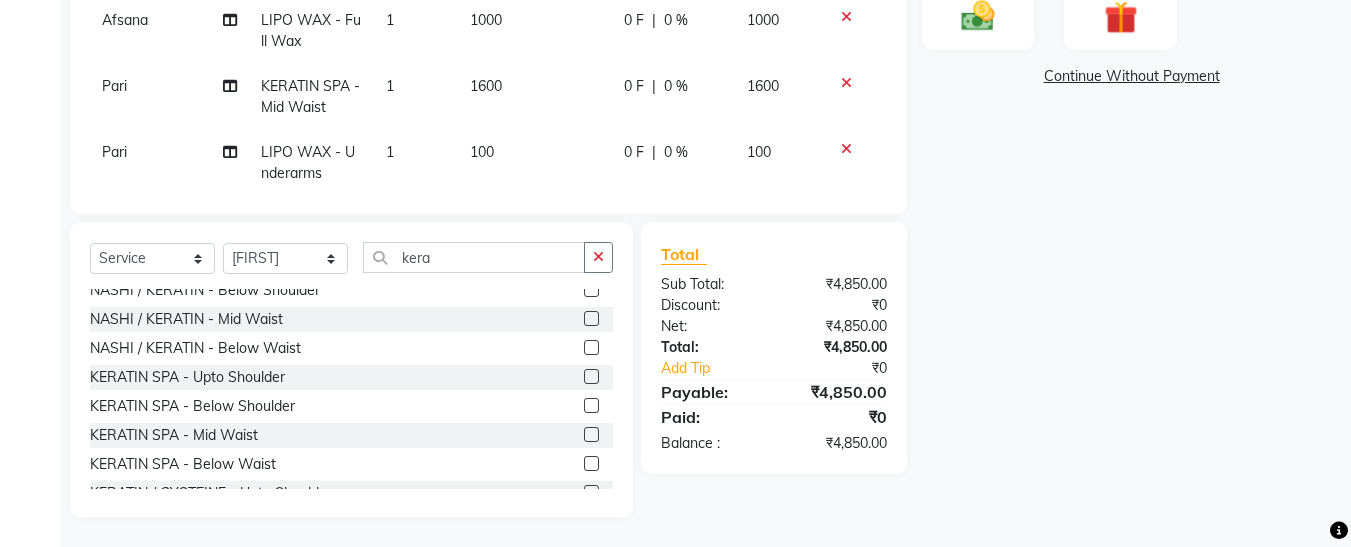 click 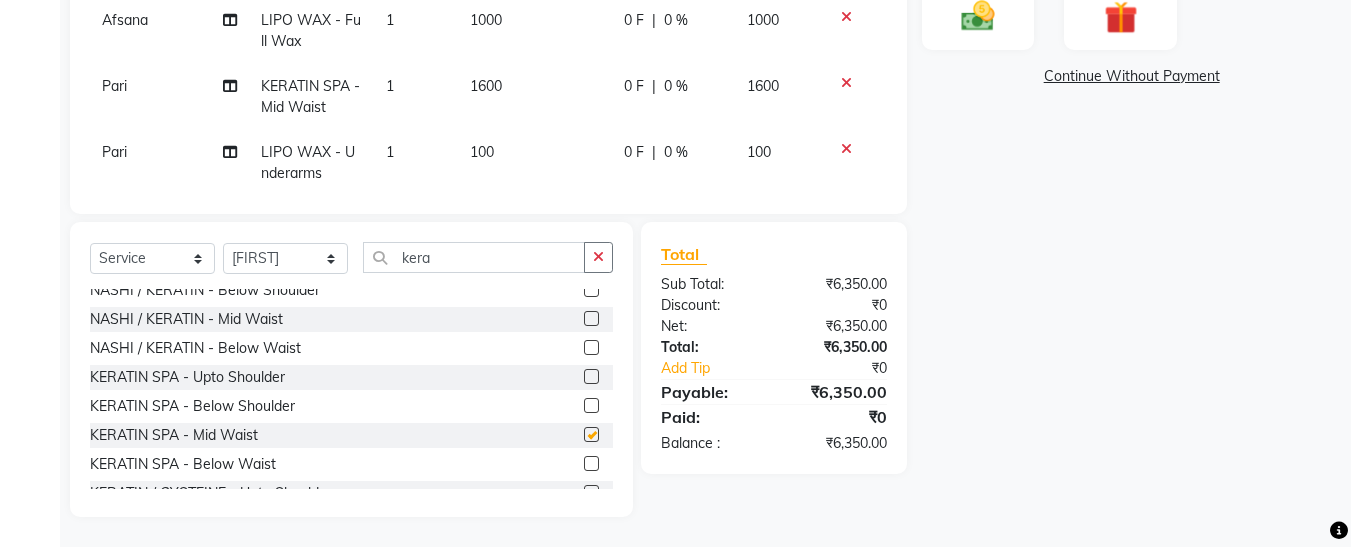 checkbox on "false" 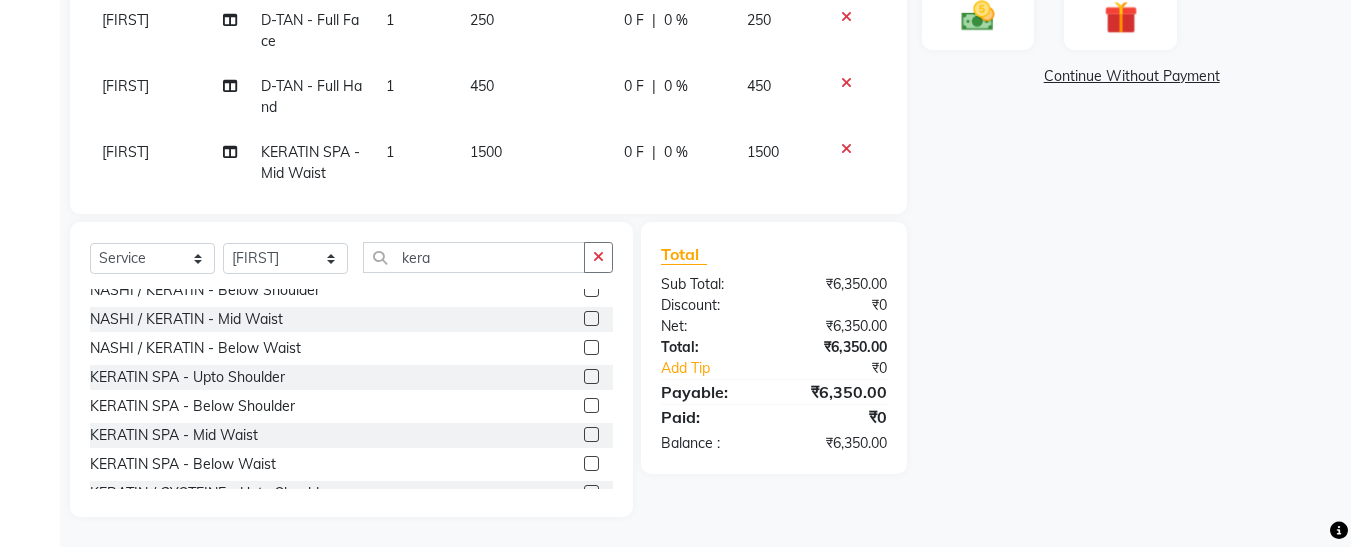 scroll, scrollTop: 297, scrollLeft: 0, axis: vertical 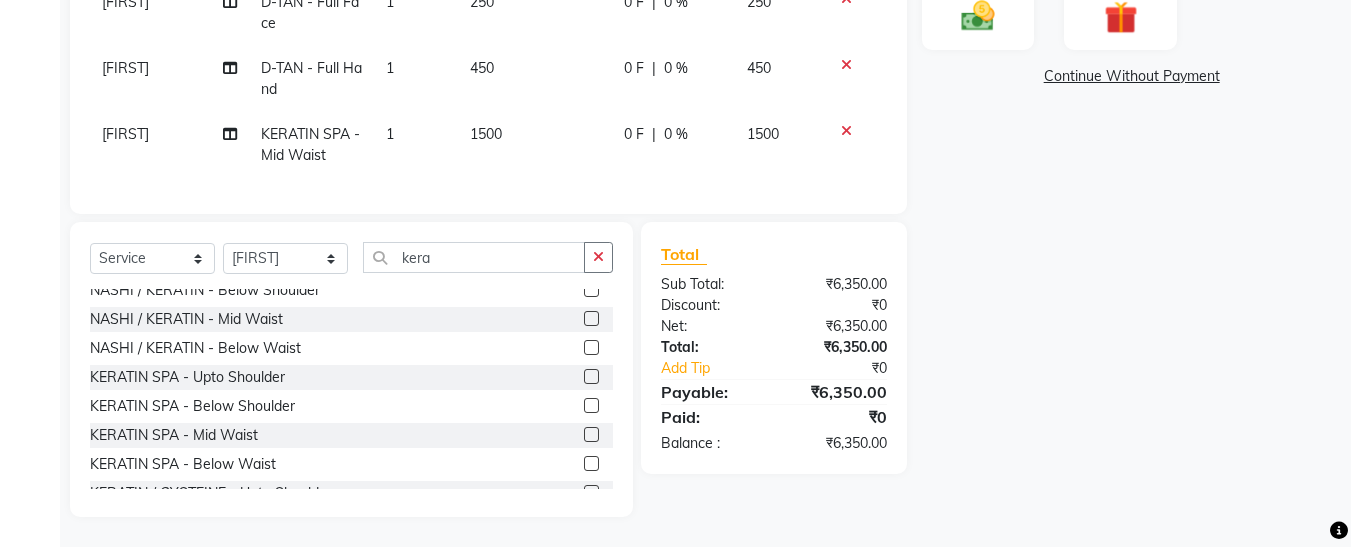 click on "1500" 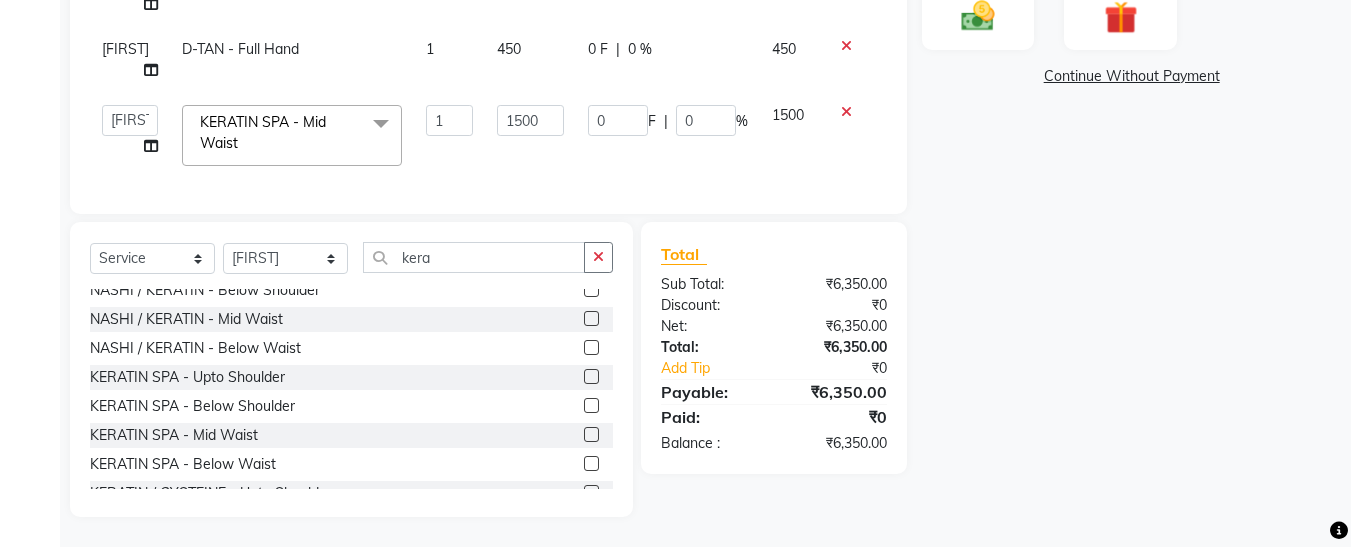 scroll, scrollTop: 295, scrollLeft: 0, axis: vertical 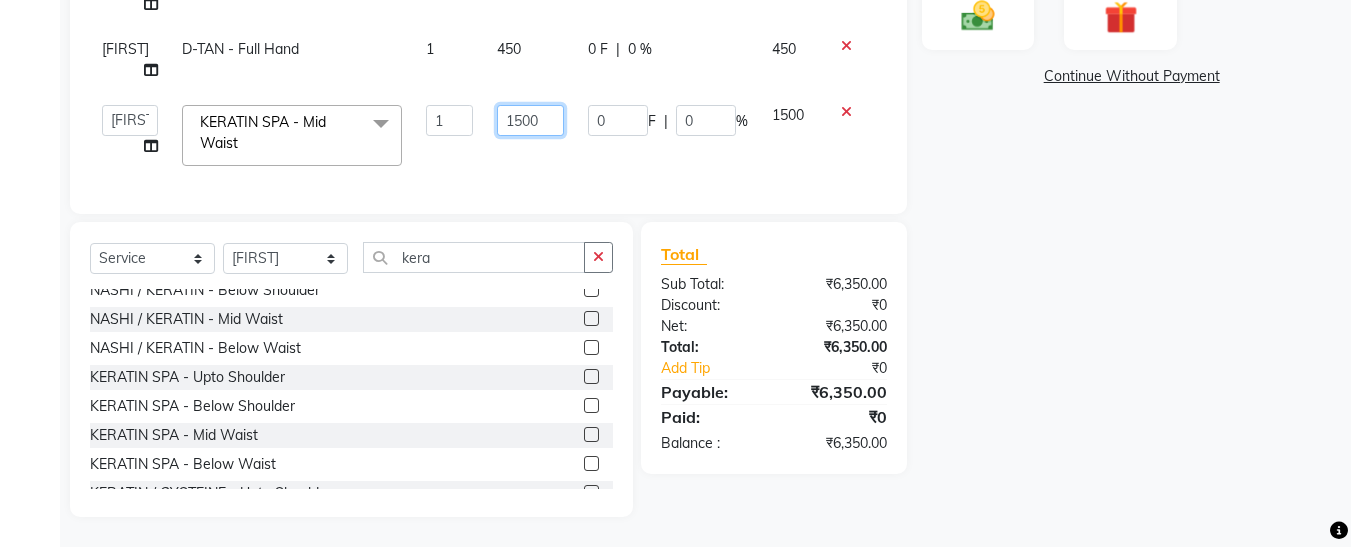 click on "1500" 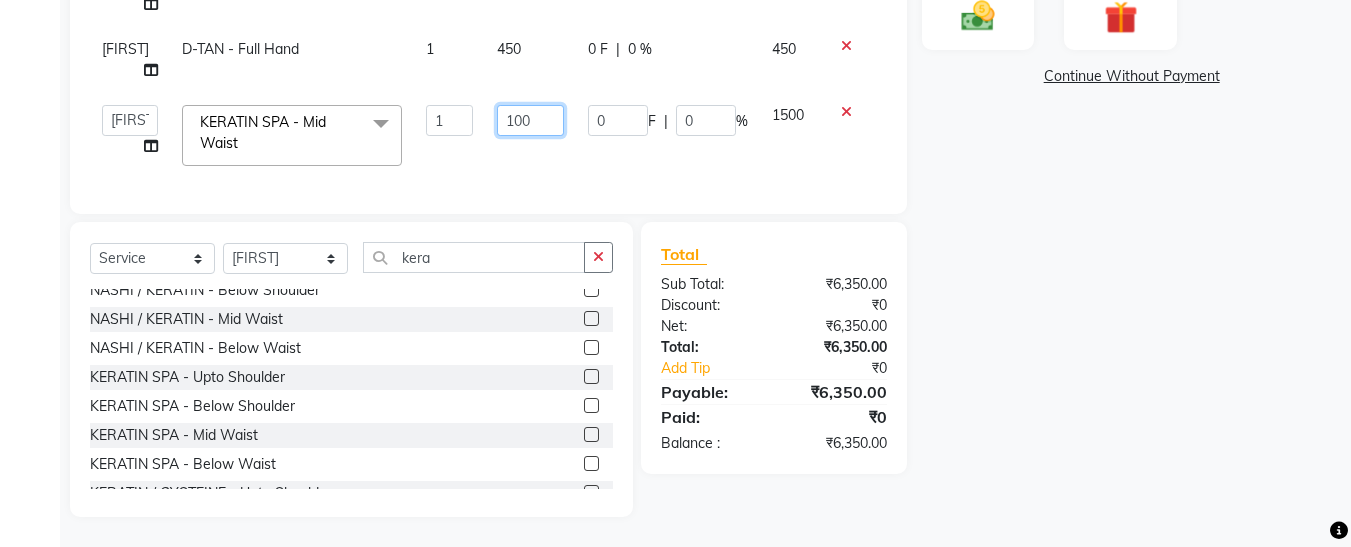 type on "1600" 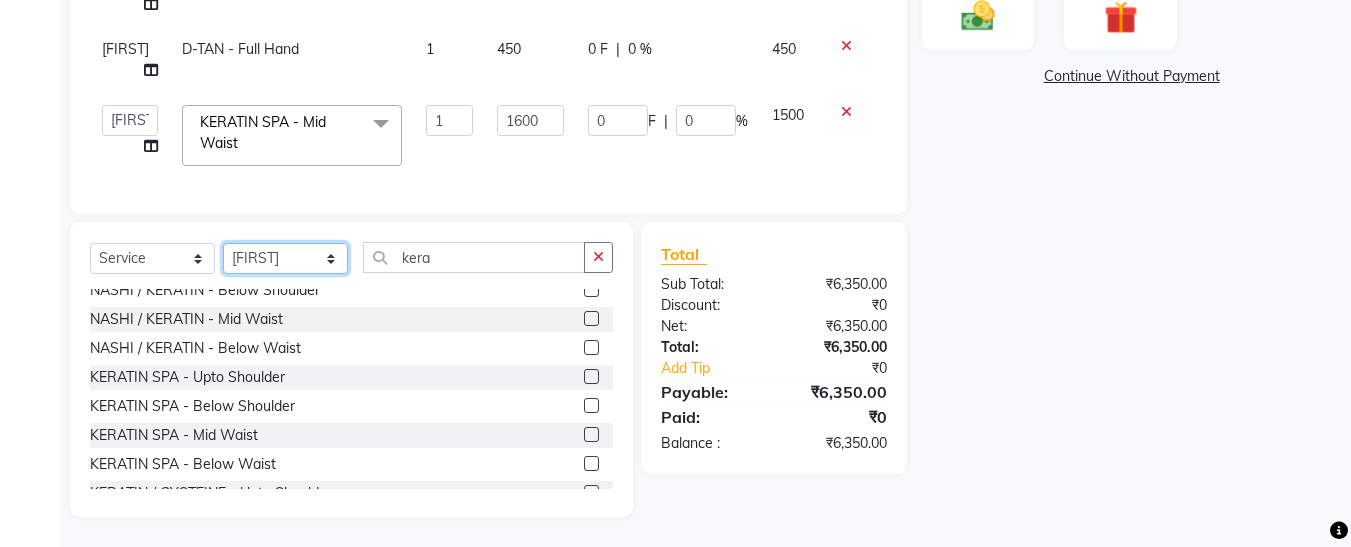 click on "Select Stylist Afsana Ankita Krutika Maam Nisha Pari Rasika Ruba sara Vidya" 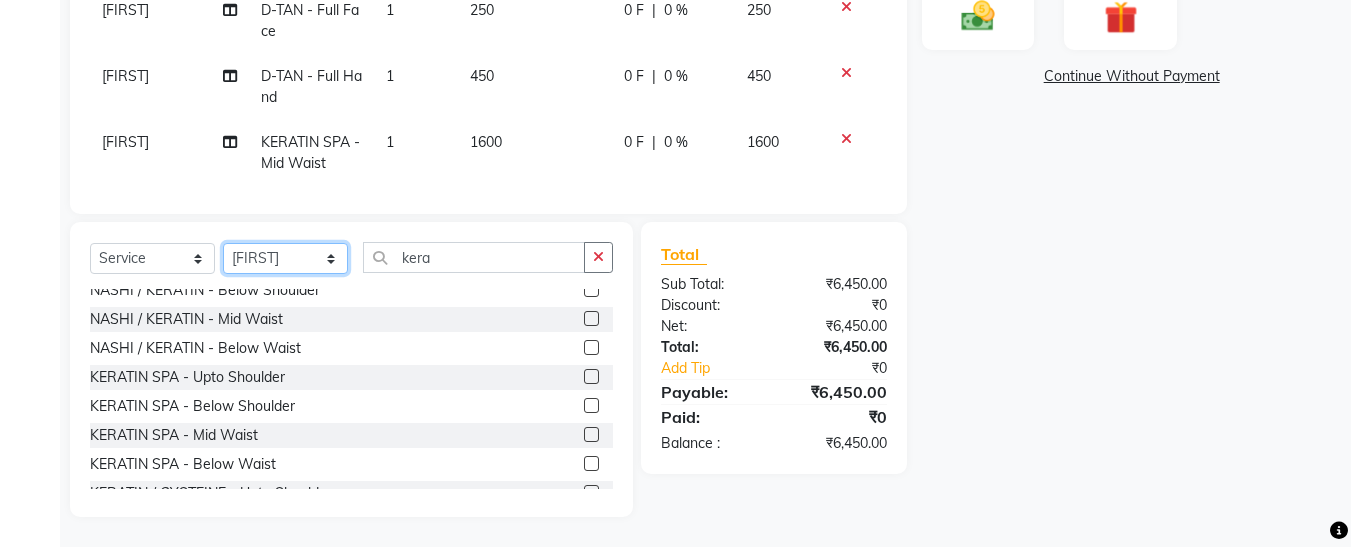select on "76407" 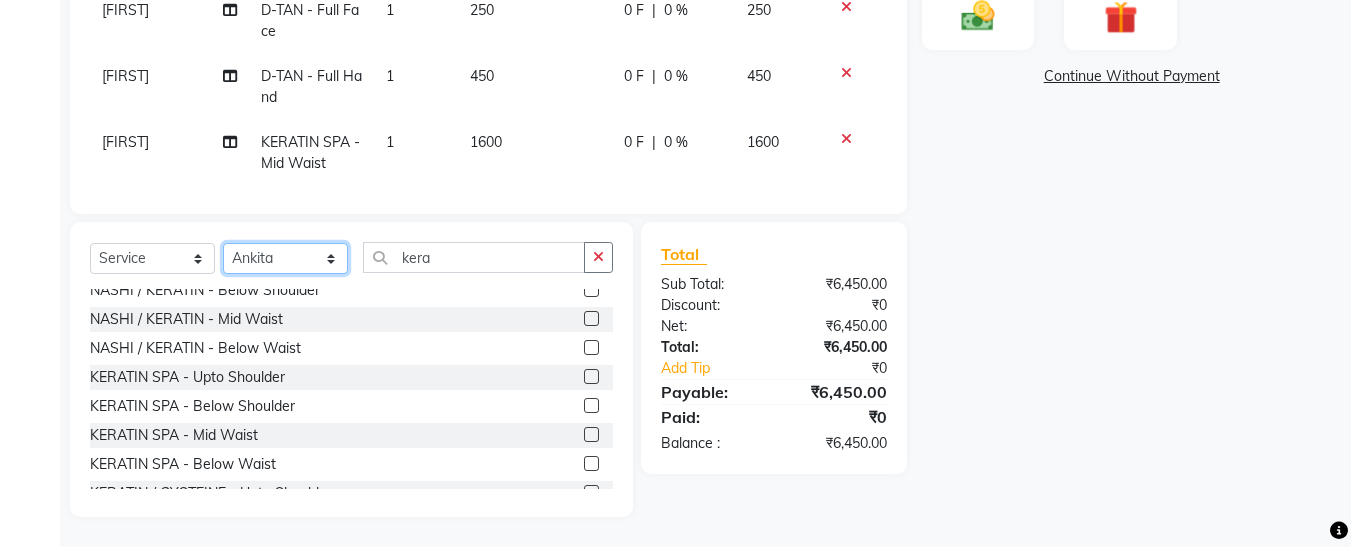 click on "Select Stylist Afsana Ankita Krutika Maam Nisha Pari Rasika Ruba sara Vidya" 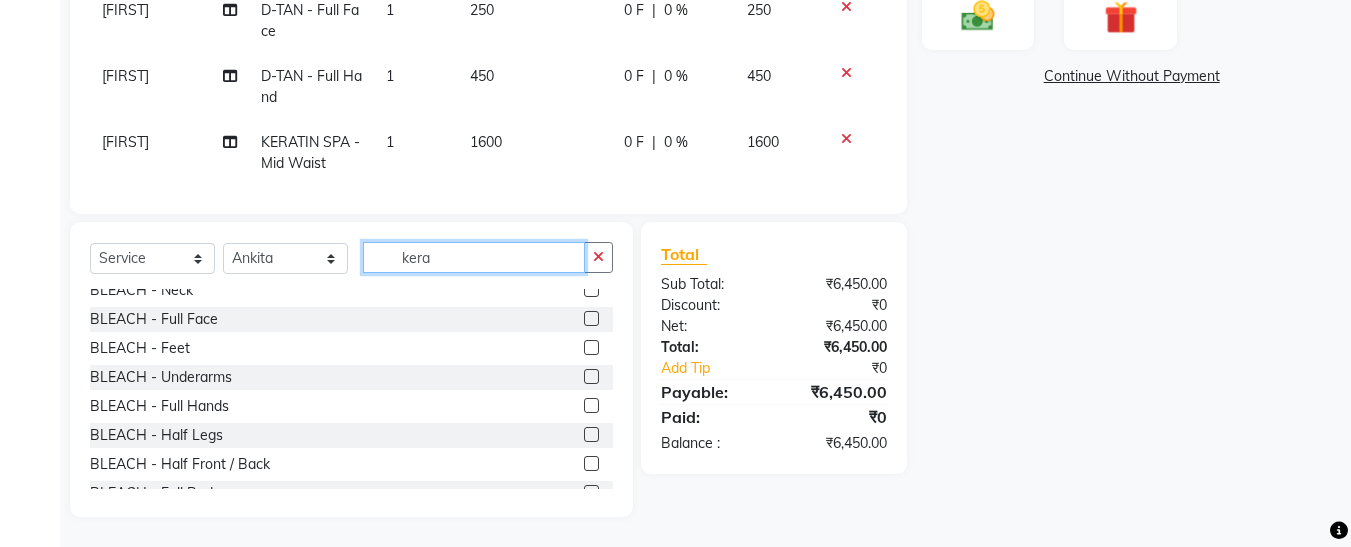 click on "kera" 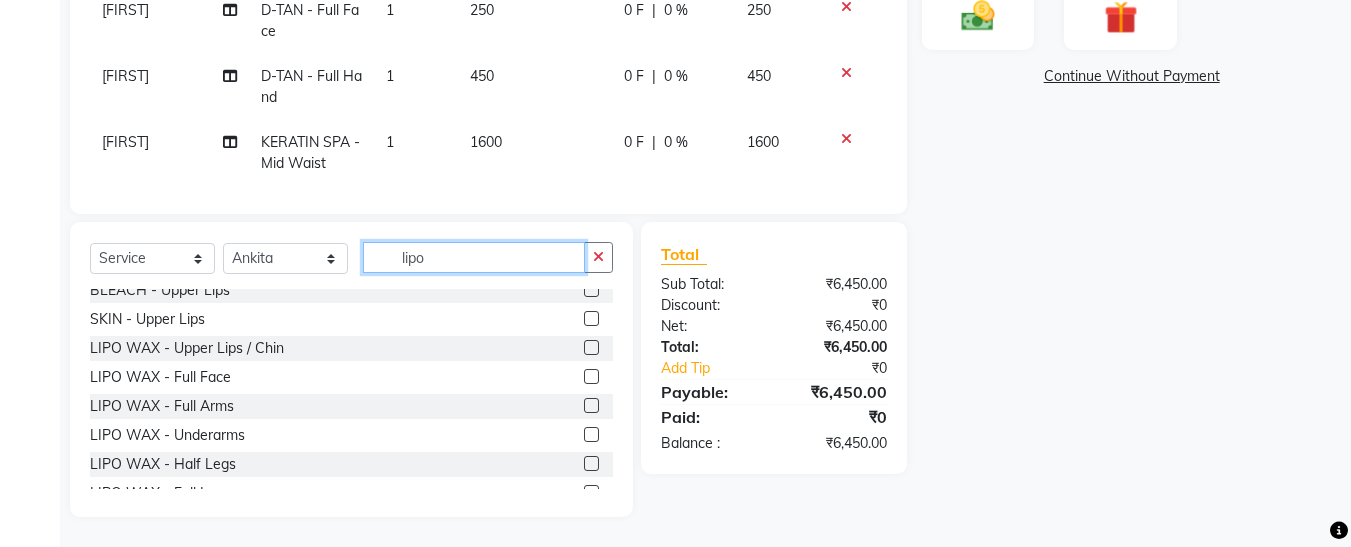 scroll, scrollTop: 0, scrollLeft: 0, axis: both 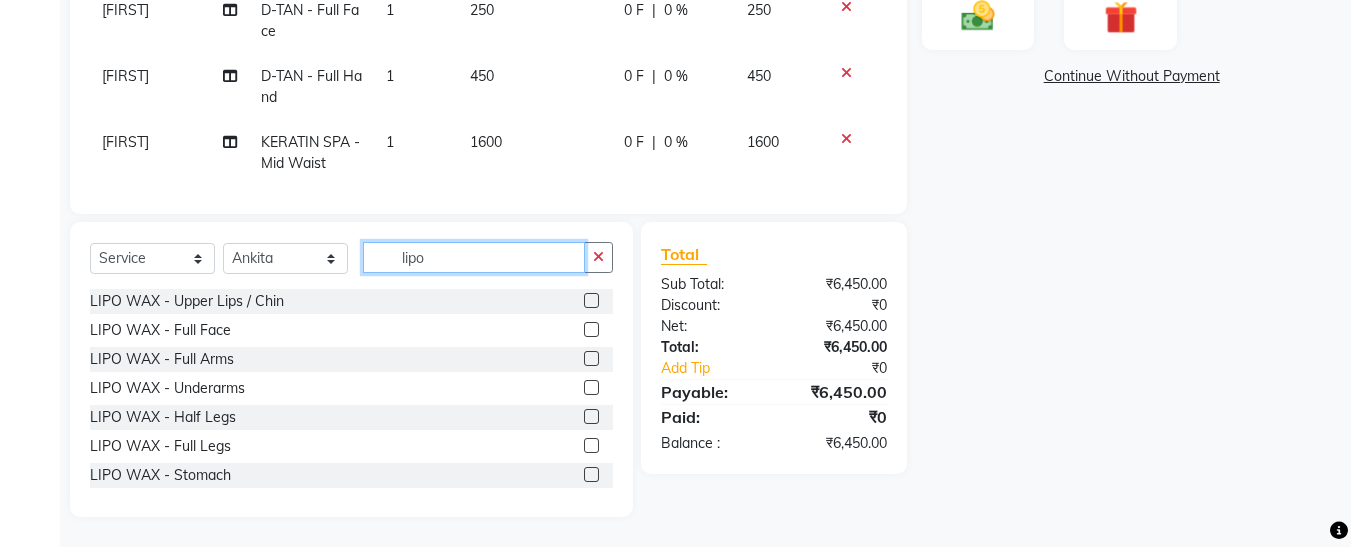 type on "lipo" 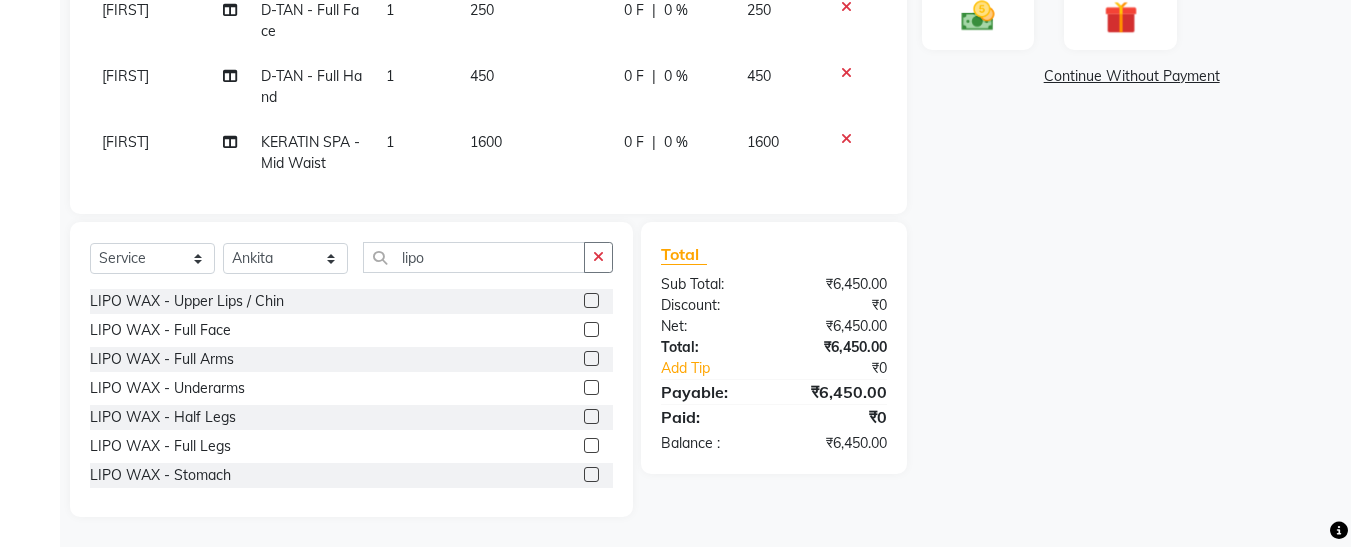 click 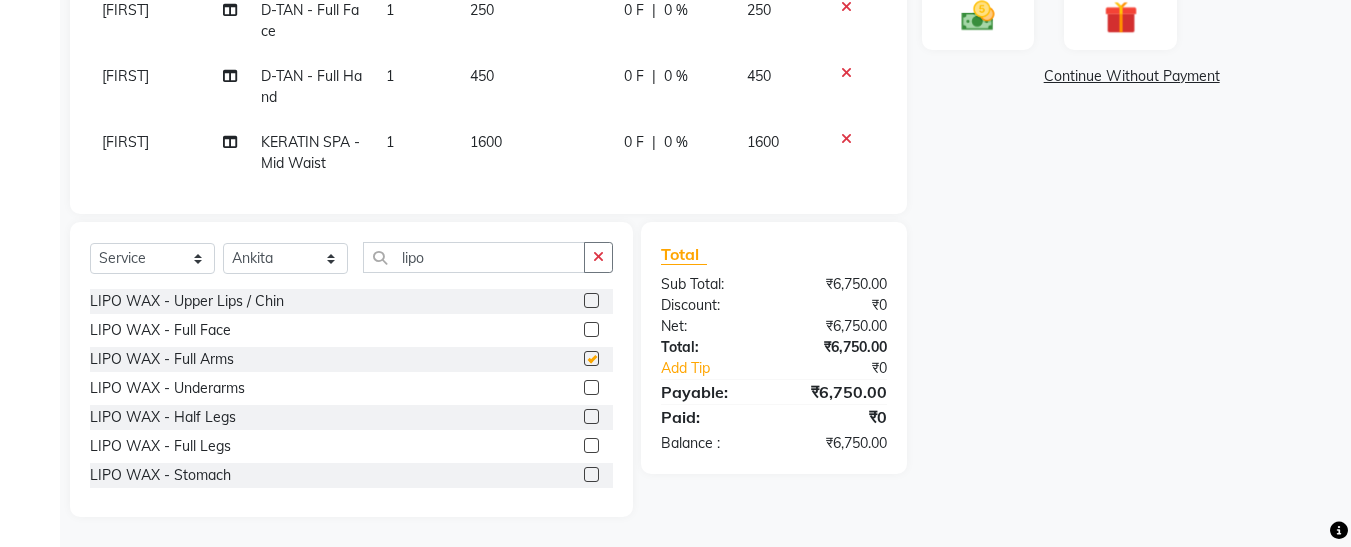 checkbox on "false" 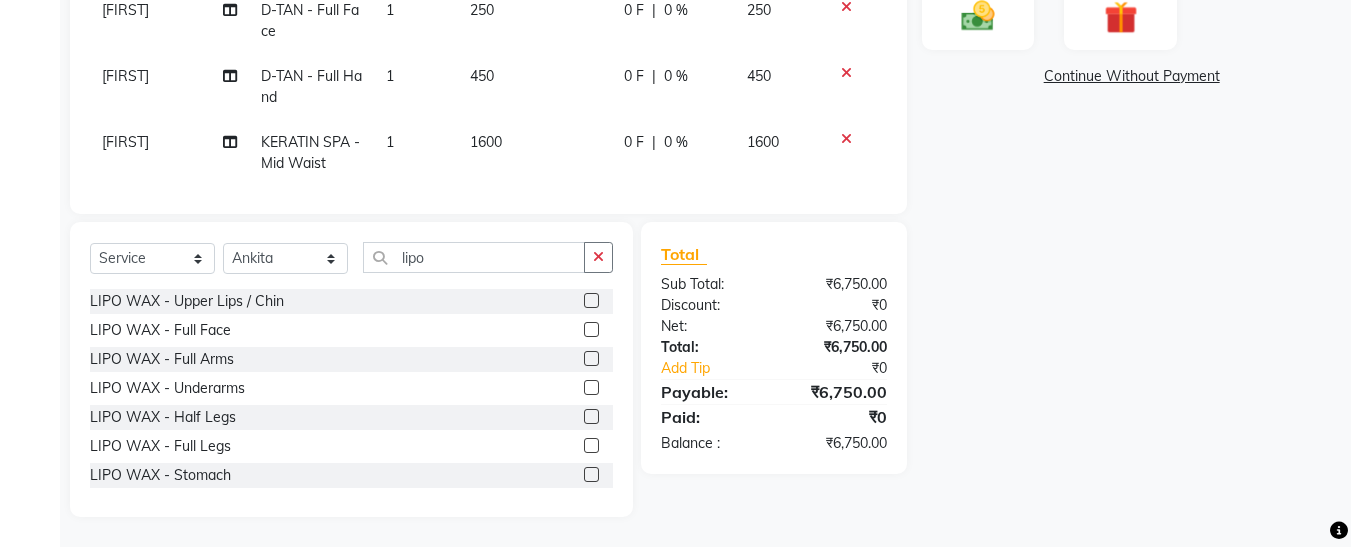 click 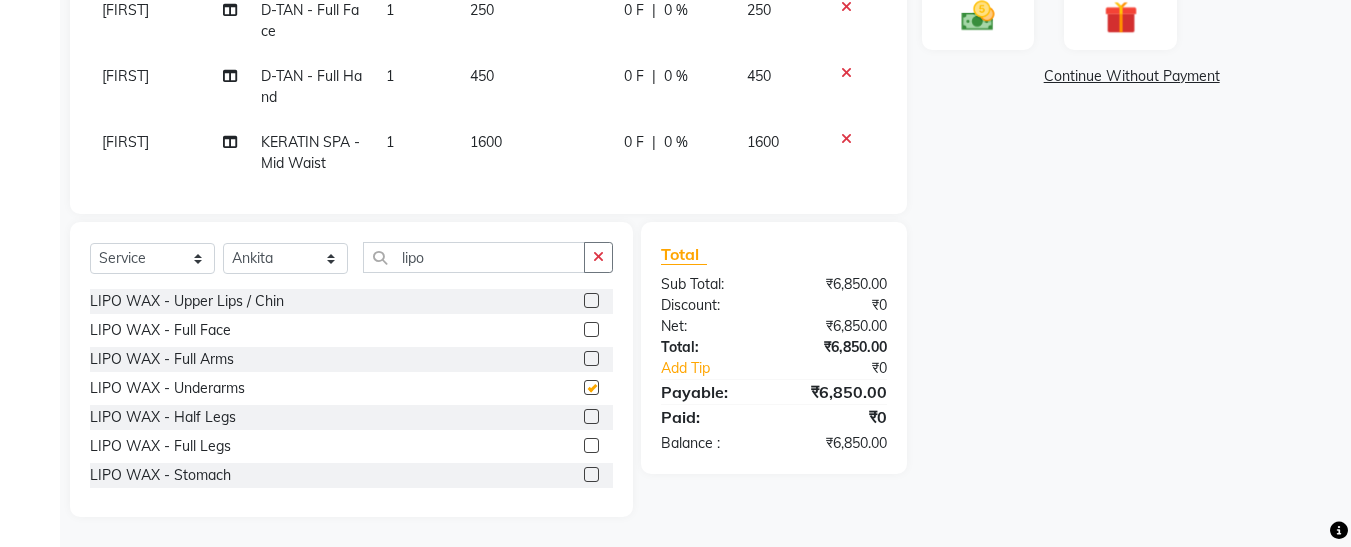 checkbox on "false" 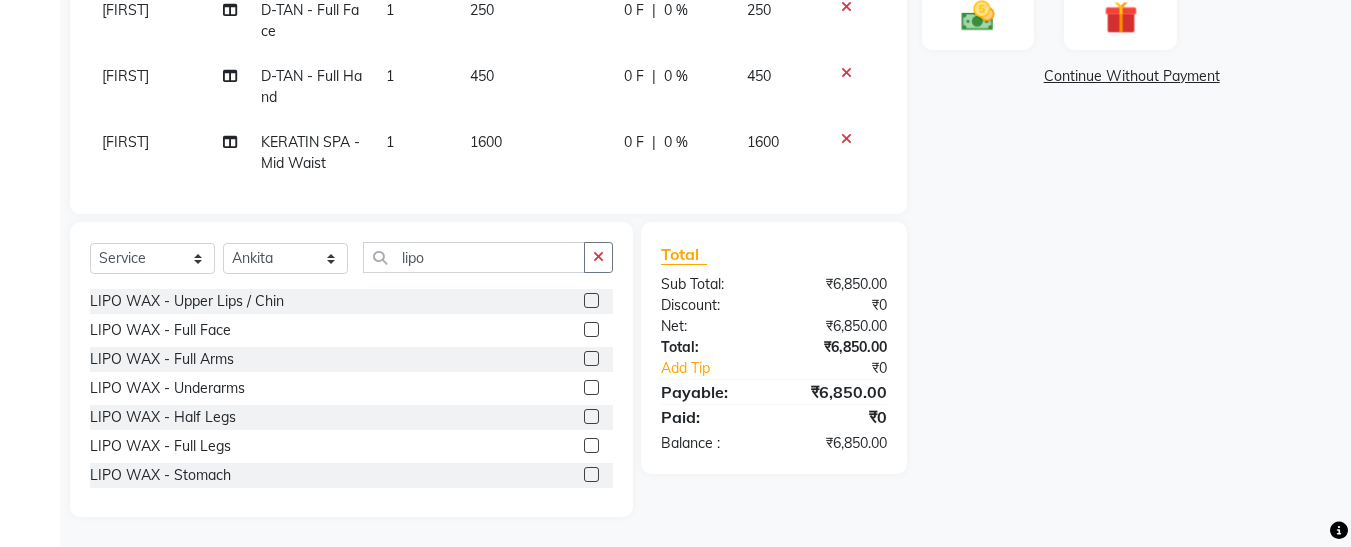 click 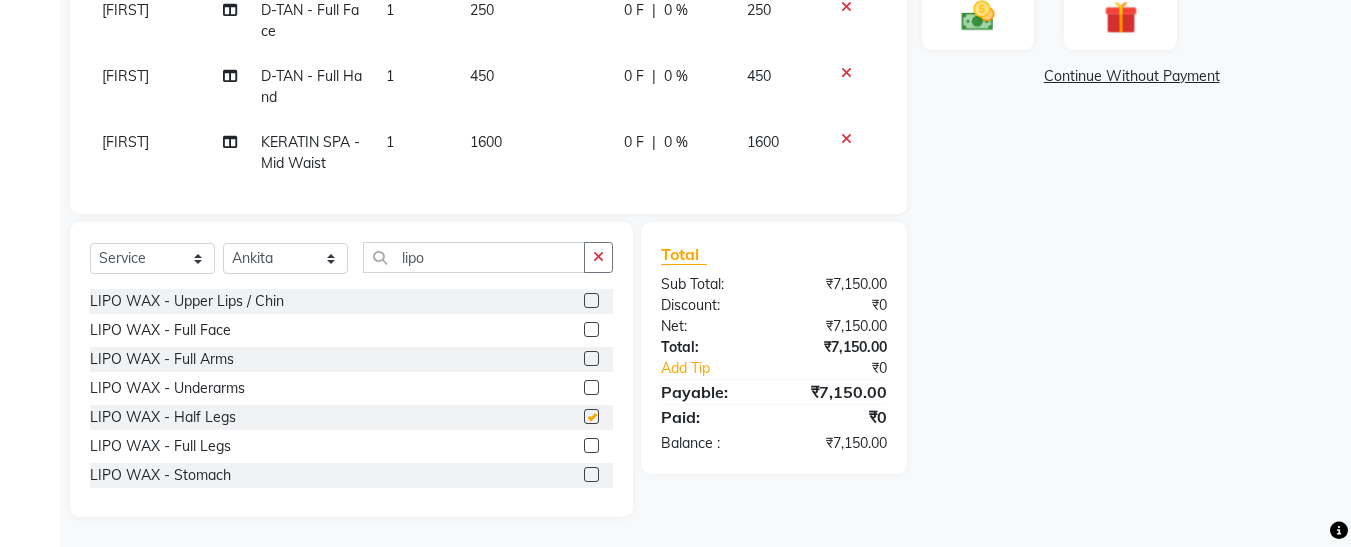 checkbox on "false" 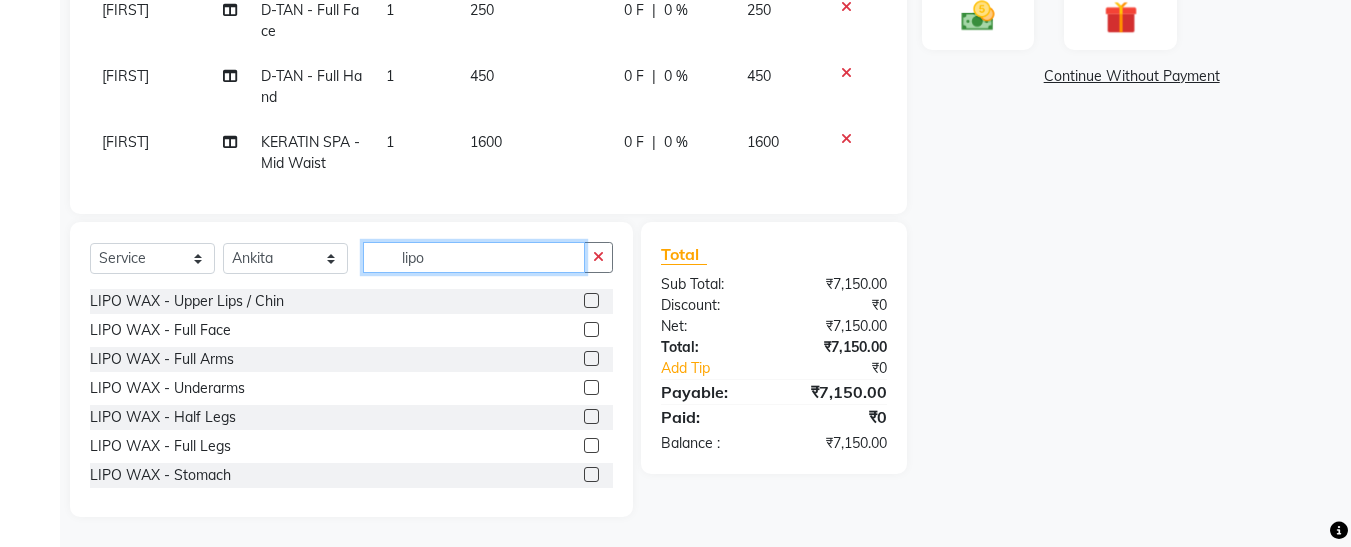 click on "lipo" 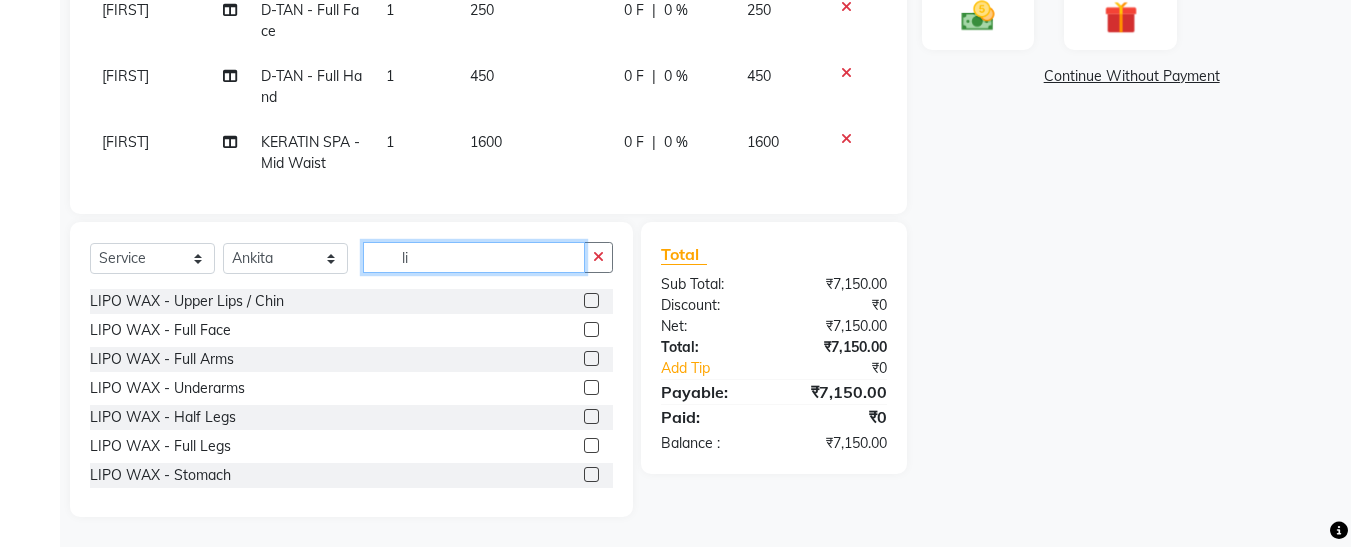 type on "l" 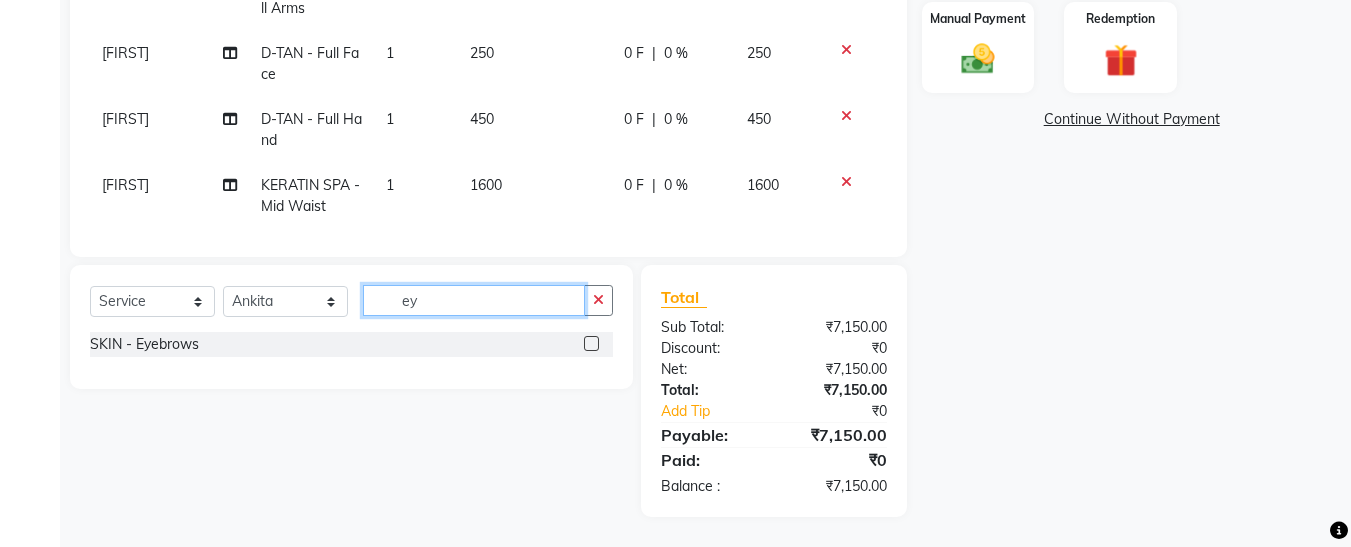 scroll, scrollTop: 511, scrollLeft: 0, axis: vertical 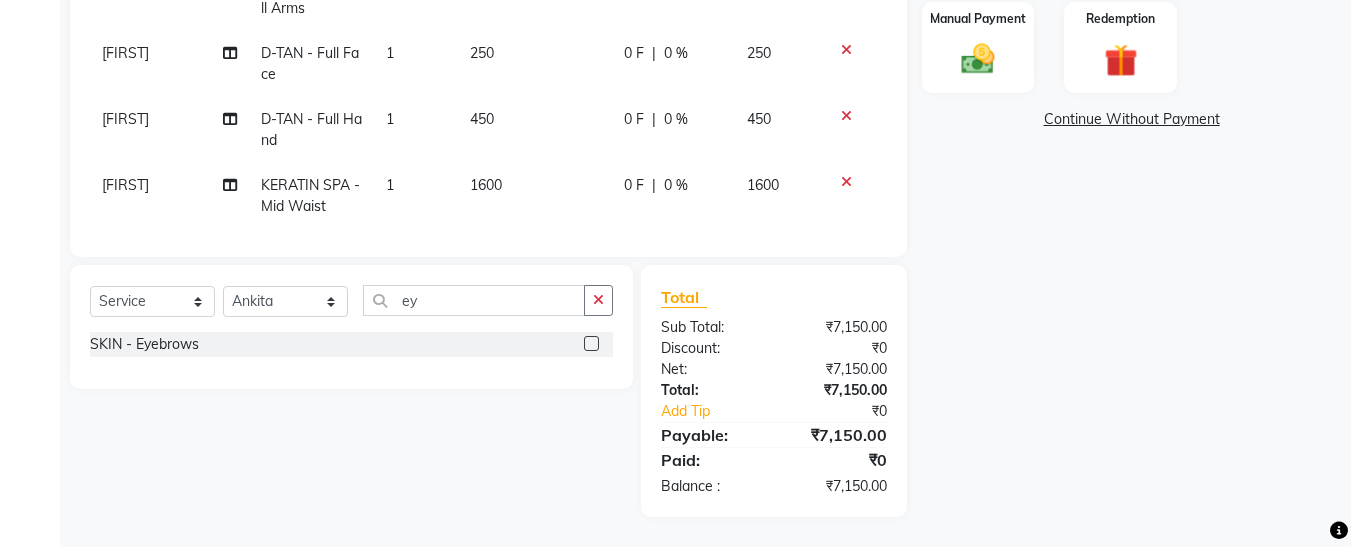 click 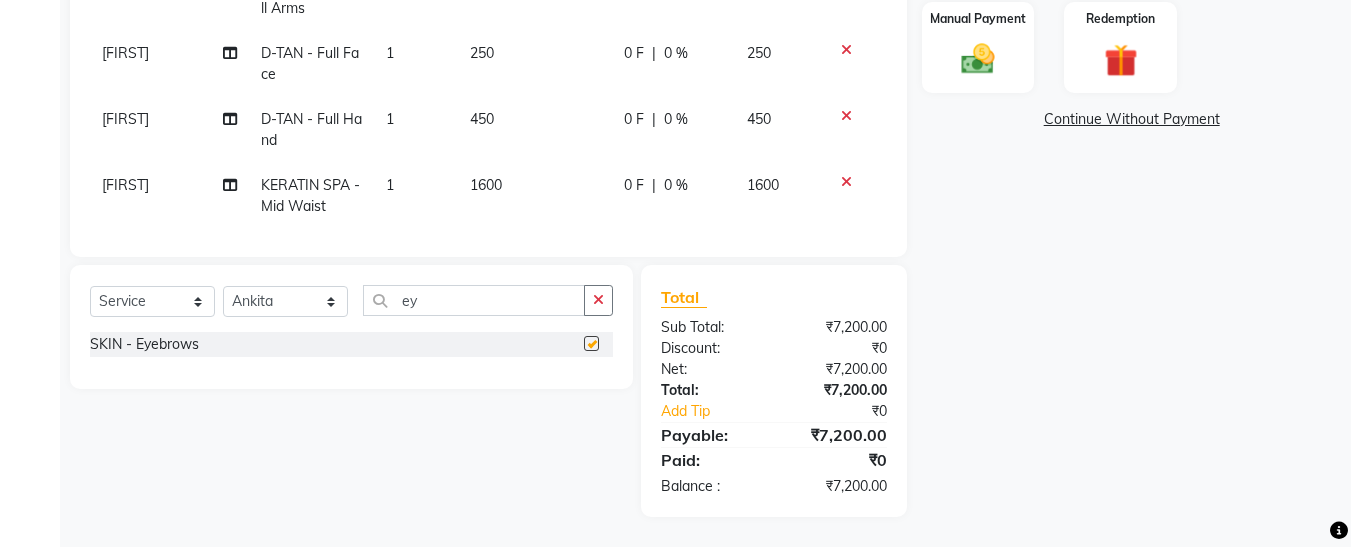 checkbox on "false" 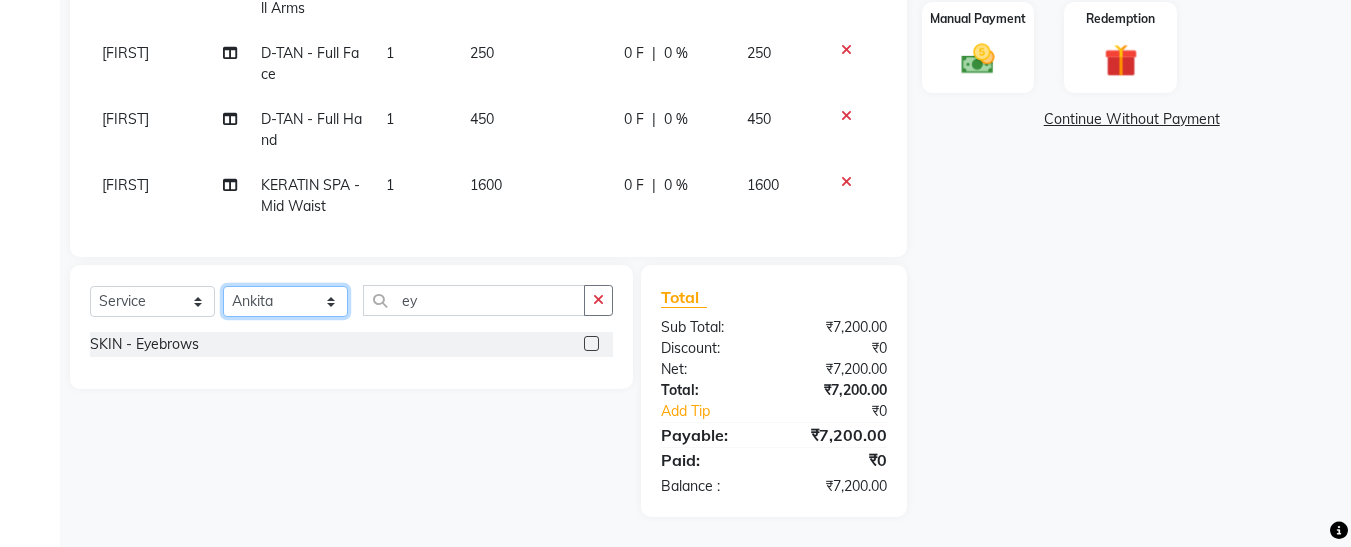 click on "Select Stylist Afsana Ankita Krutika Maam Nisha Pari Rasika Ruba sara Vidya" 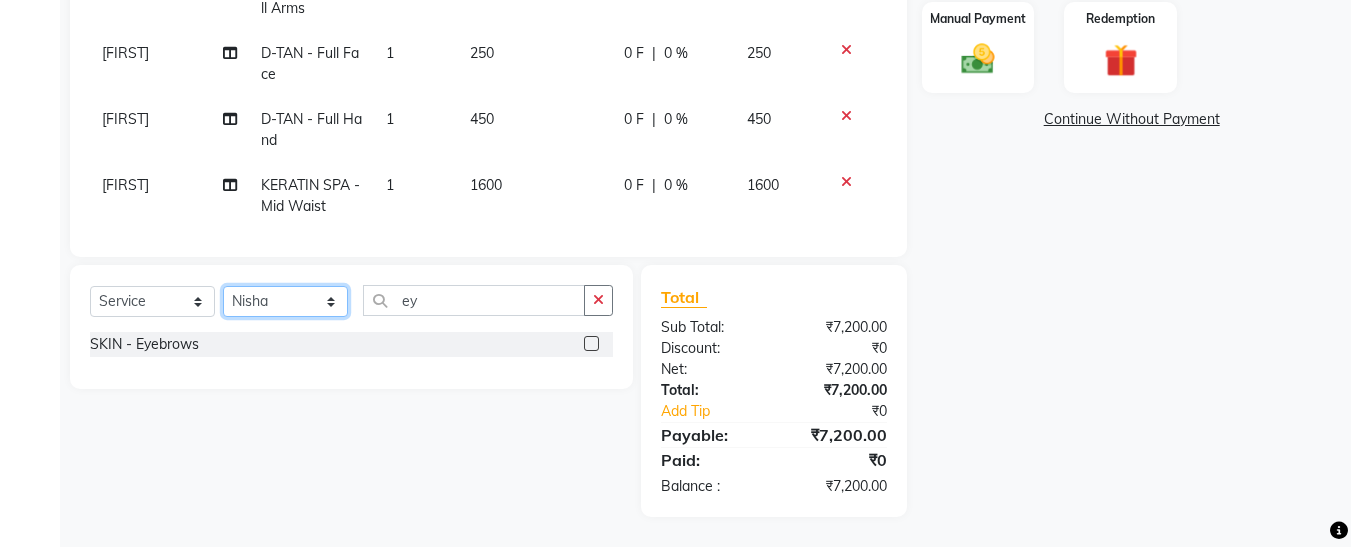 click on "Select Stylist Afsana Ankita Krutika Maam Nisha Pari Rasika Ruba sara Vidya" 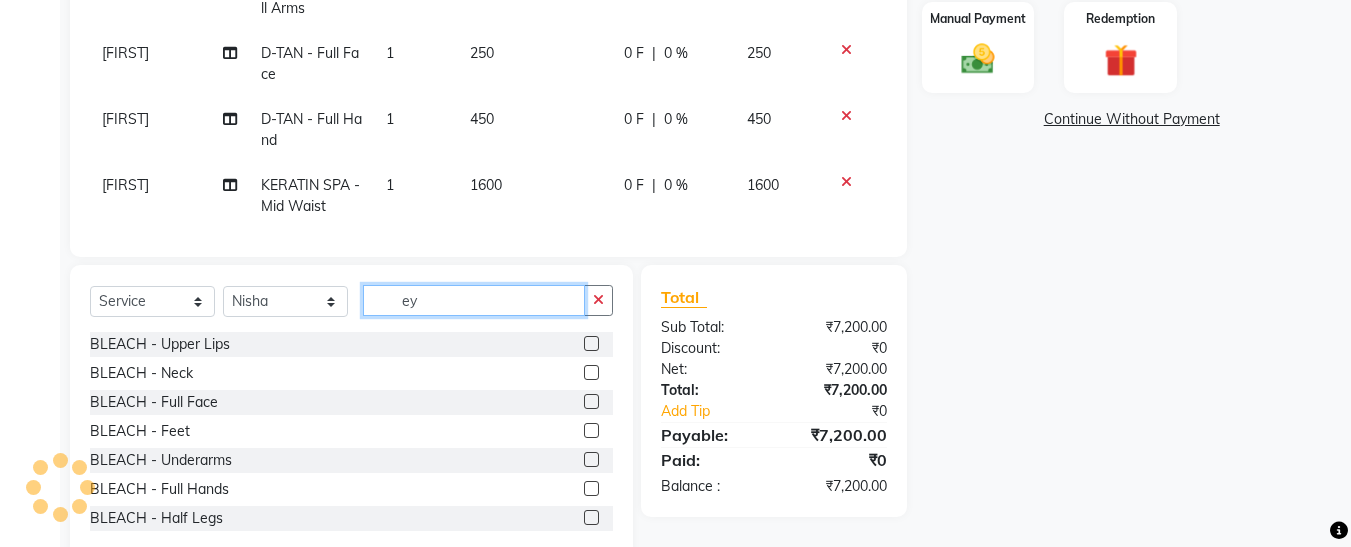 click on "ey" 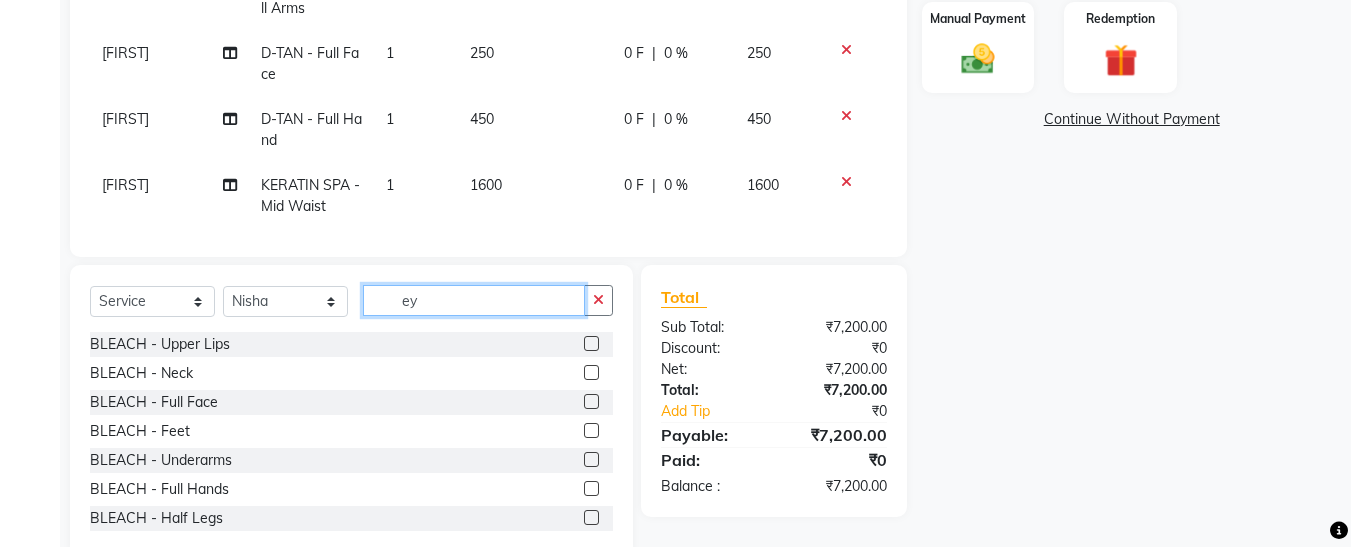 type on "e" 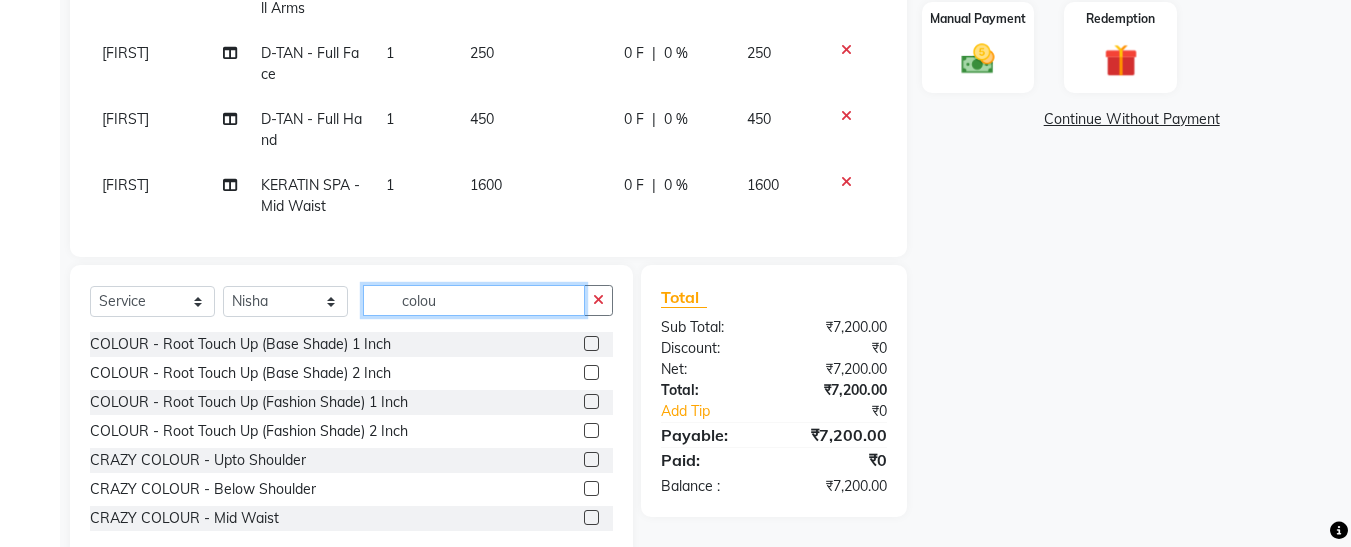 type on "colou" 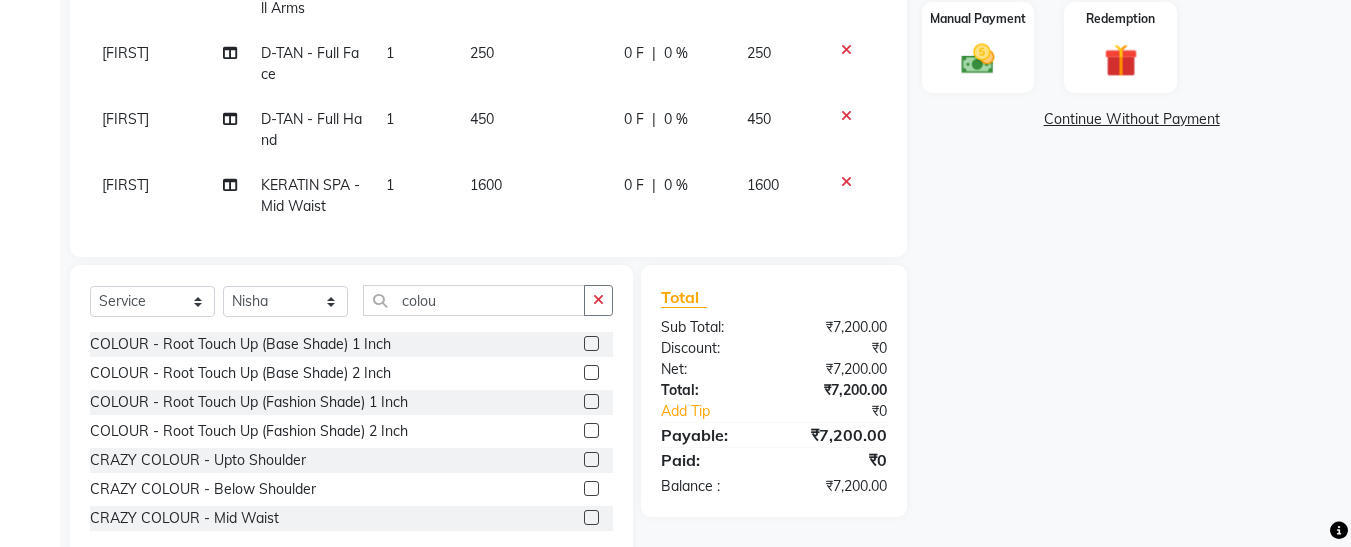 click 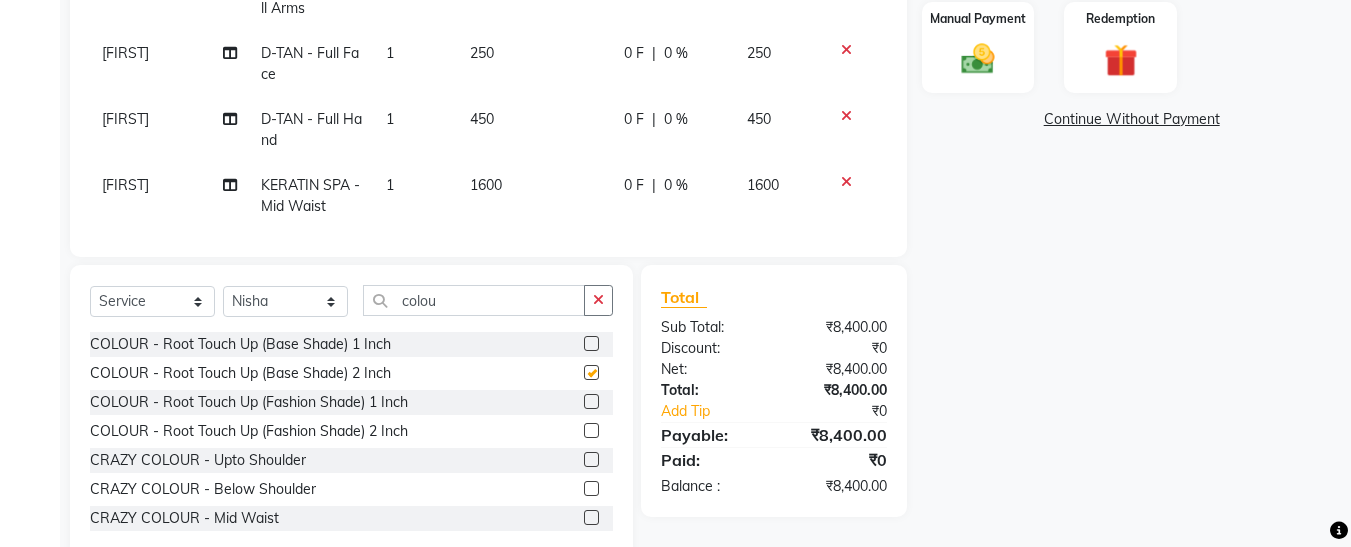 checkbox on "false" 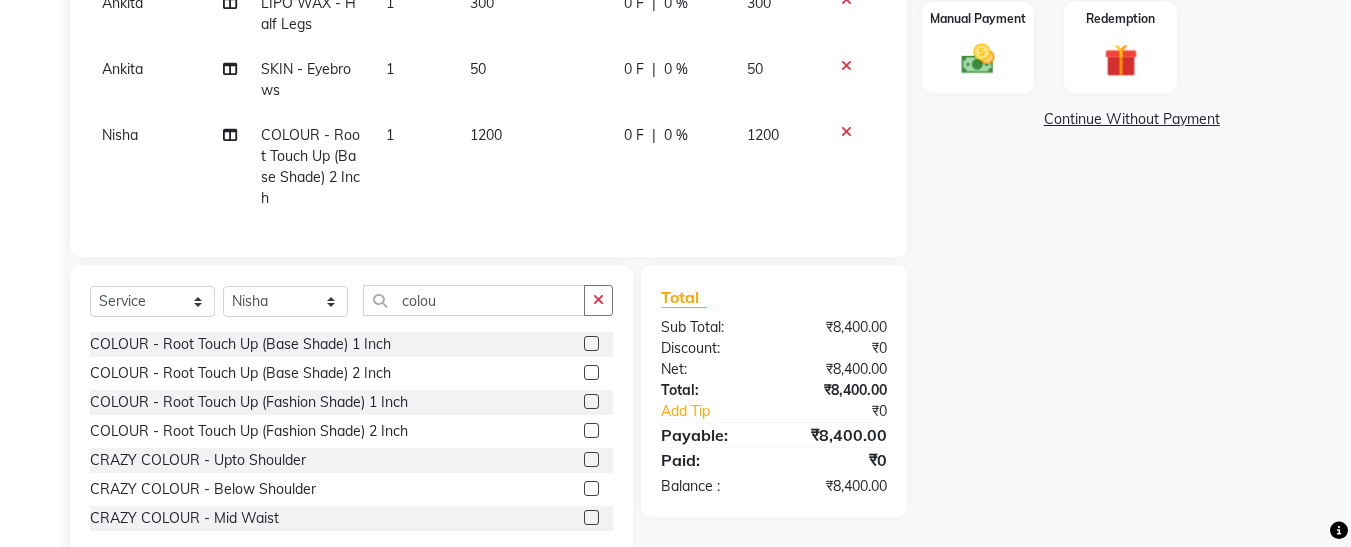 scroll, scrollTop: 669, scrollLeft: 0, axis: vertical 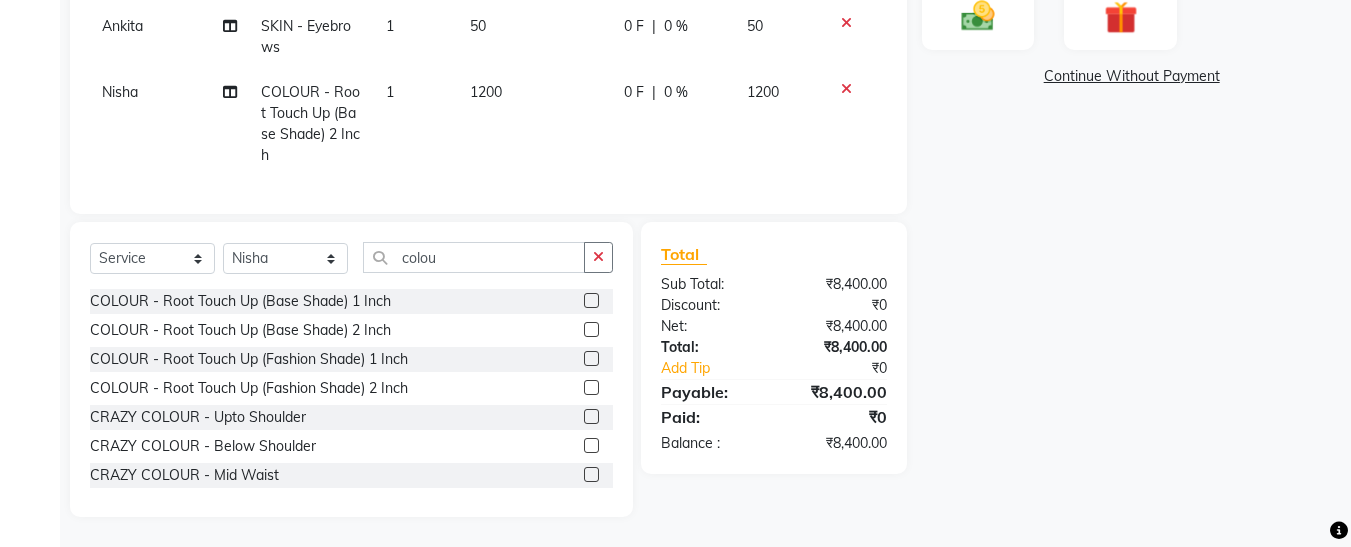 click on "1200" 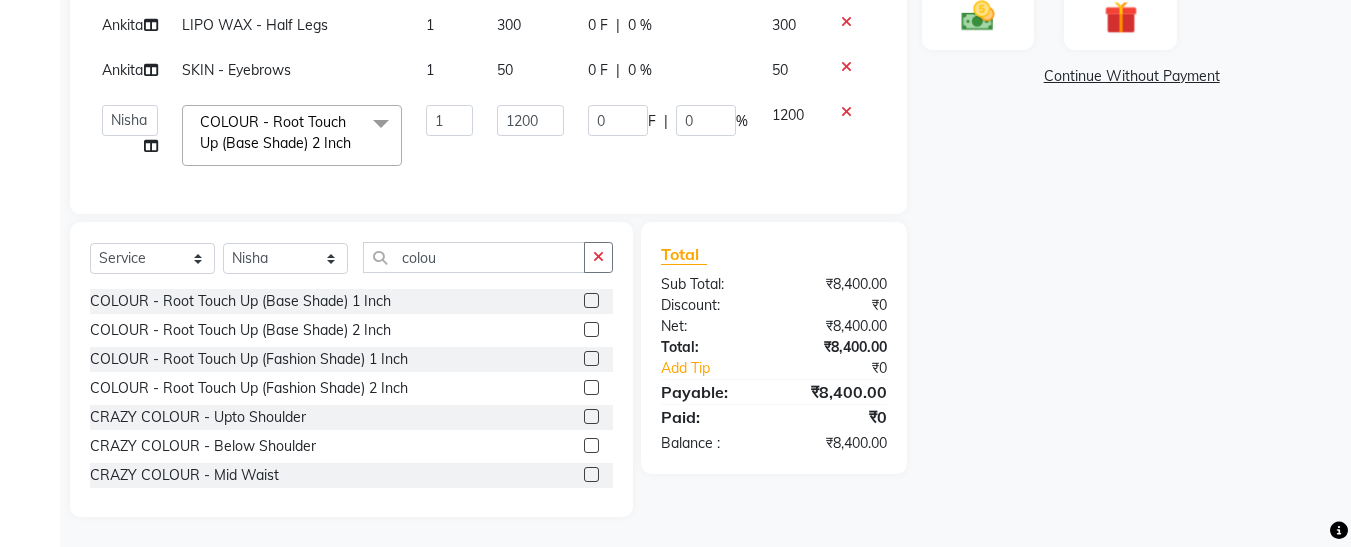 scroll, scrollTop: 625, scrollLeft: 0, axis: vertical 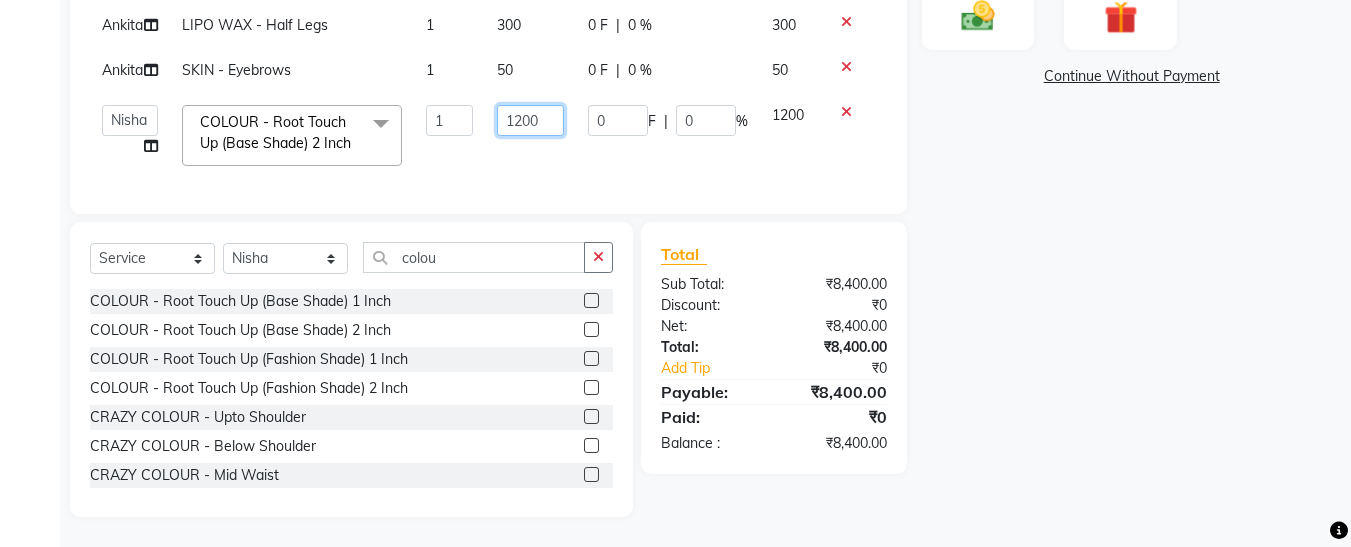 click on "1200" 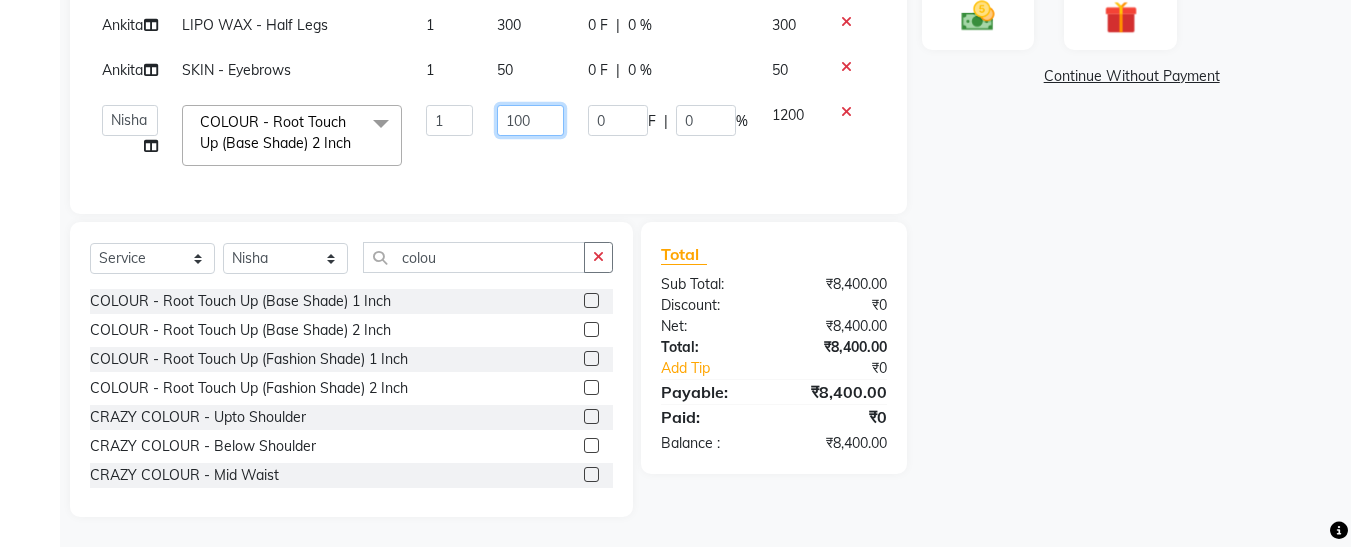type on "1500" 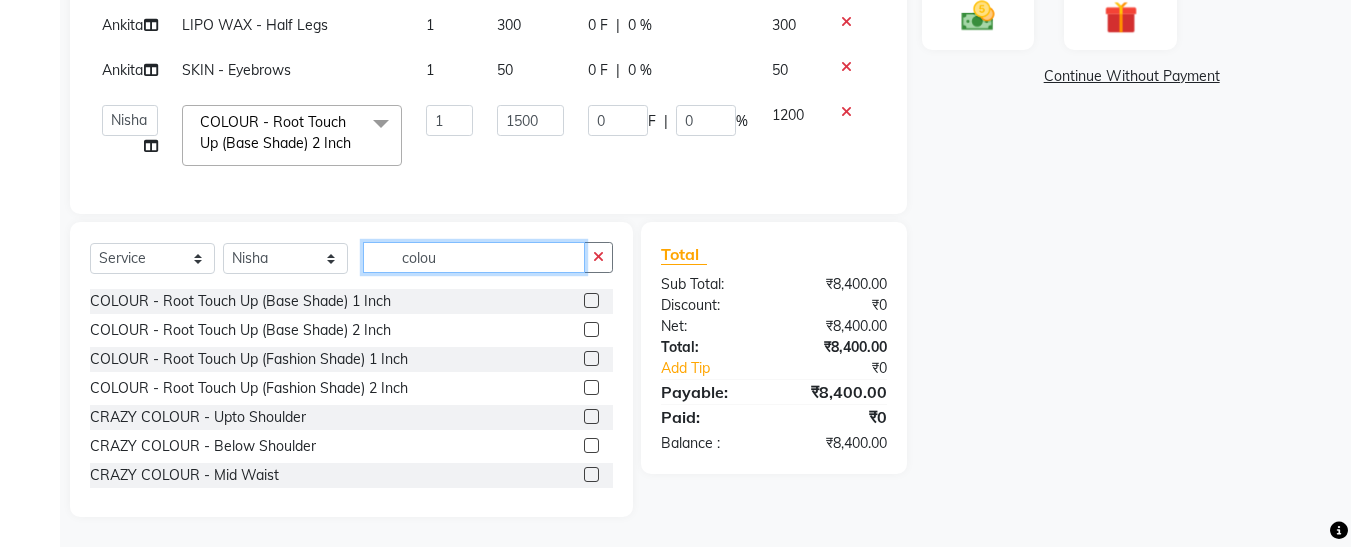scroll, scrollTop: 646, scrollLeft: 0, axis: vertical 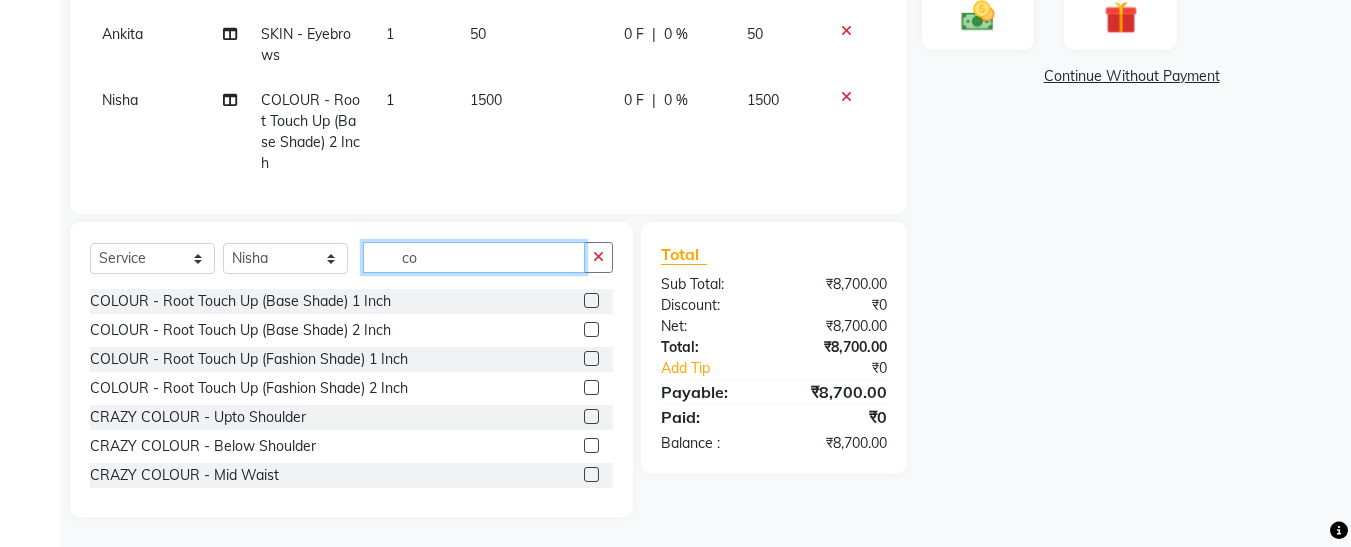 type on "c" 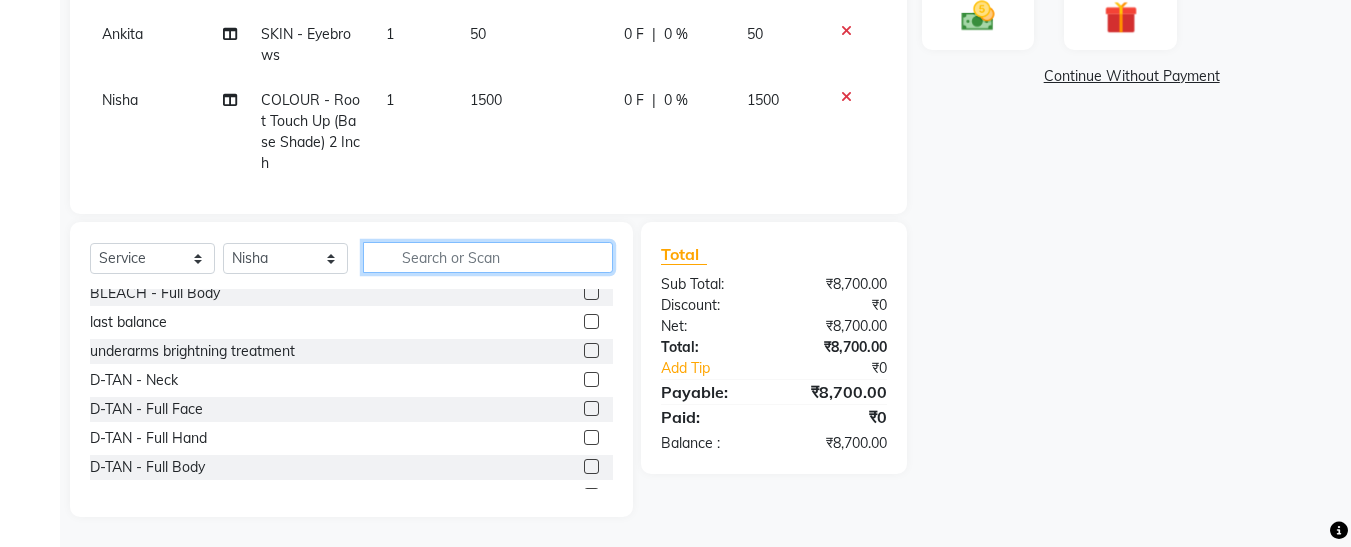 scroll, scrollTop: 244, scrollLeft: 0, axis: vertical 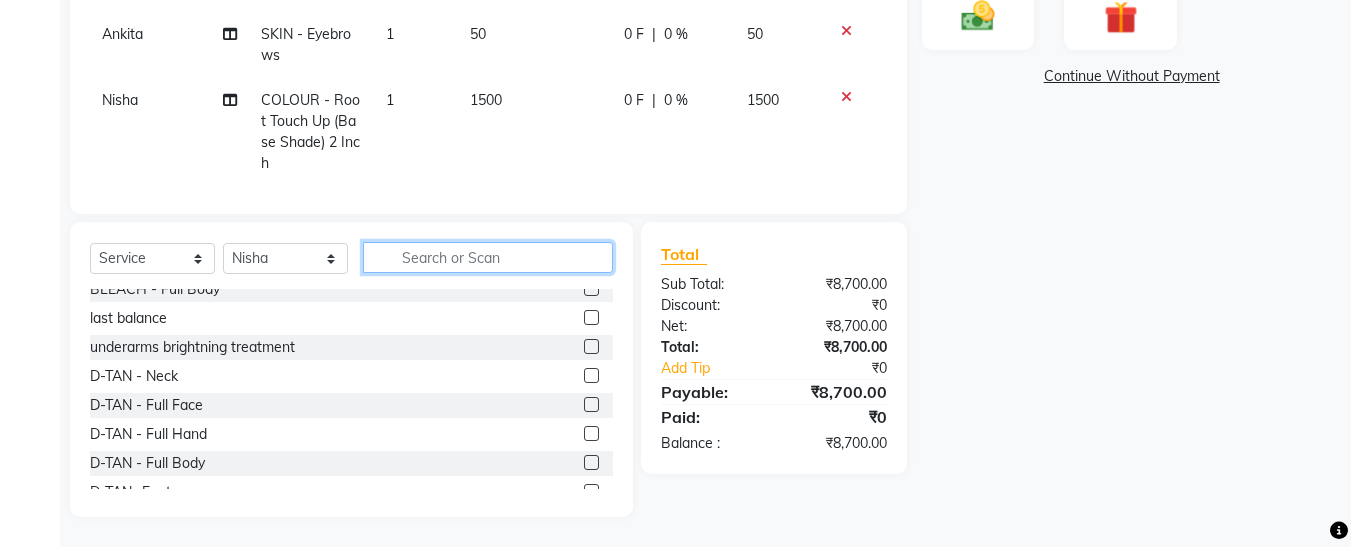 type 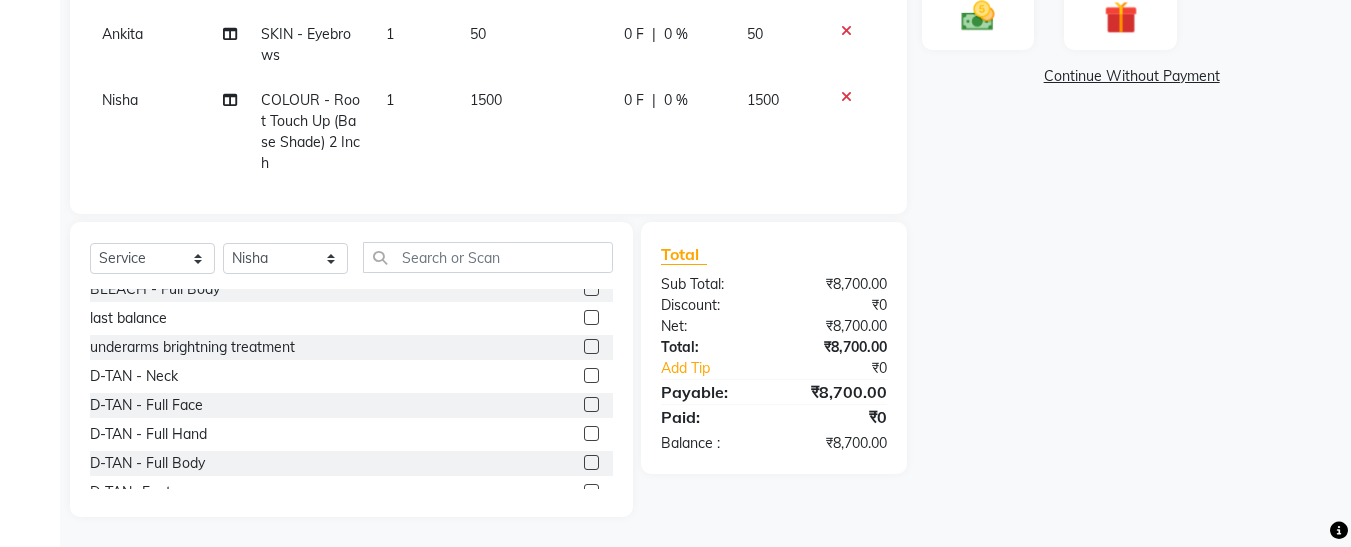 click 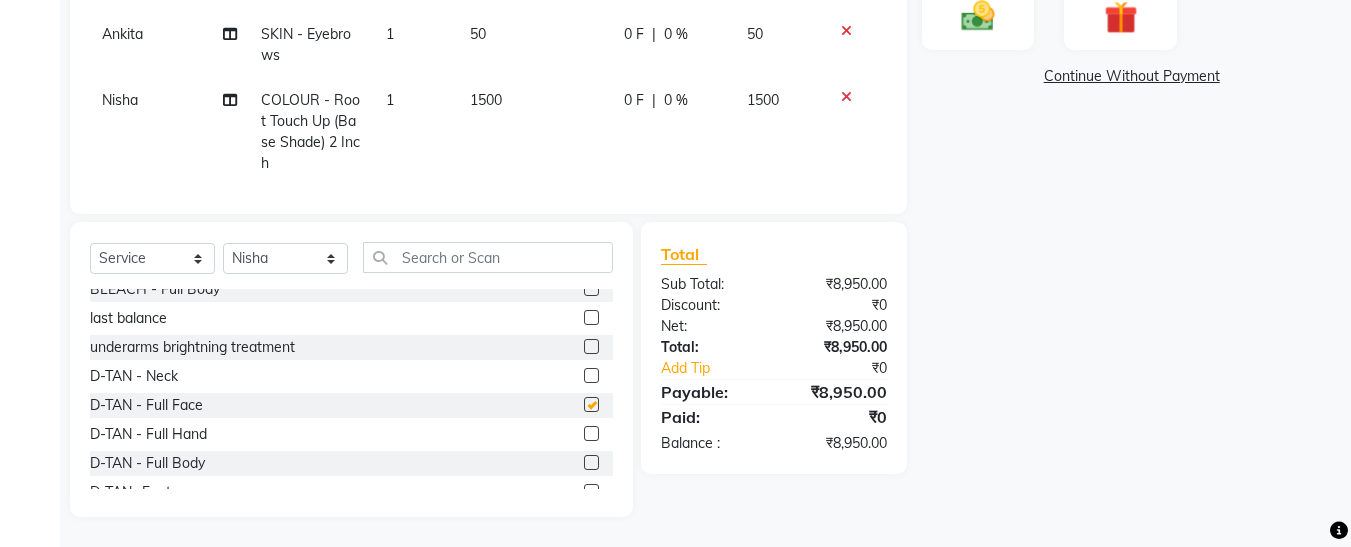 checkbox on "false" 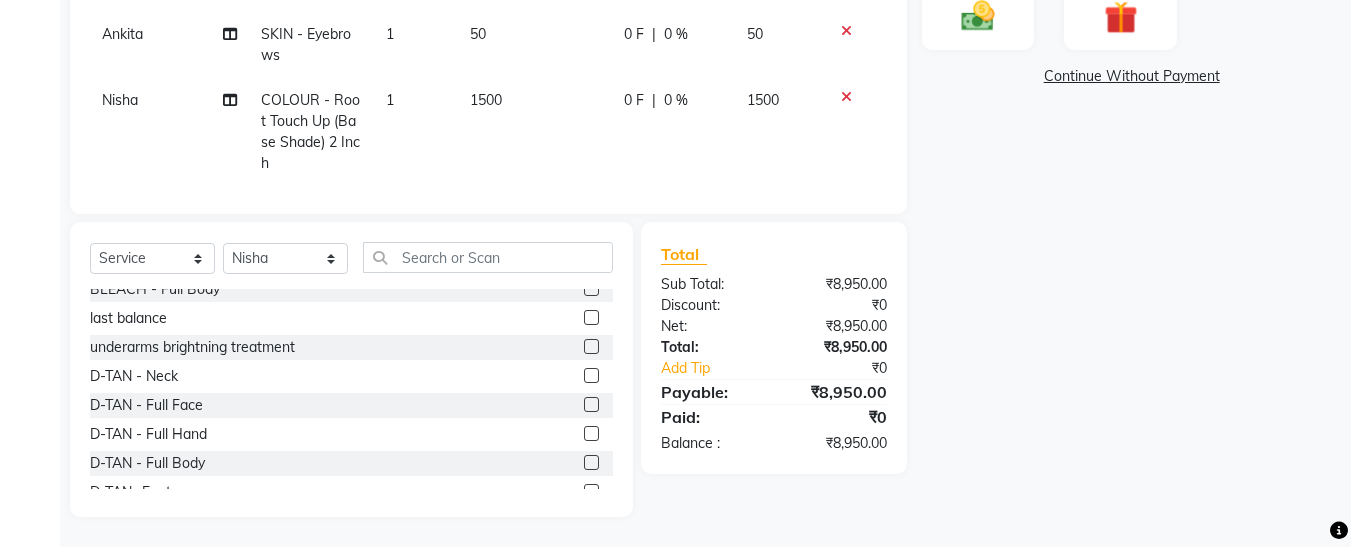 click 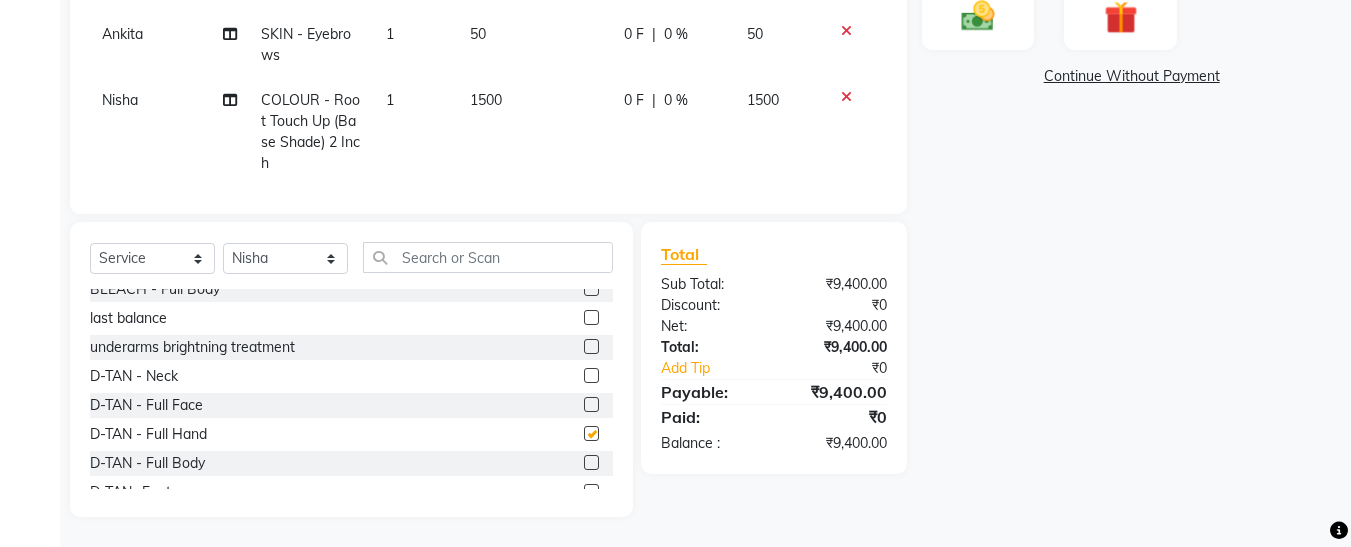 checkbox on "false" 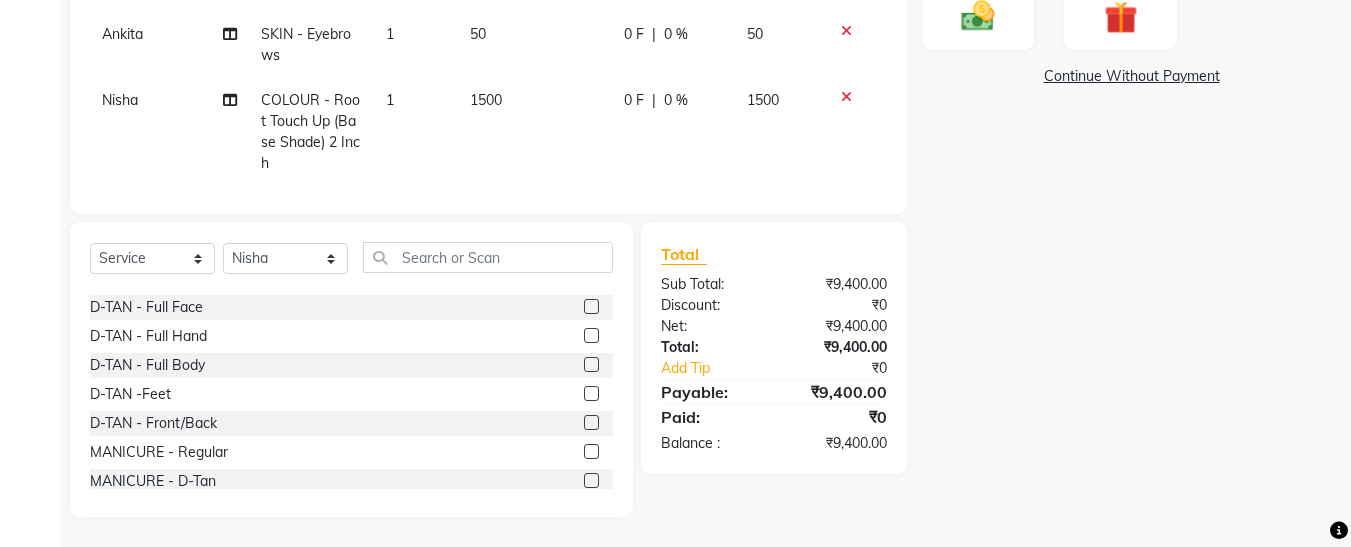 scroll, scrollTop: 345, scrollLeft: 0, axis: vertical 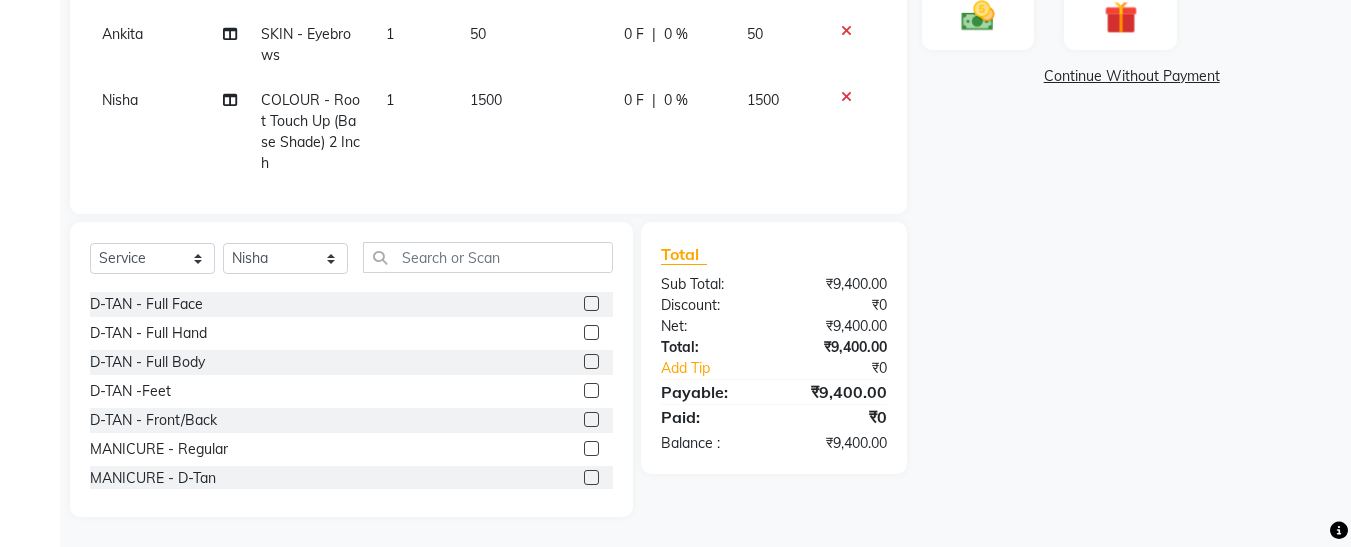 click 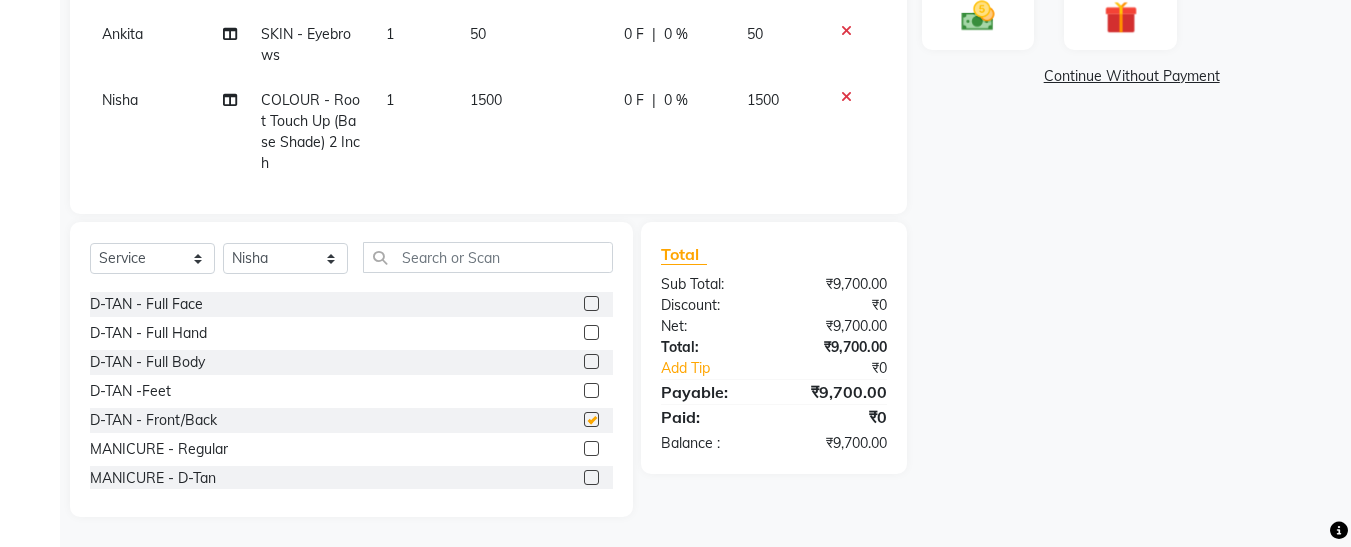 checkbox on "false" 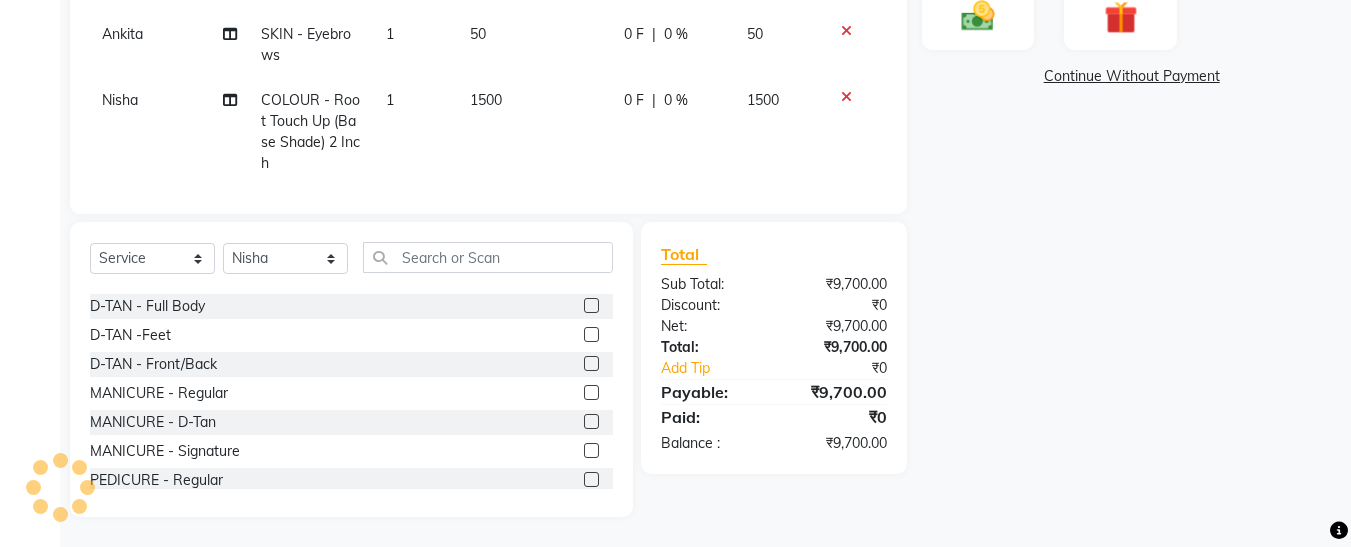 scroll, scrollTop: 402, scrollLeft: 0, axis: vertical 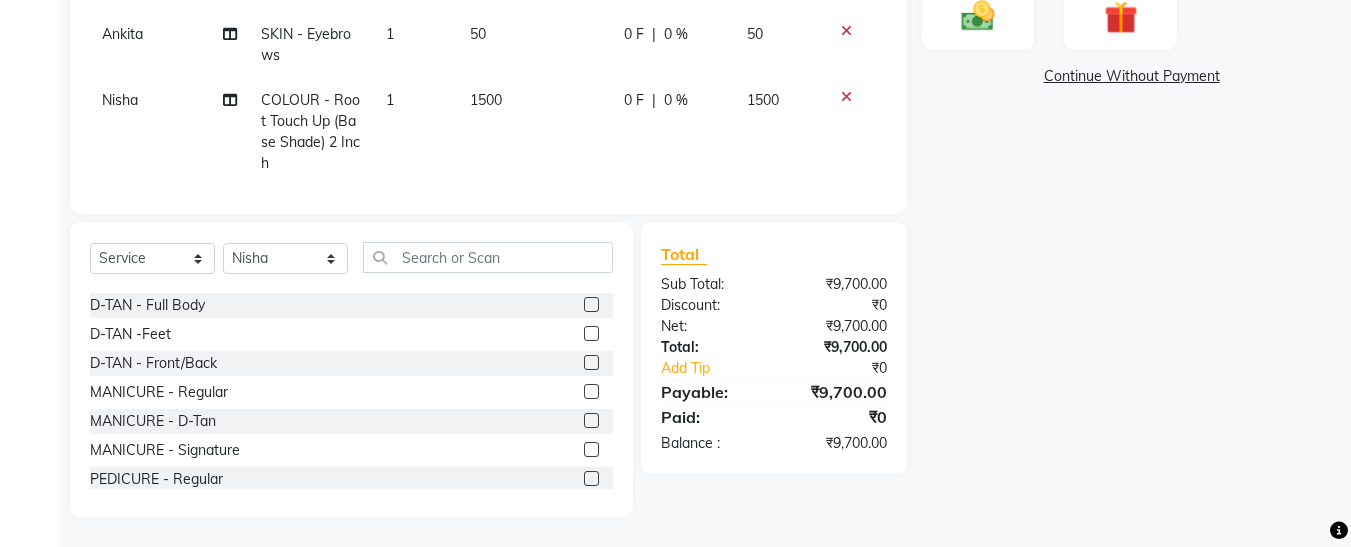 click 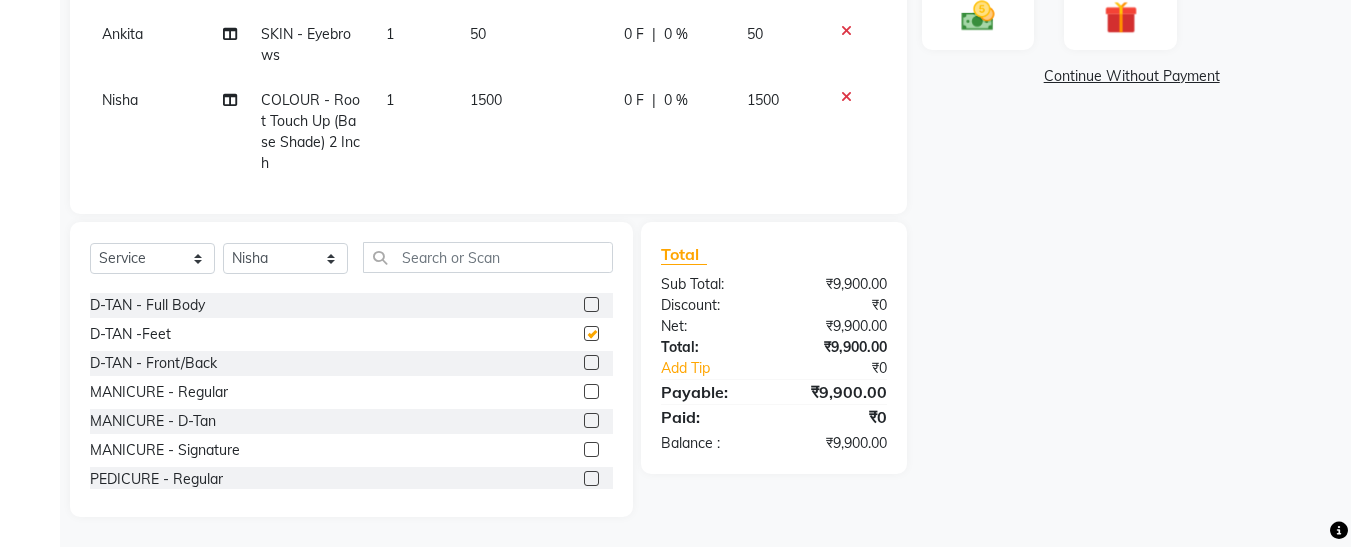 checkbox on "false" 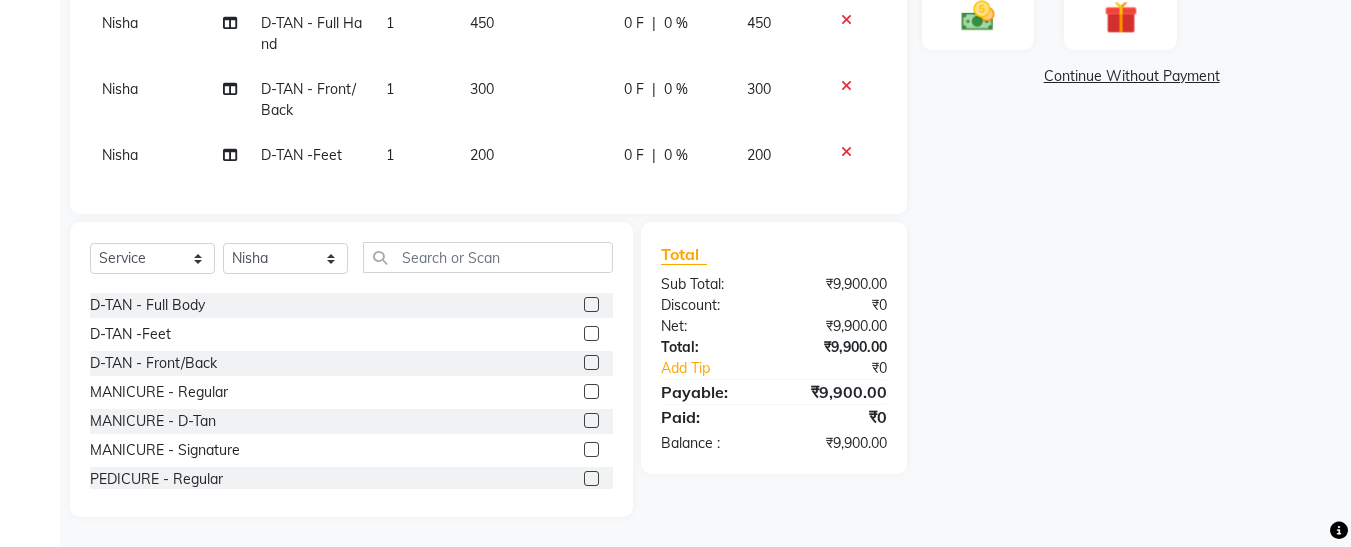 scroll, scrollTop: 912, scrollLeft: 0, axis: vertical 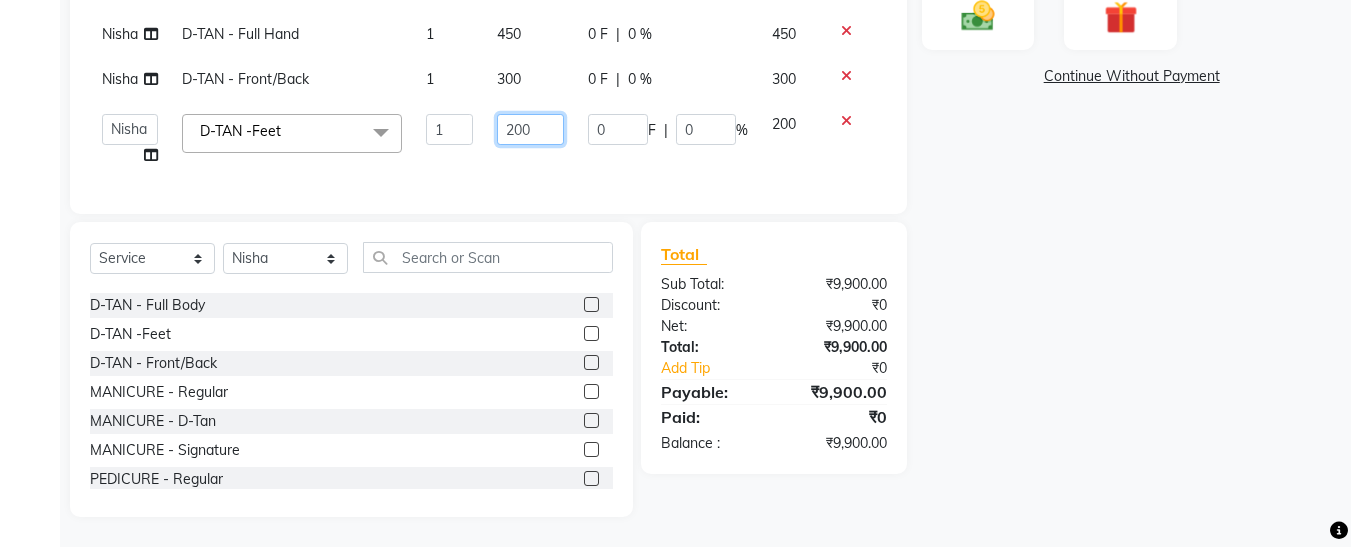 click on "200" 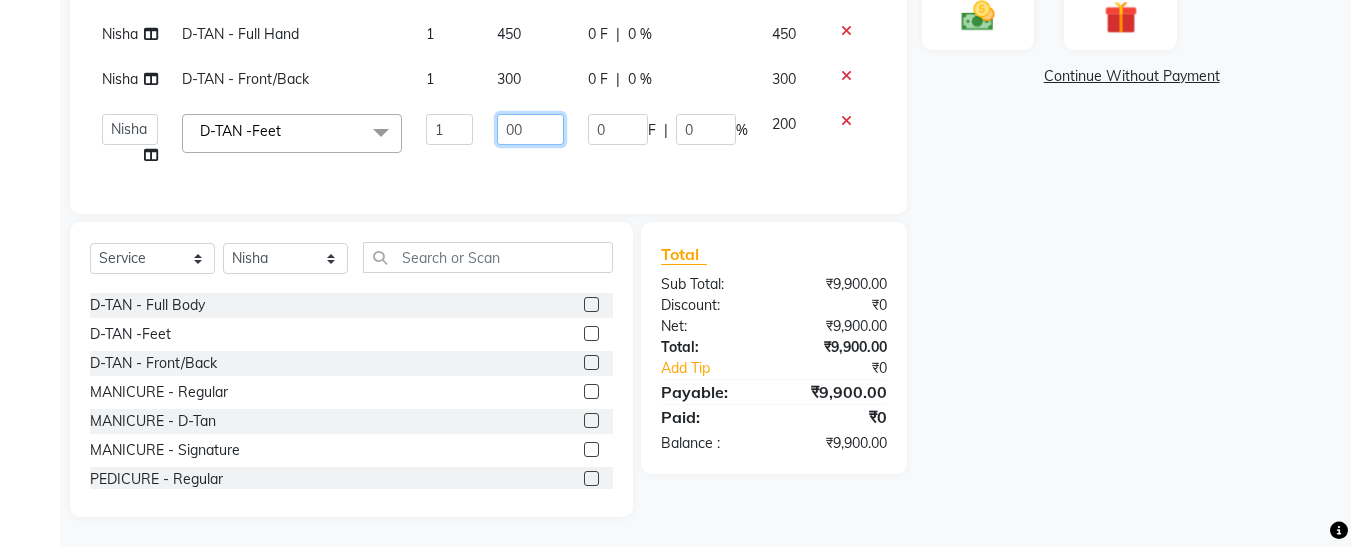 click on "00" 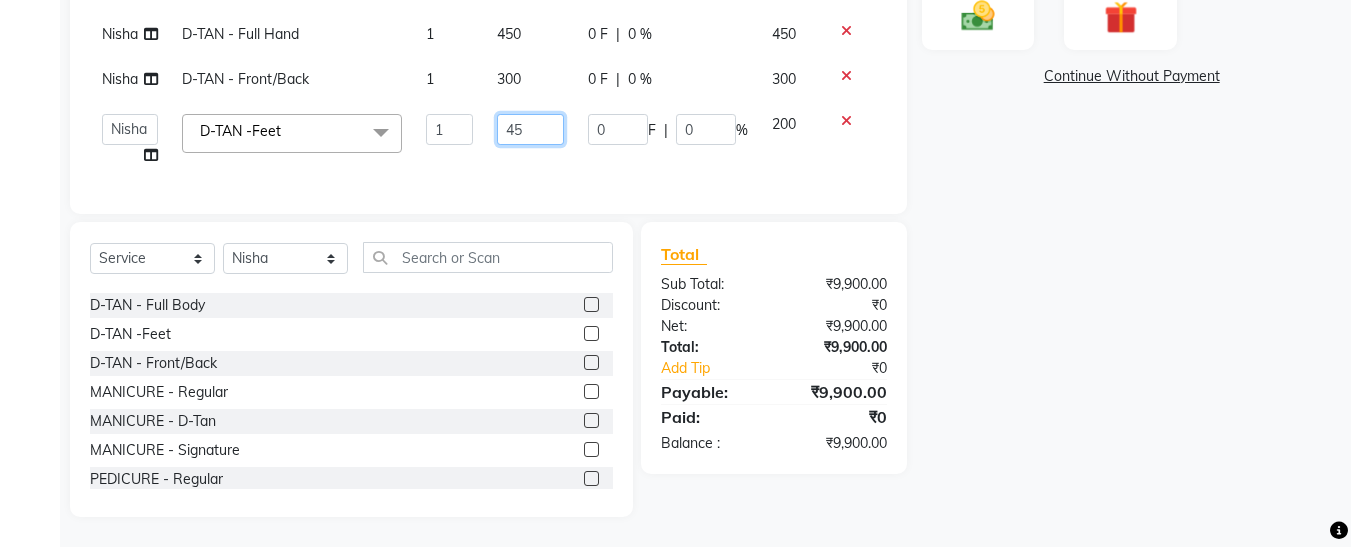 type on "450" 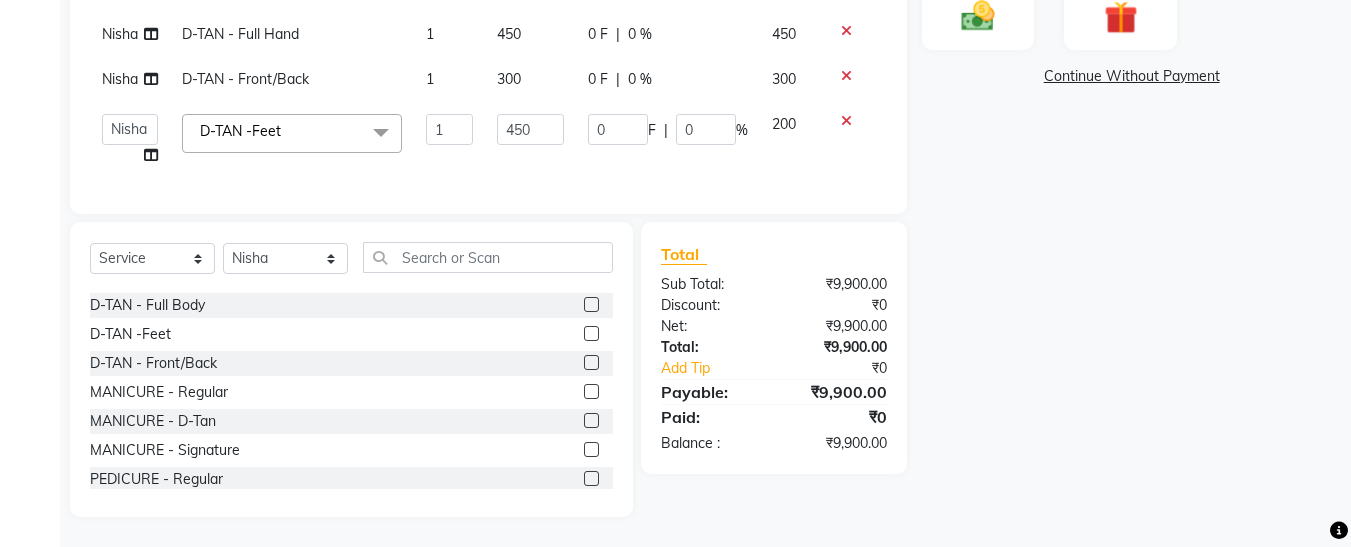 scroll, scrollTop: 901, scrollLeft: 0, axis: vertical 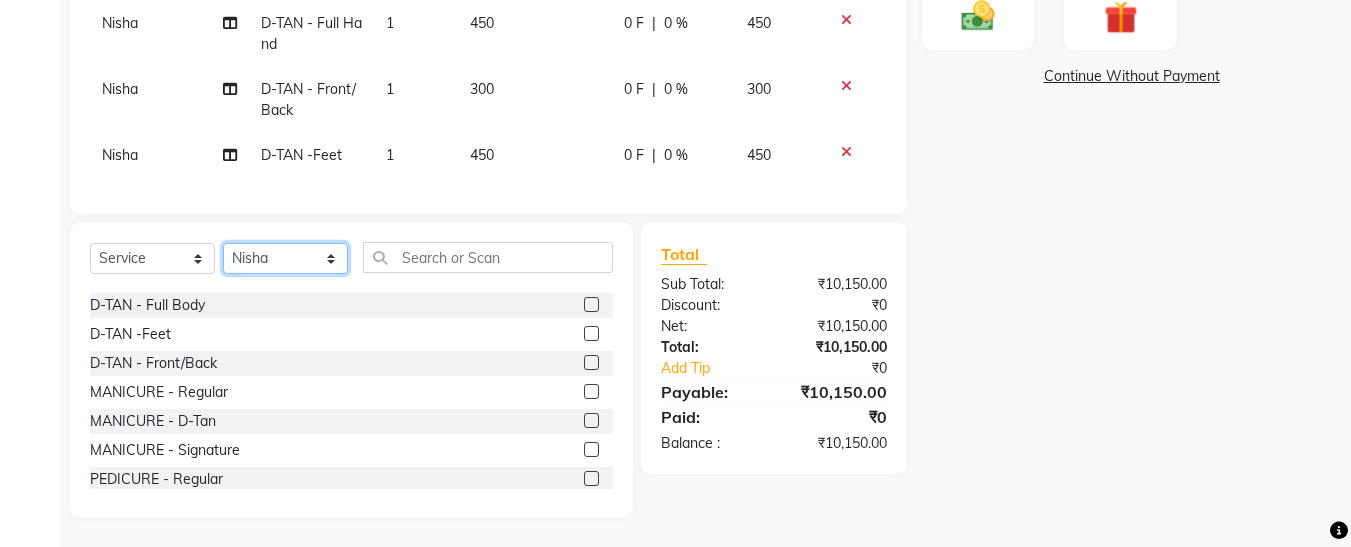 click on "Select Stylist Afsana Ankita Krutika Maam Nisha Pari Rasika Ruba sara Vidya" 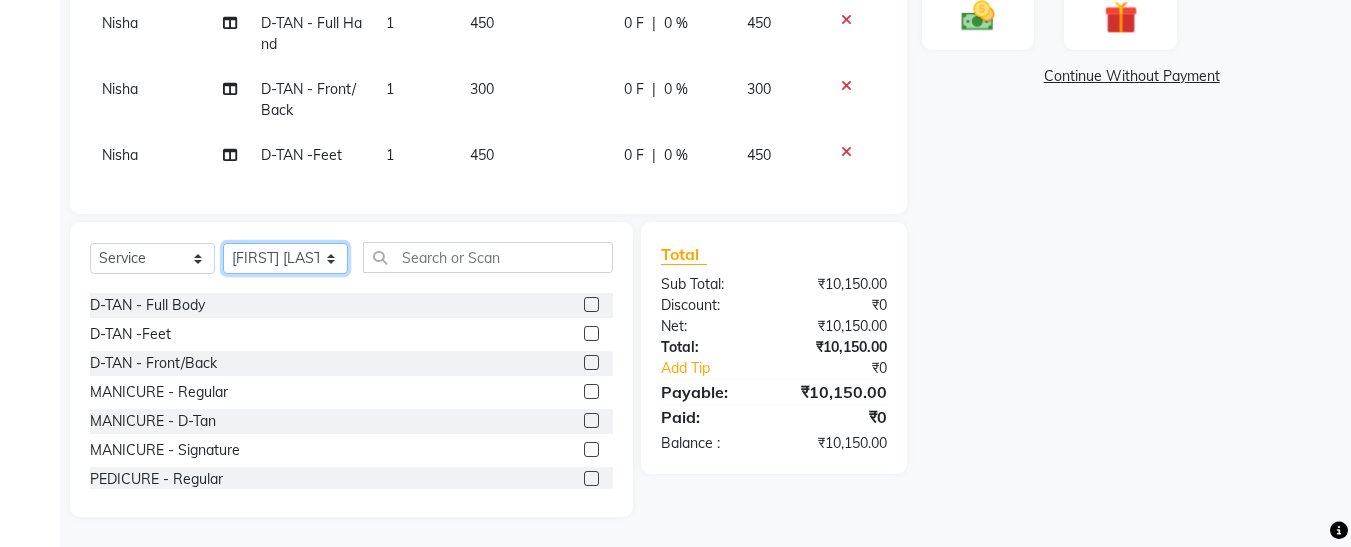 click on "Select Stylist Afsana Ankita Krutika Maam Nisha Pari Rasika Ruba sara Vidya" 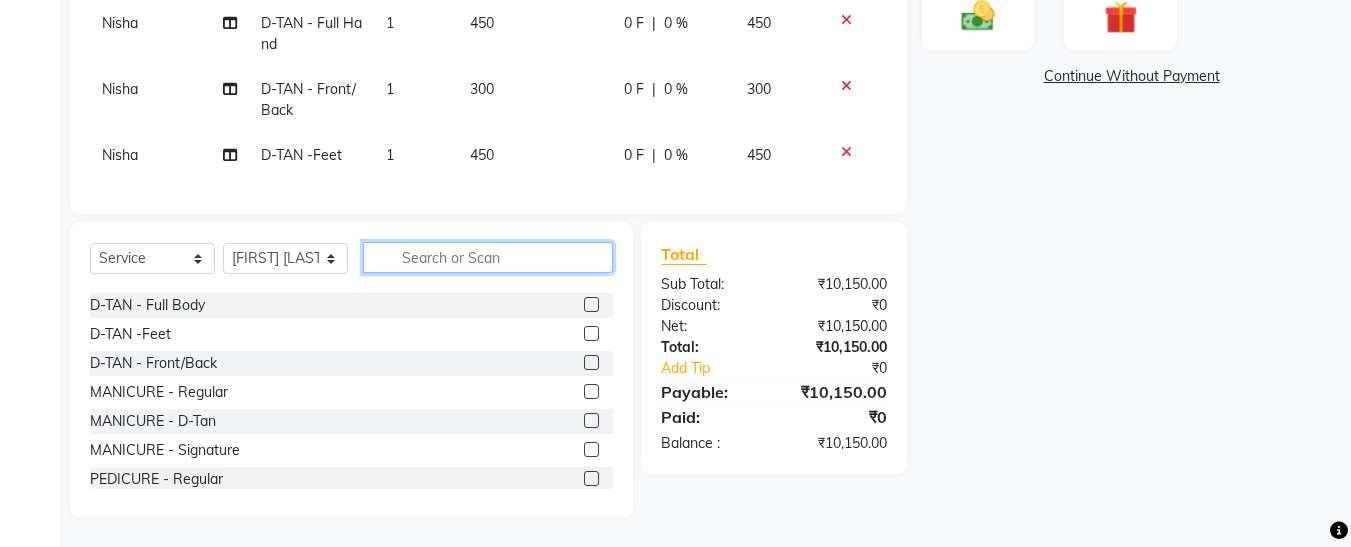 click 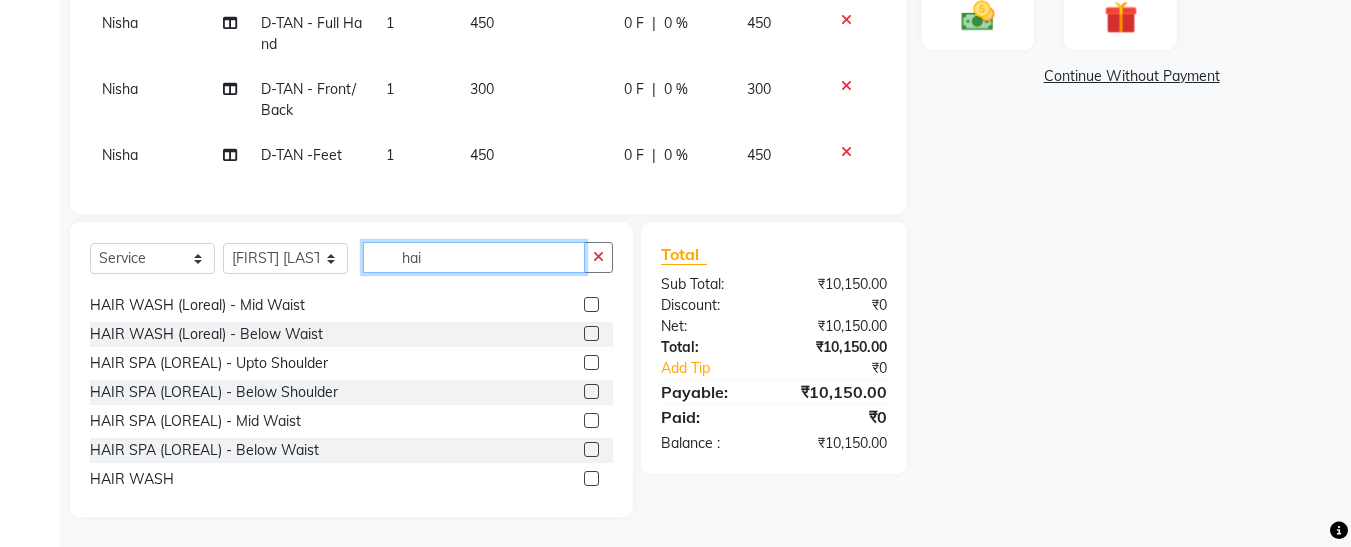 scroll, scrollTop: 0, scrollLeft: 0, axis: both 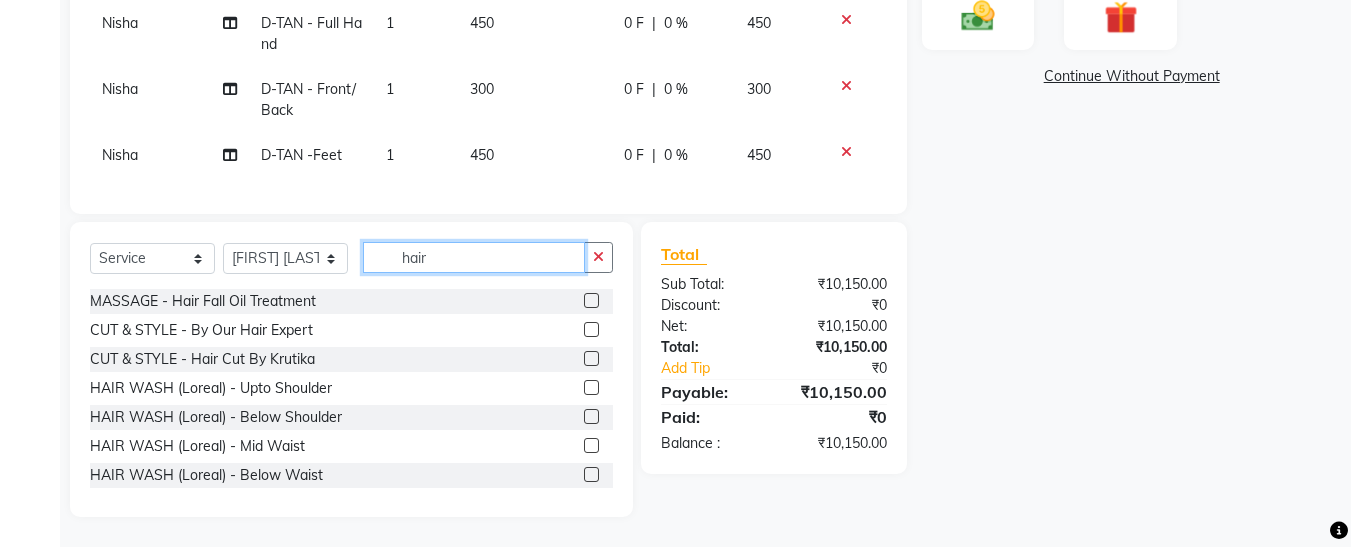 type on "hair" 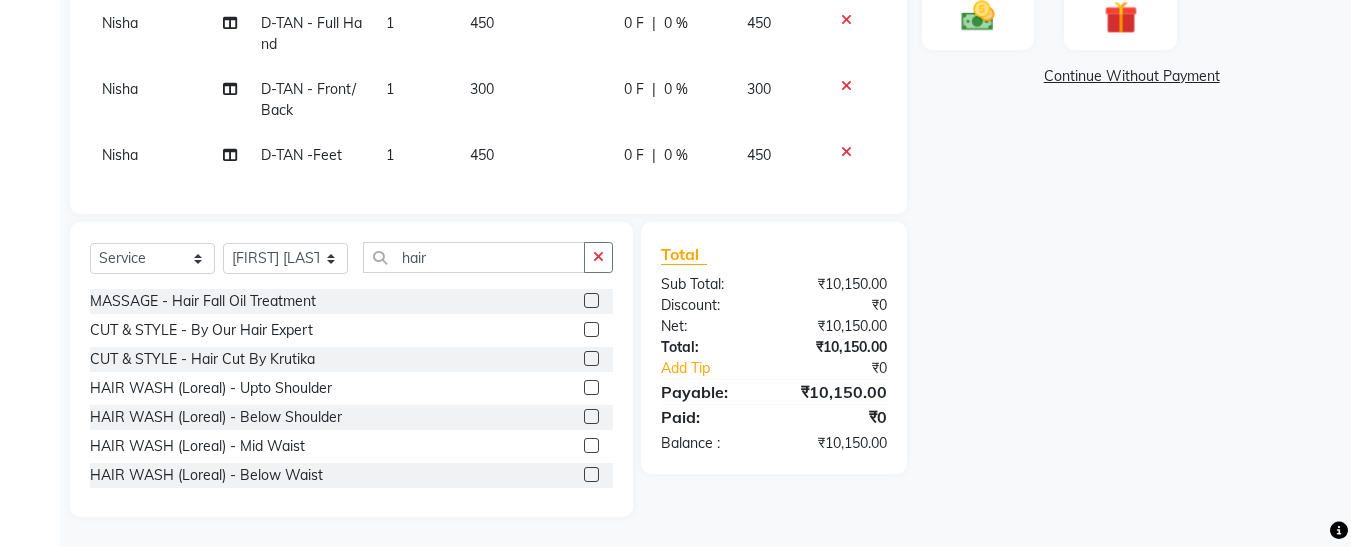 click 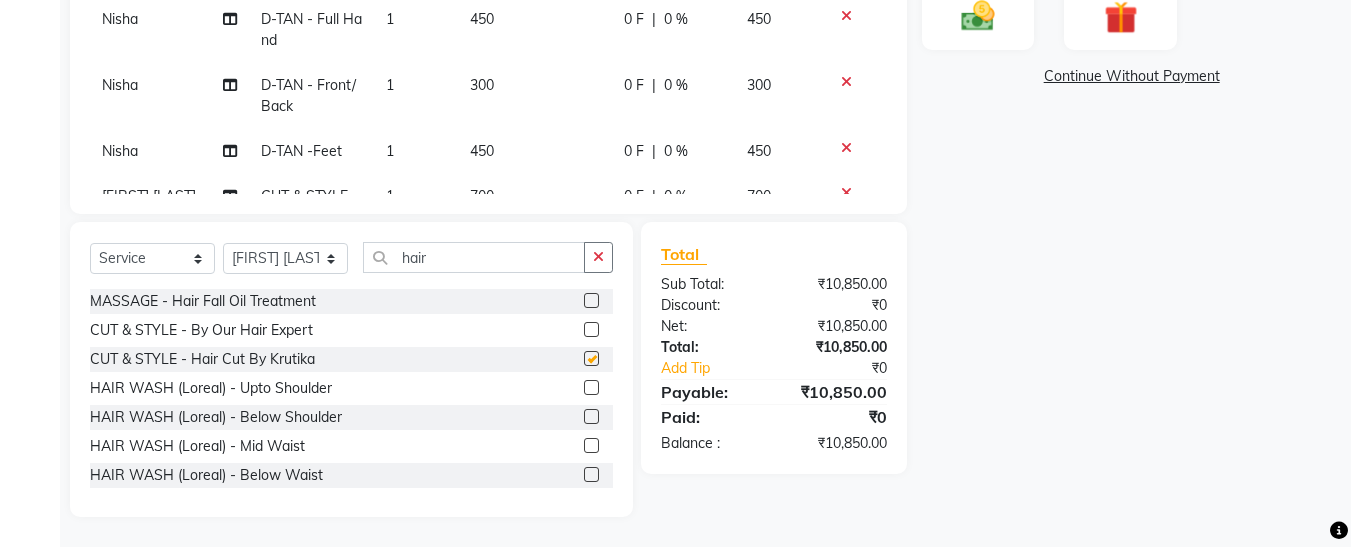 checkbox on "false" 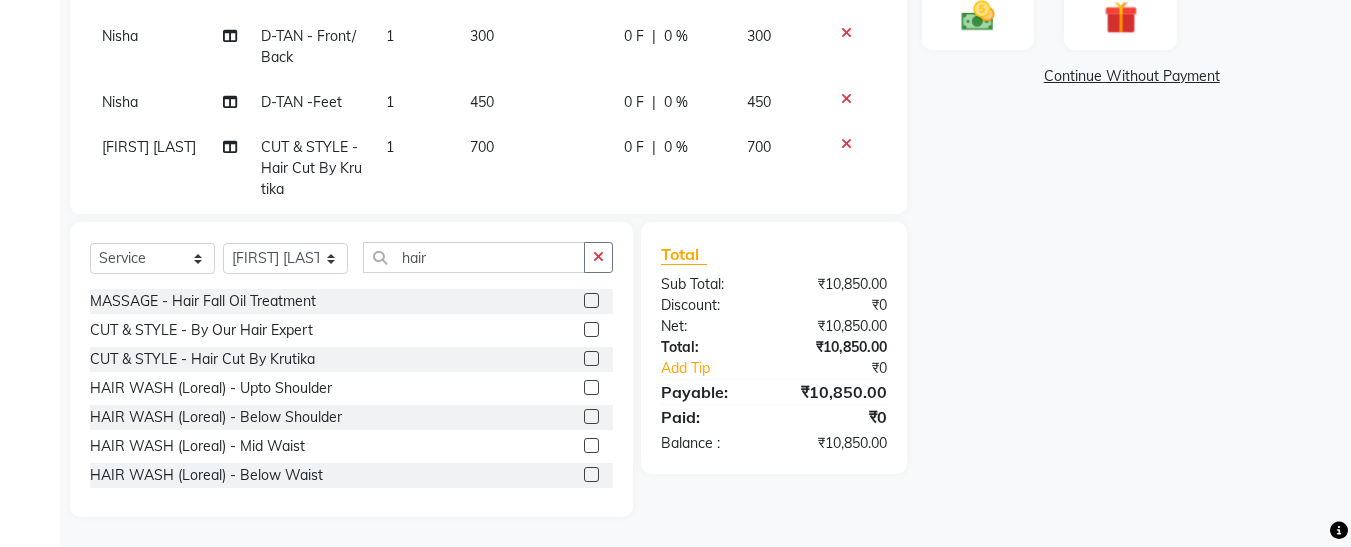 scroll, scrollTop: 999, scrollLeft: 0, axis: vertical 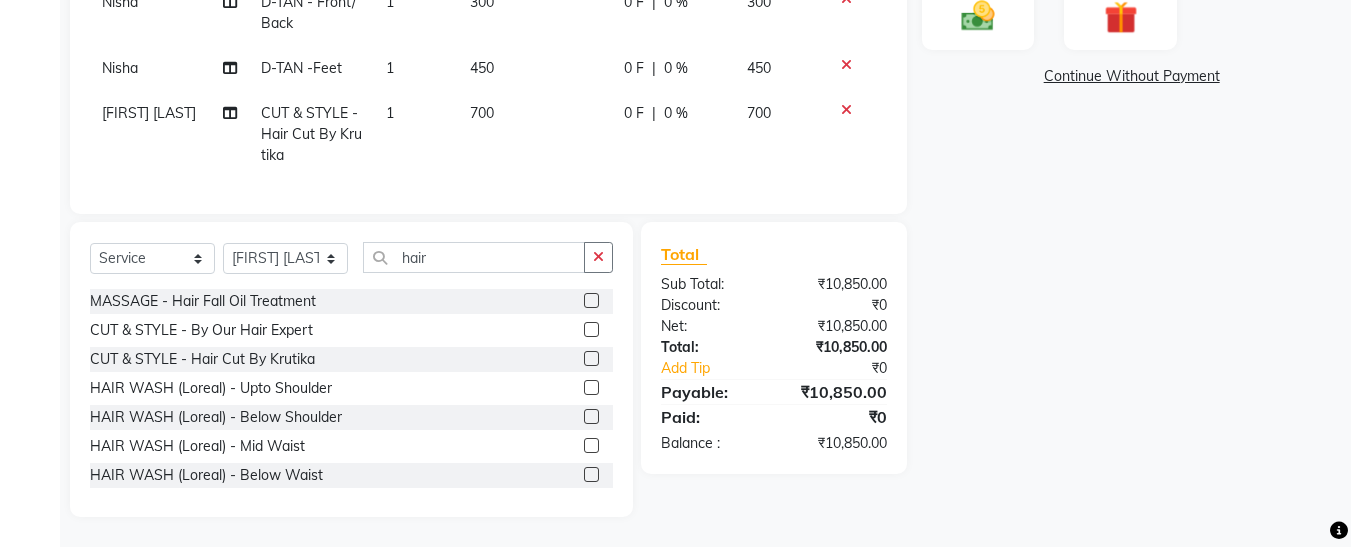 click on "700" 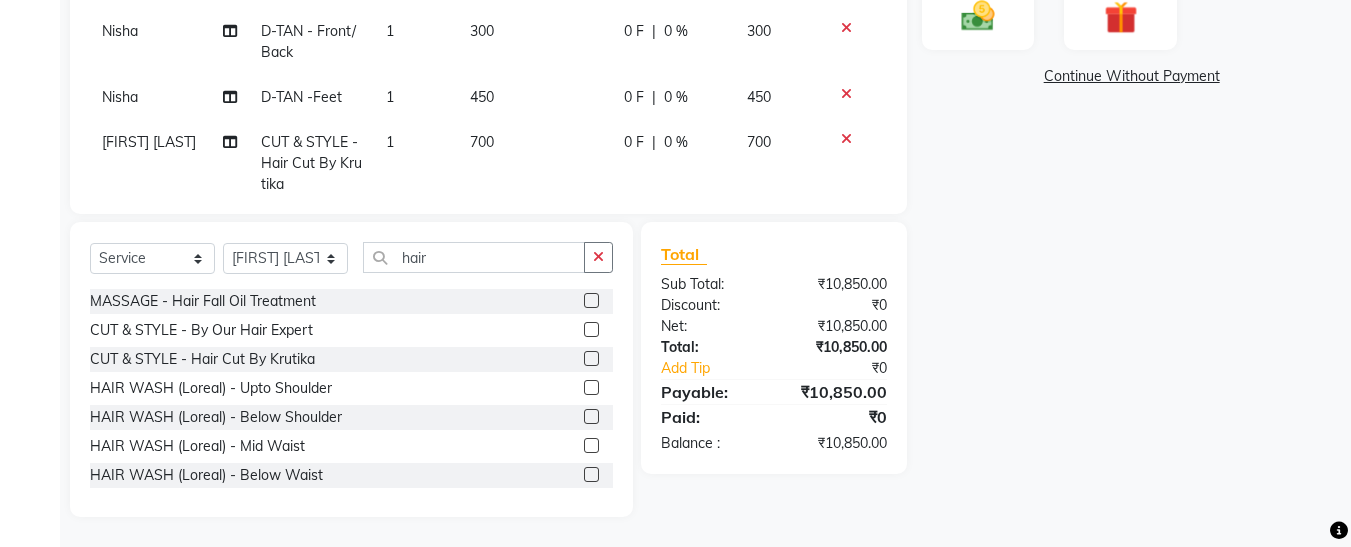 select on "79514" 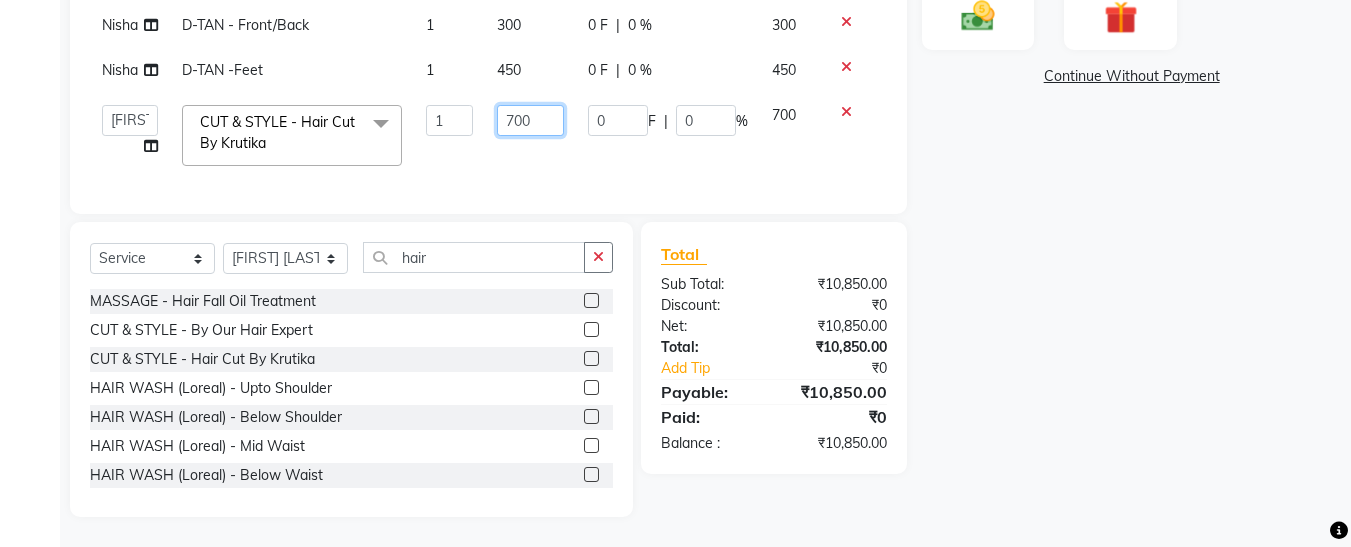 click on "700" 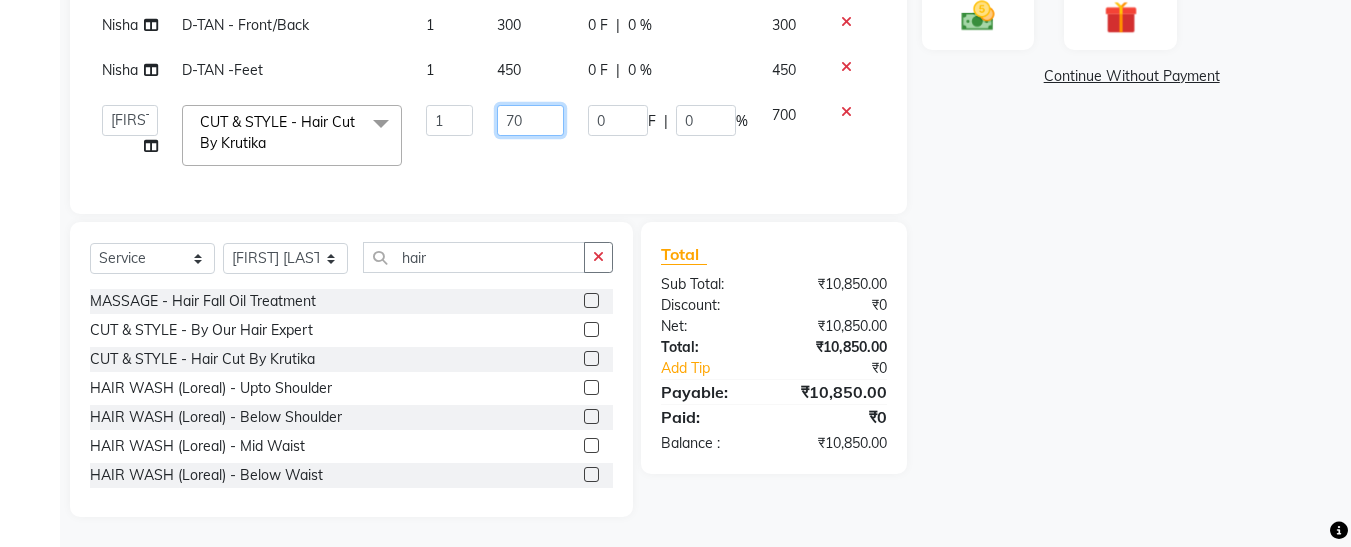 type on "7" 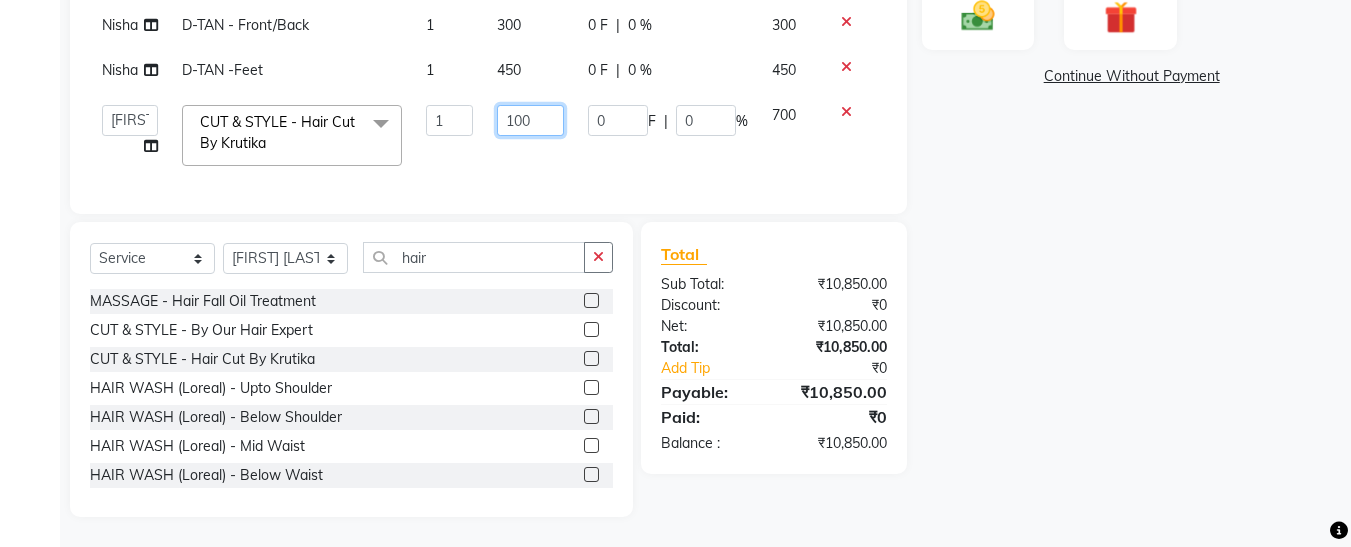 type on "1000" 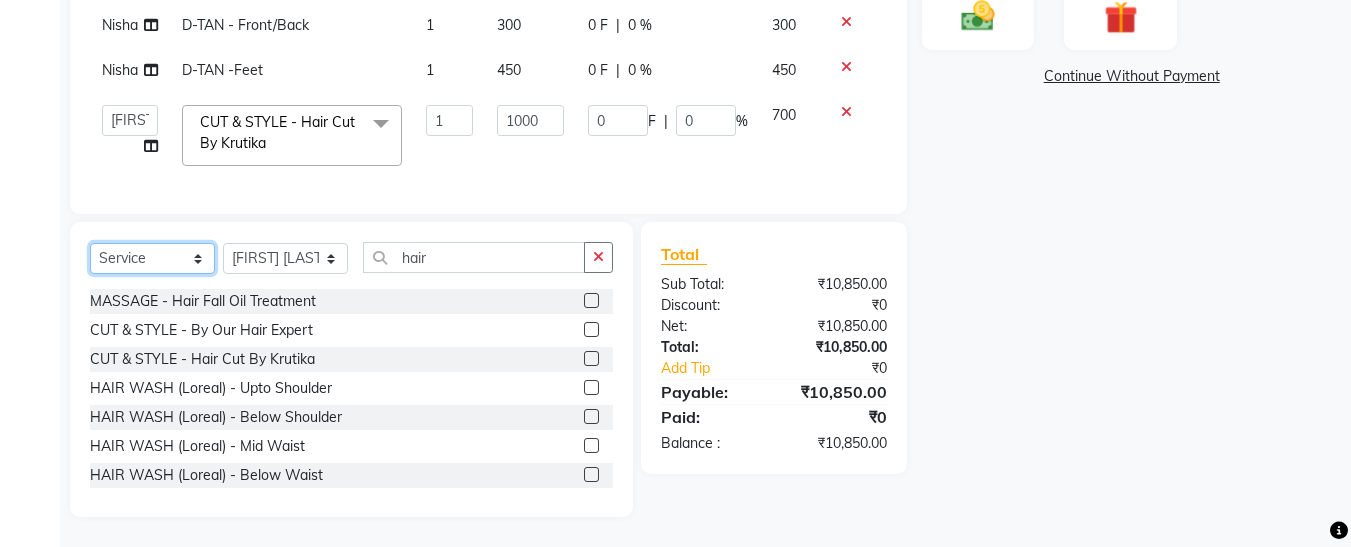 click on "Select  Service  Product  Membership  Package Voucher Prepaid Gift Card" 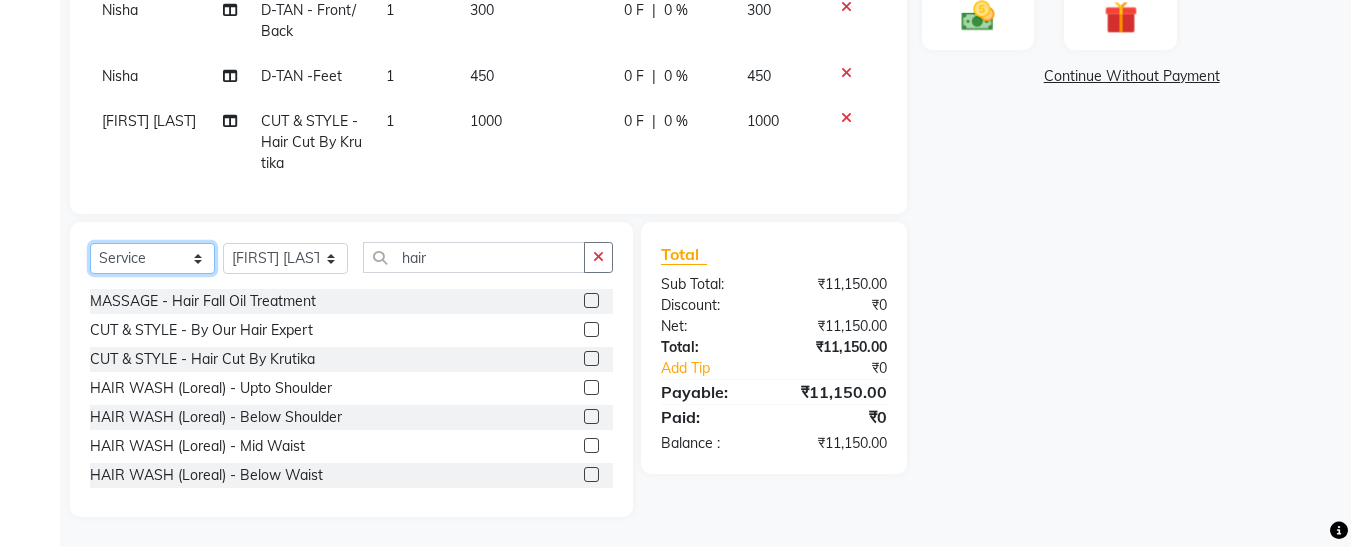 select on "product" 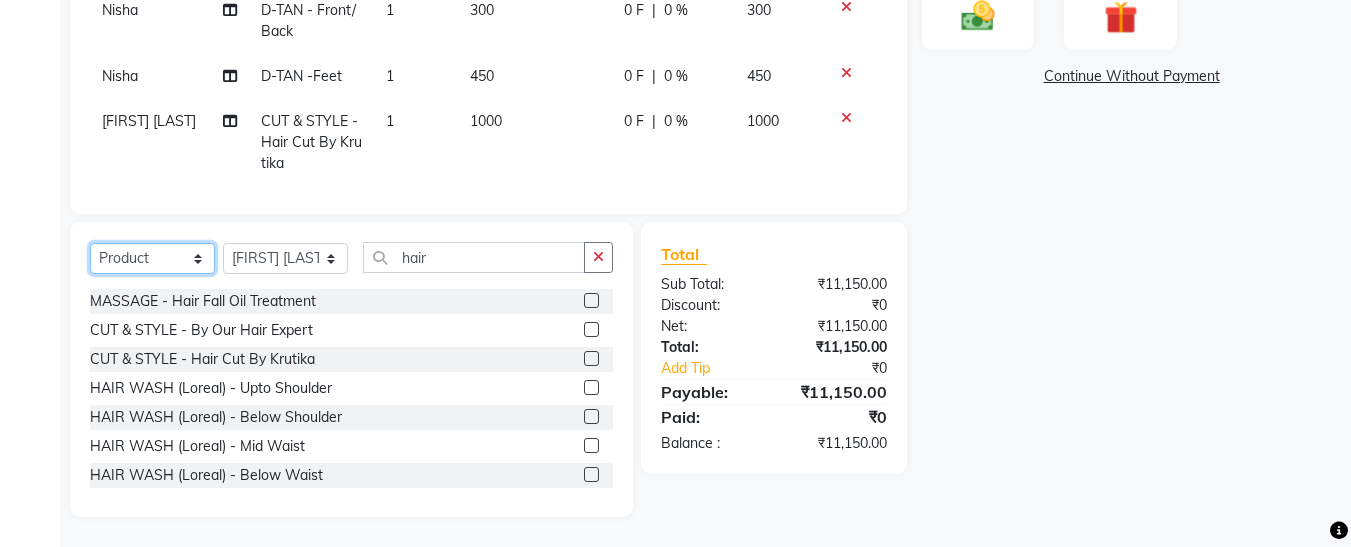 click on "Select  Service  Product  Membership  Package Voucher Prepaid Gift Card" 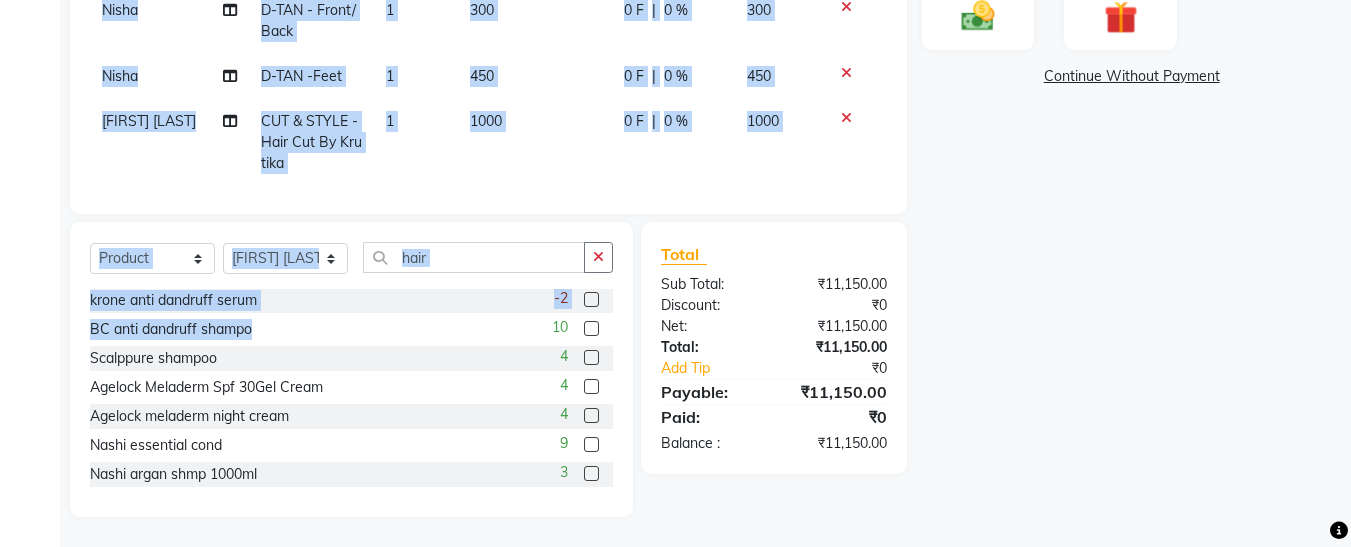 scroll, scrollTop: 0, scrollLeft: 0, axis: both 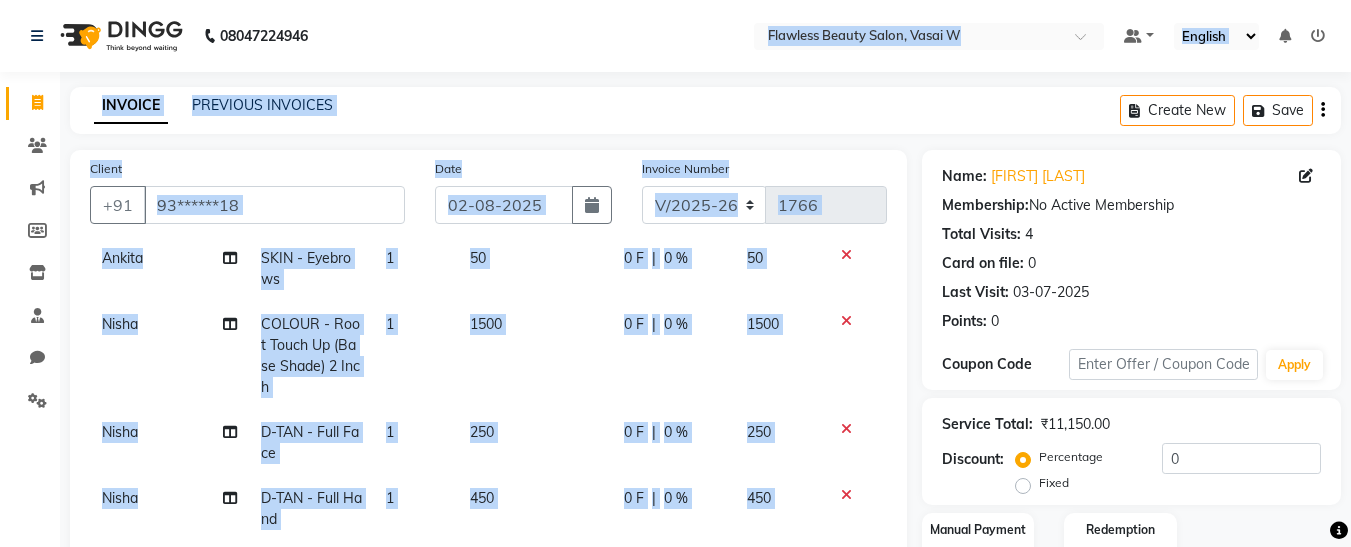 drag, startPoint x: 352, startPoint y: 320, endPoint x: 575, endPoint y: -109, distance: 483.49768 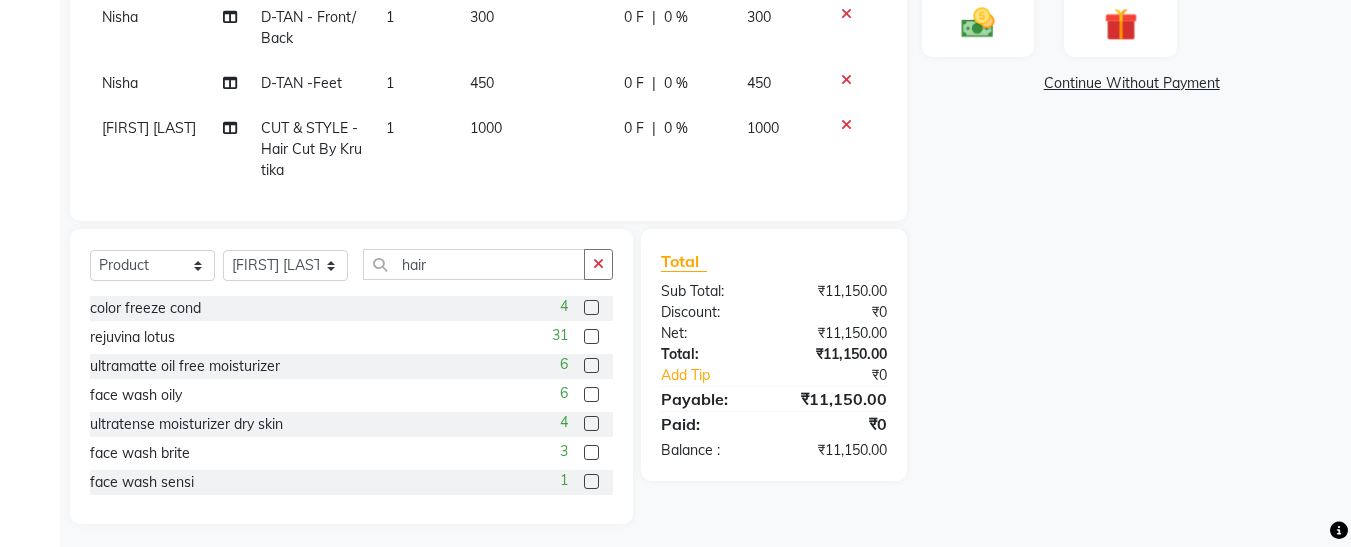 scroll, scrollTop: 554, scrollLeft: 0, axis: vertical 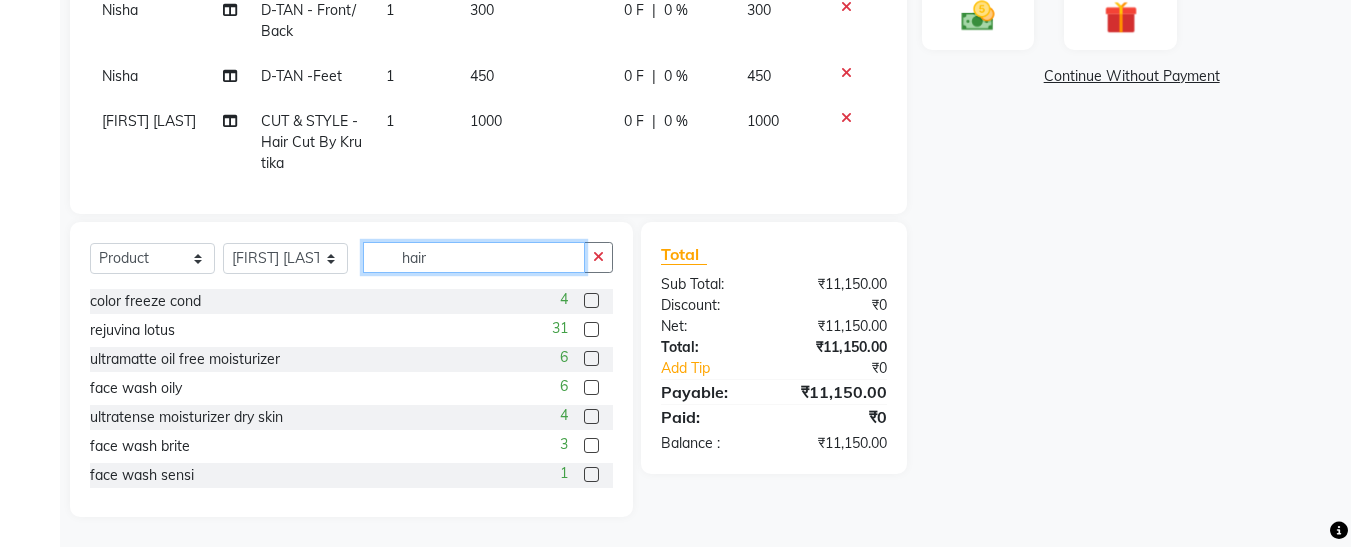 click on "hair" 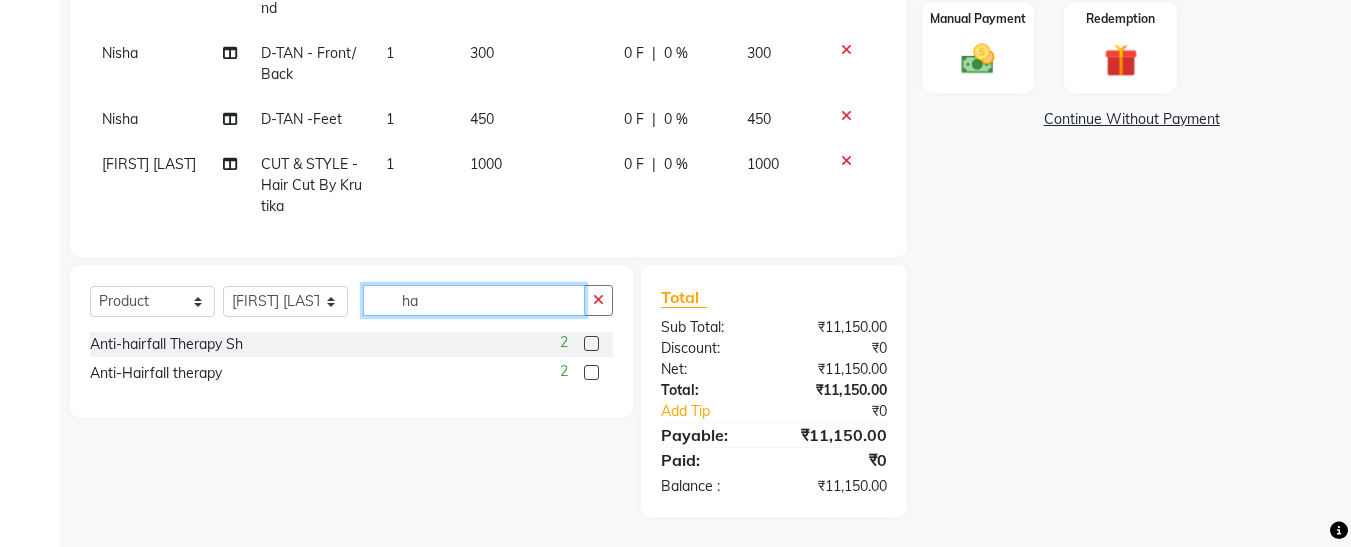 scroll, scrollTop: 554, scrollLeft: 0, axis: vertical 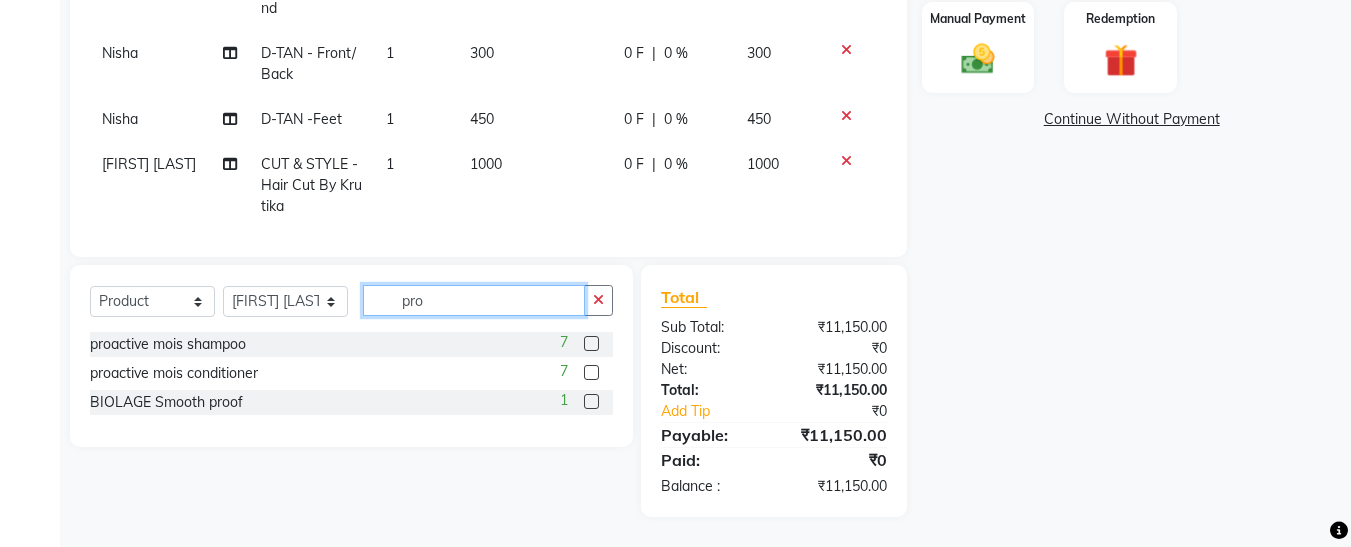 type on "pro" 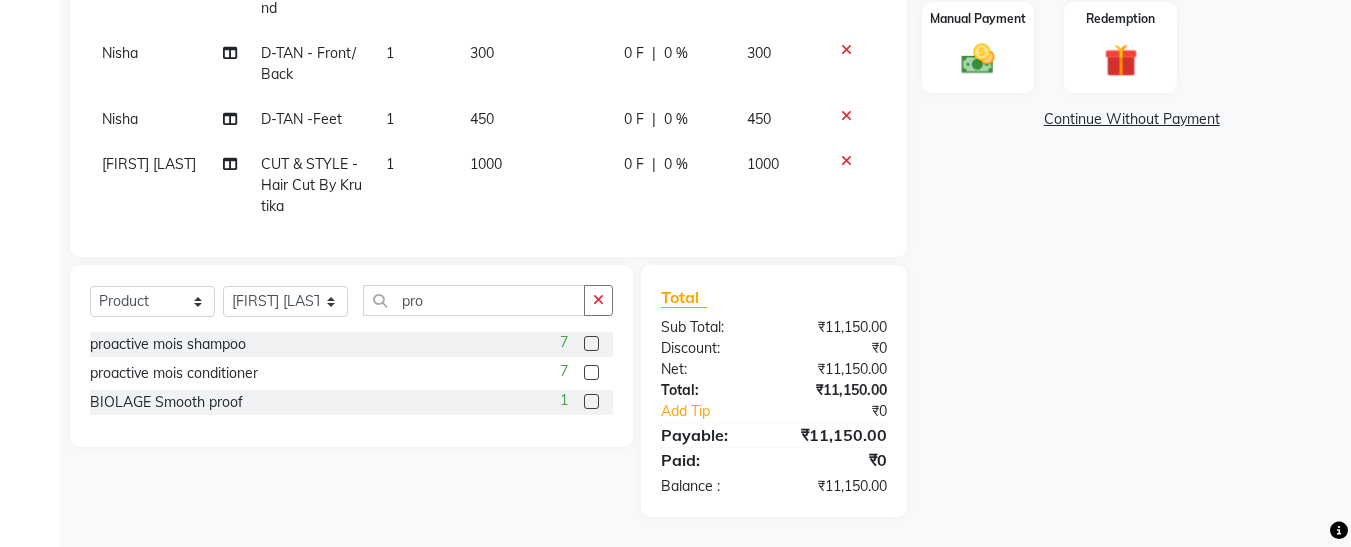 click 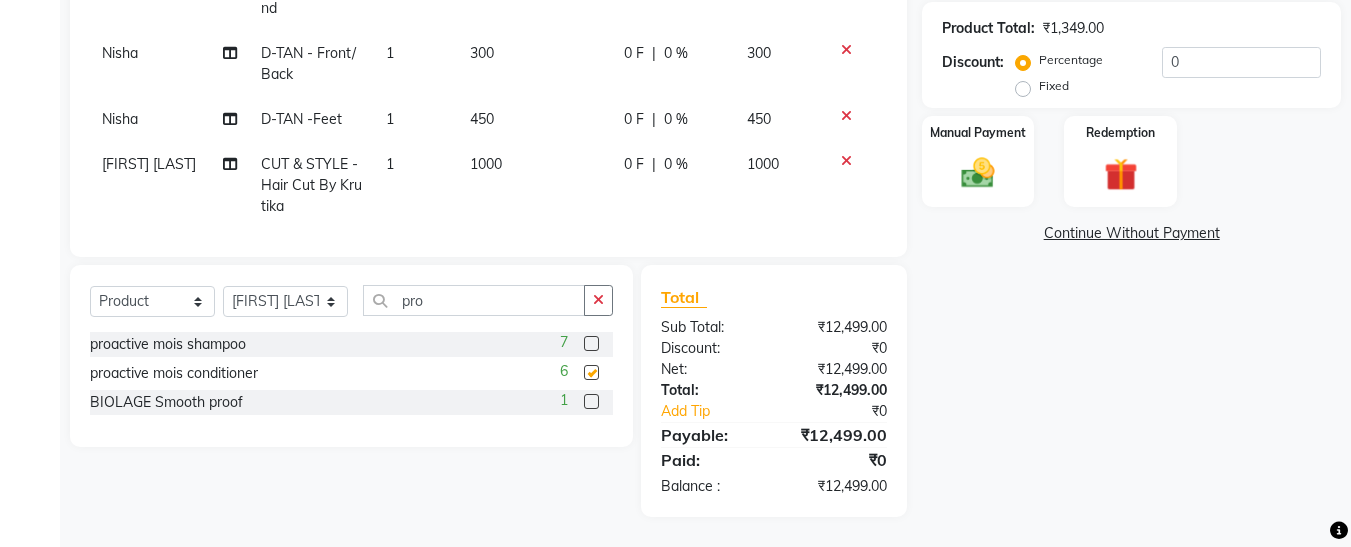 checkbox on "false" 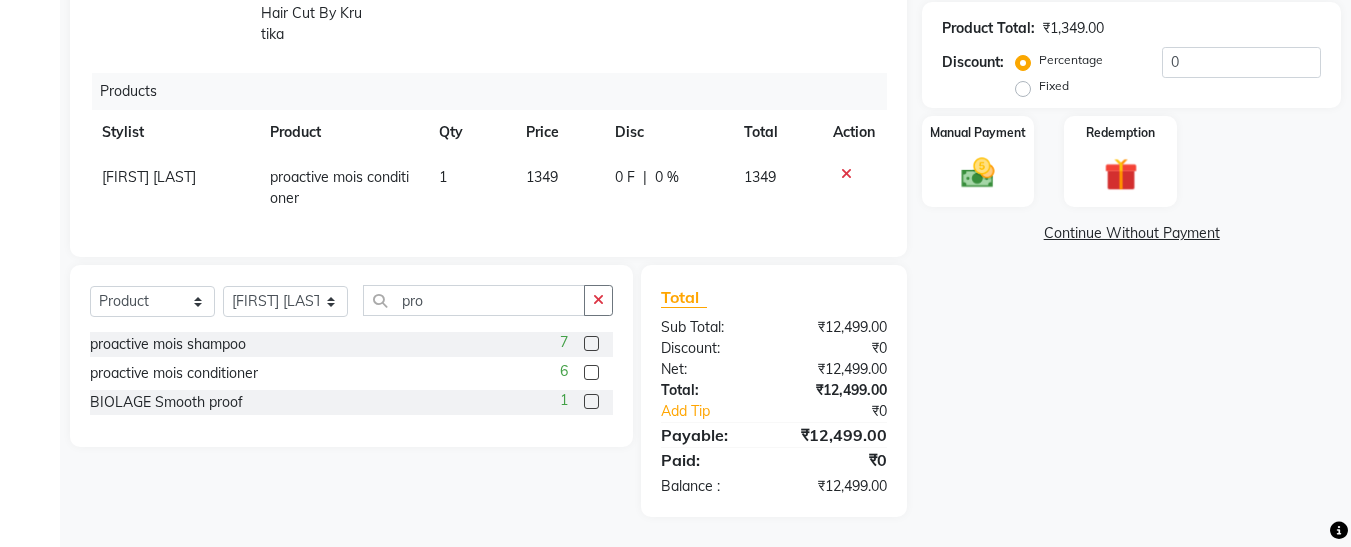 scroll, scrollTop: 1163, scrollLeft: 0, axis: vertical 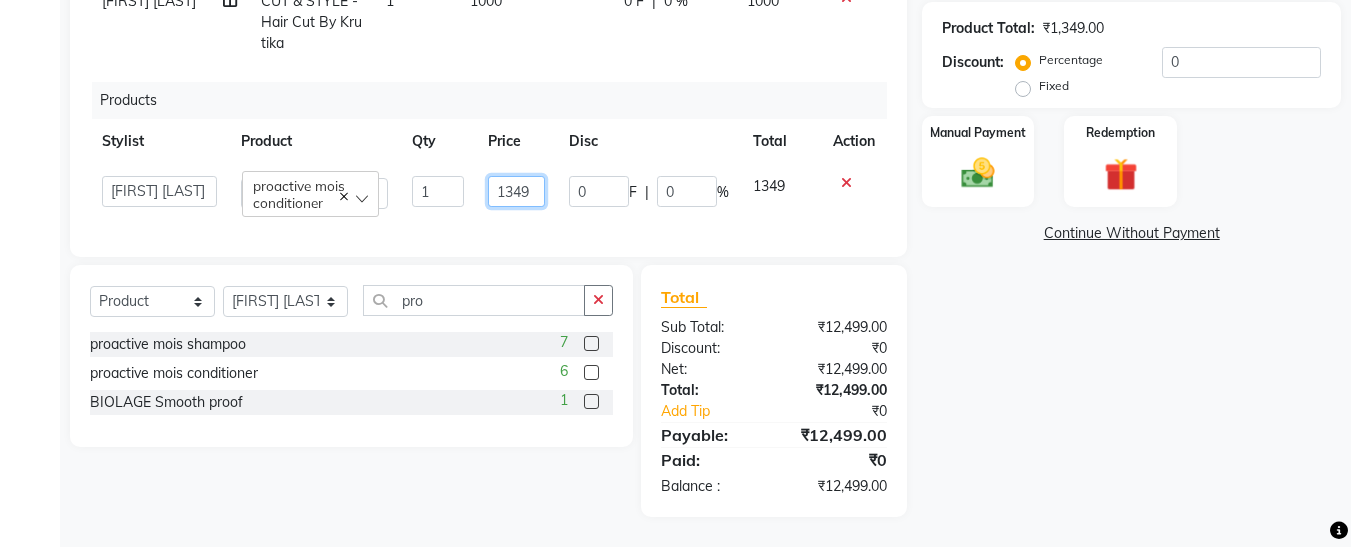 click on "1349" 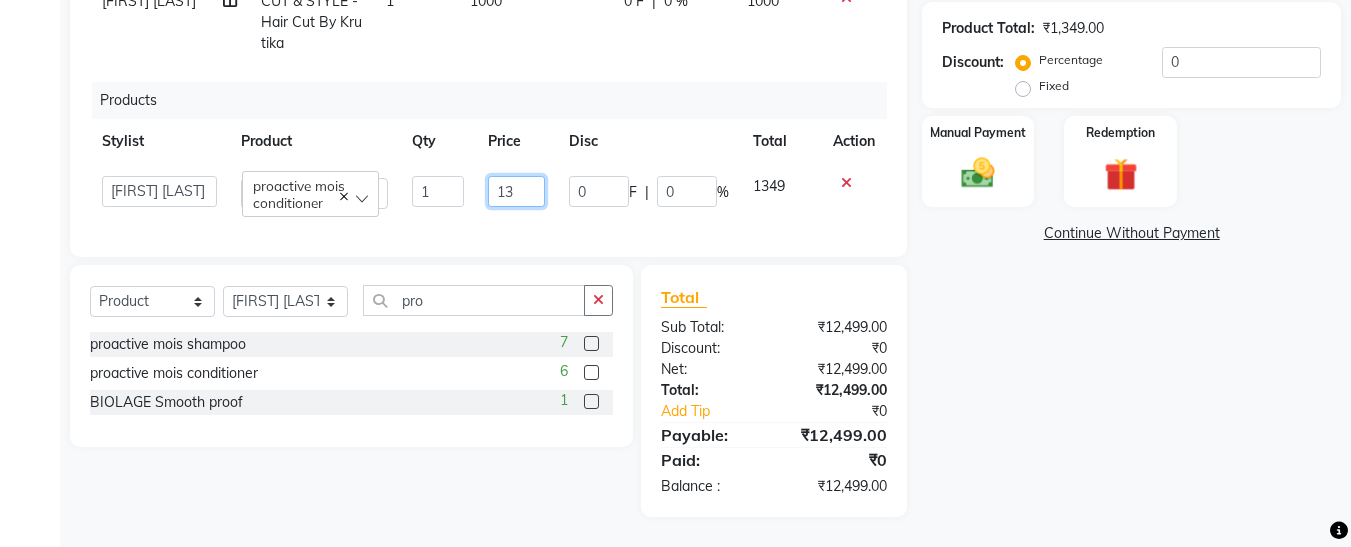 type on "1" 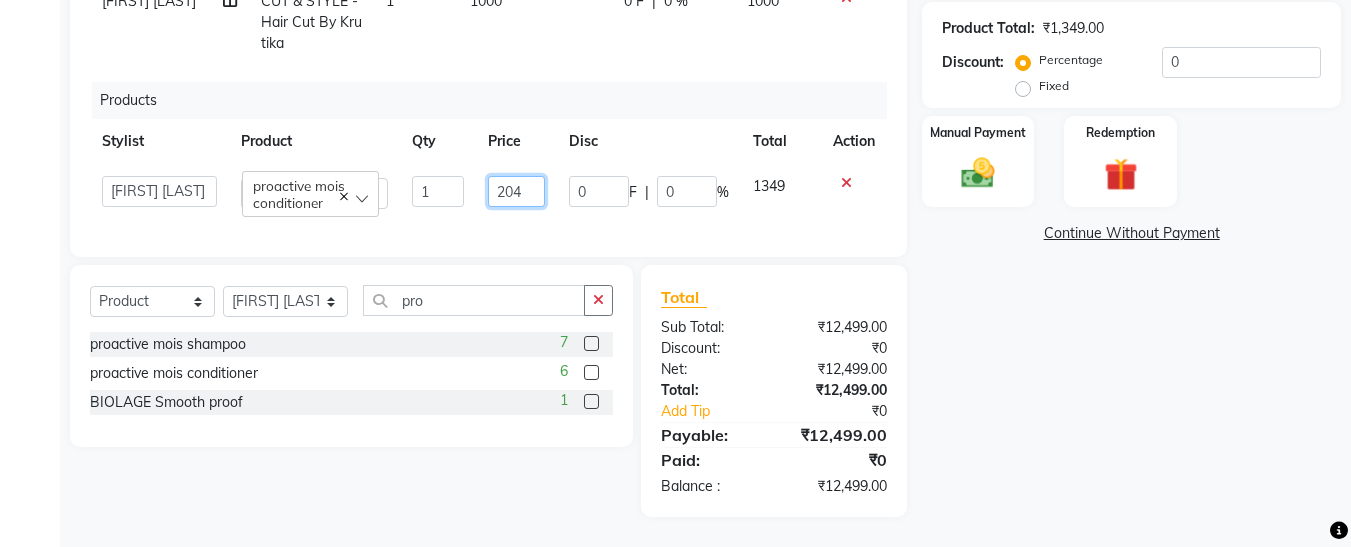 type on "2049" 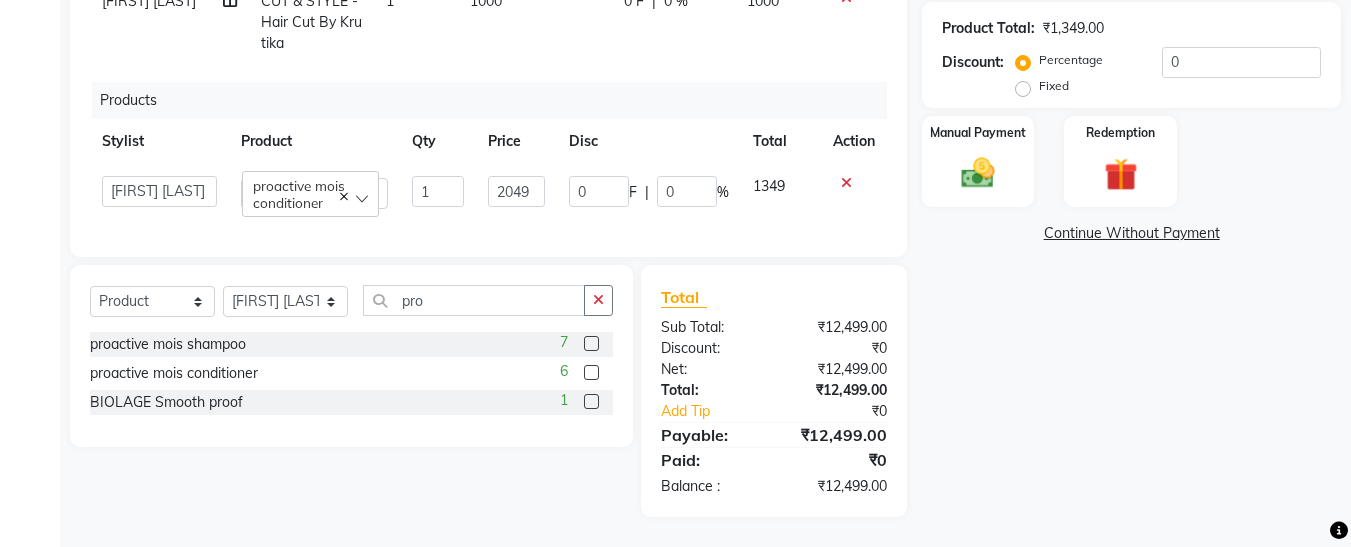 click on "Discount:" 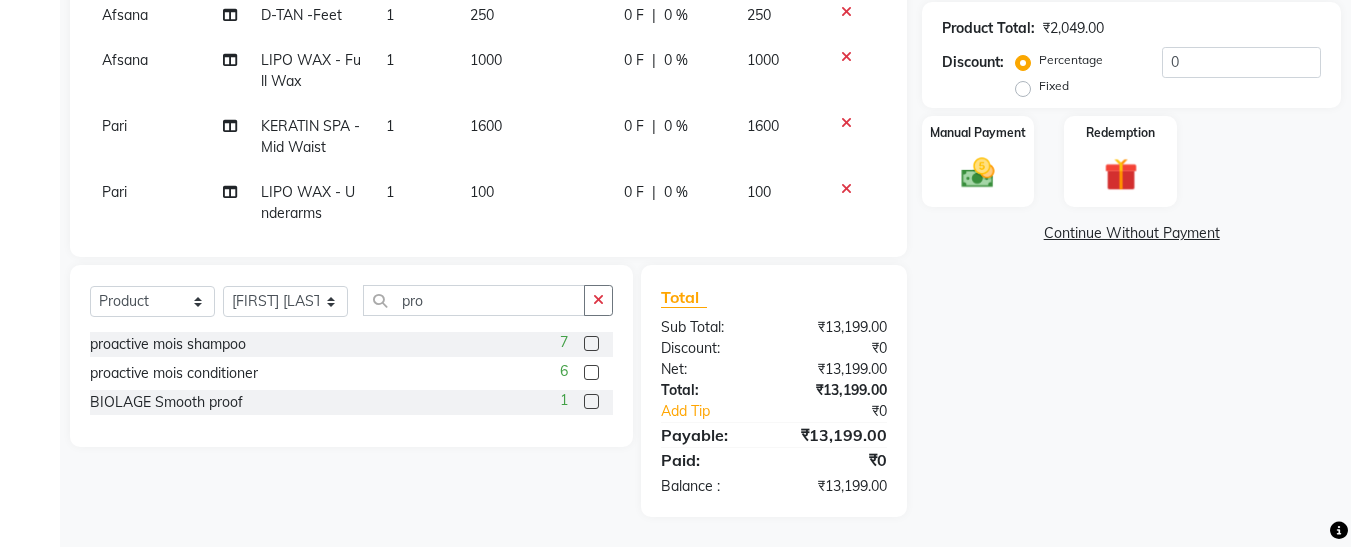 scroll, scrollTop: 0, scrollLeft: 0, axis: both 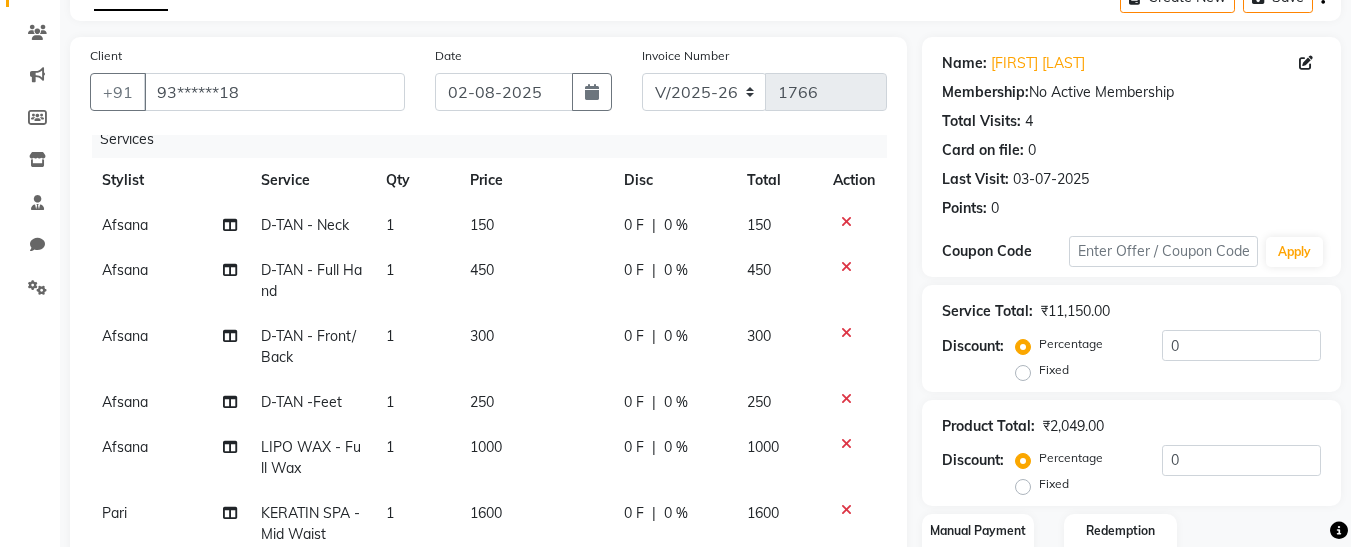 click 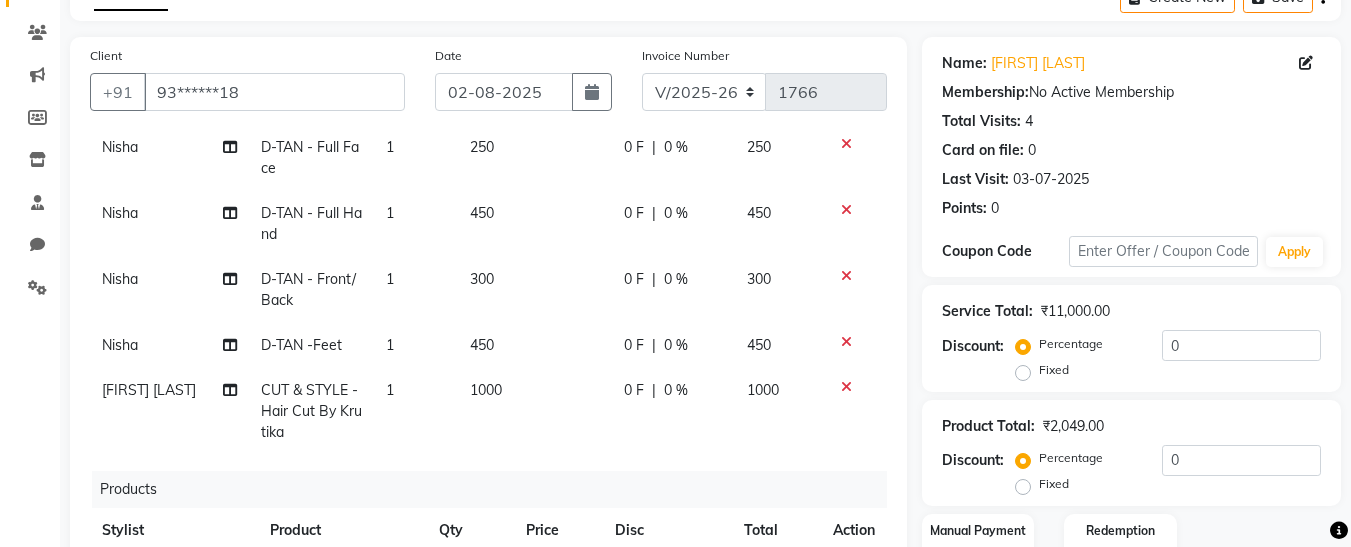 scroll, scrollTop: 1118, scrollLeft: 0, axis: vertical 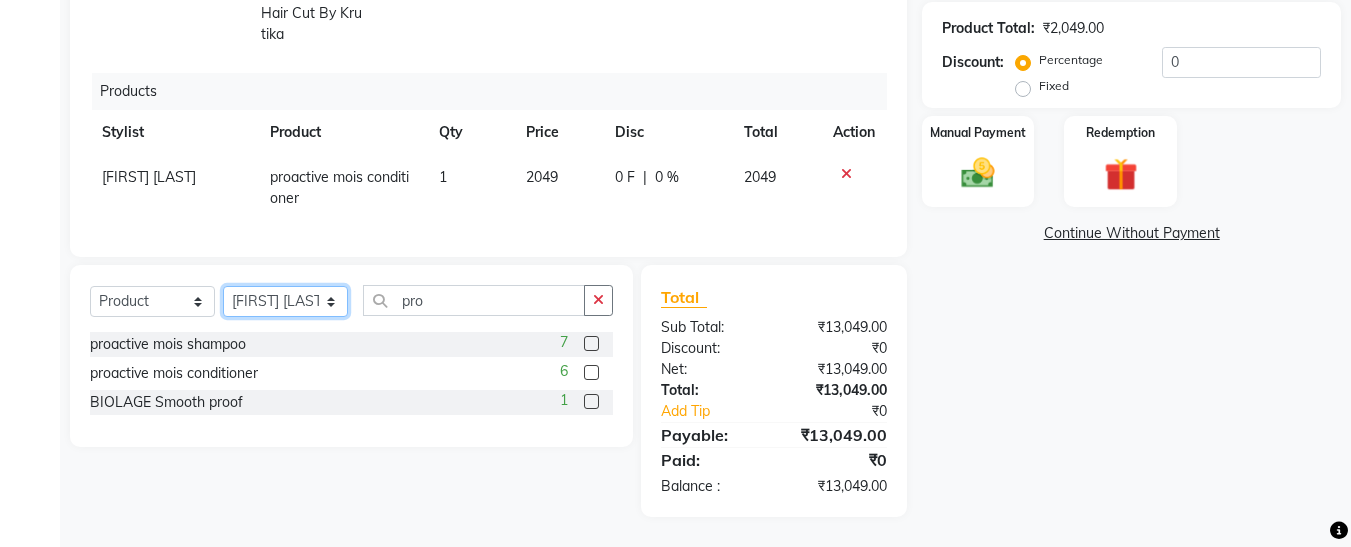click on "Select Stylist Afsana Ankita Krutika Maam Nisha Pari Rasika Ruba sara Vidya" 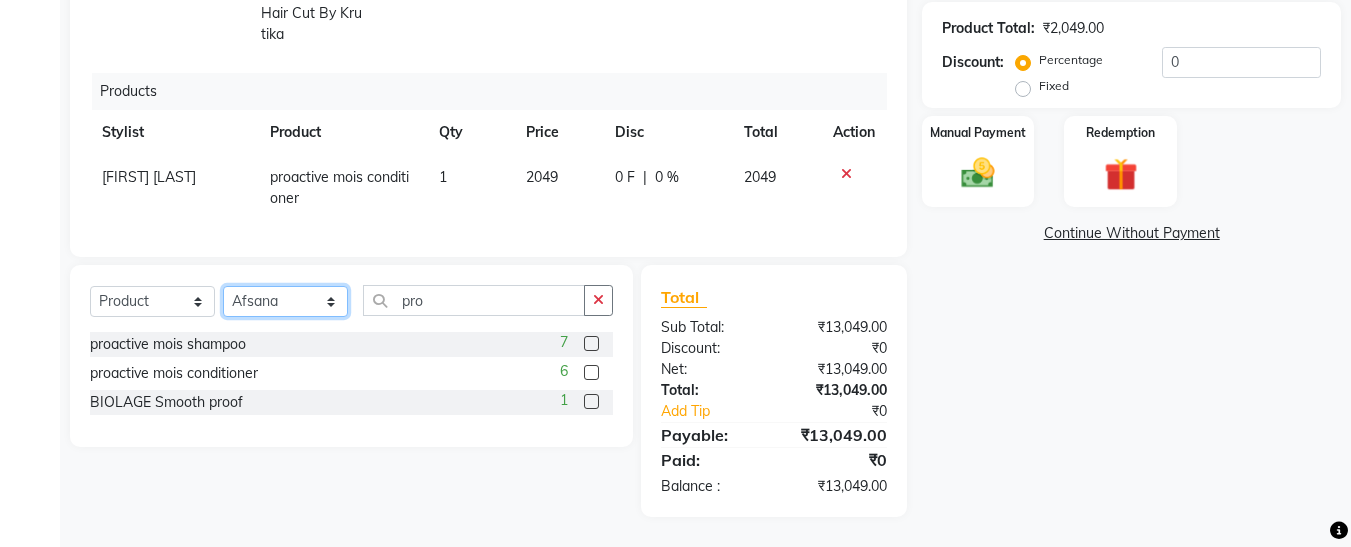 click on "Select Stylist Afsana Ankita Krutika Maam Nisha Pari Rasika Ruba sara Vidya" 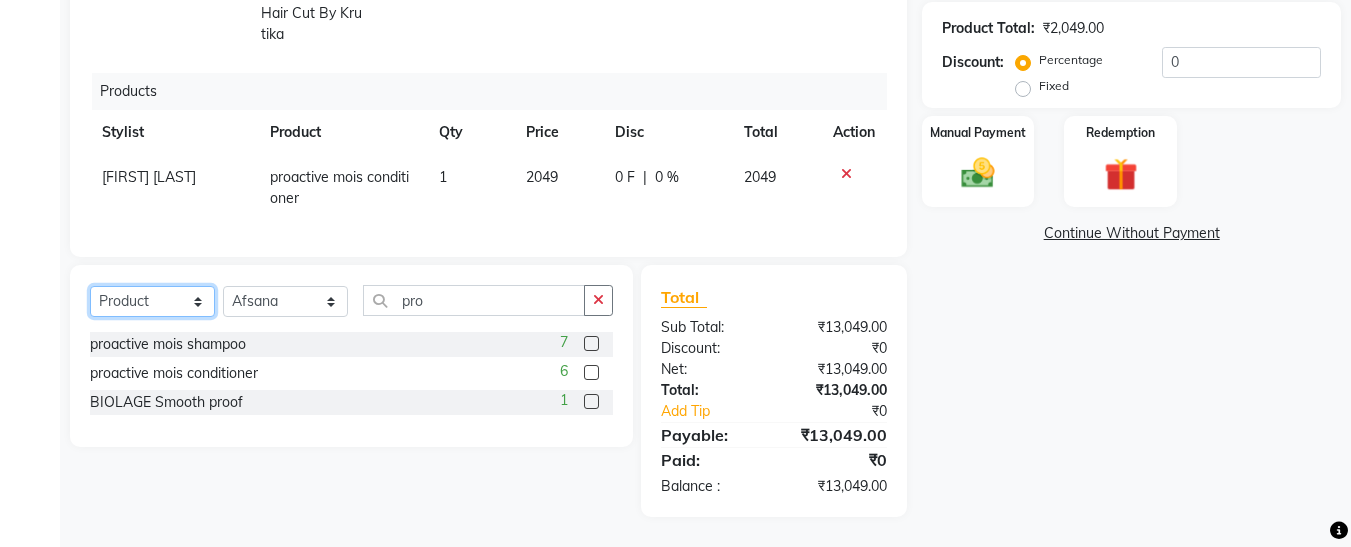 click on "Select  Service  Product  Membership  Package Voucher Prepaid Gift Card" 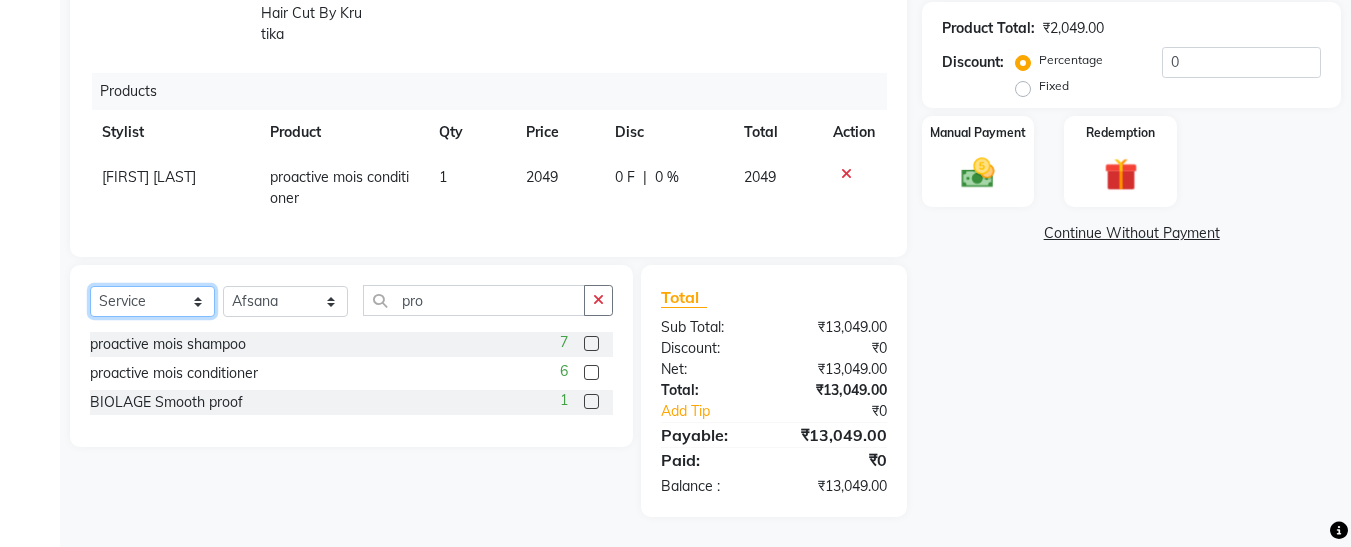 click on "Select  Service  Product  Membership  Package Voucher Prepaid Gift Card" 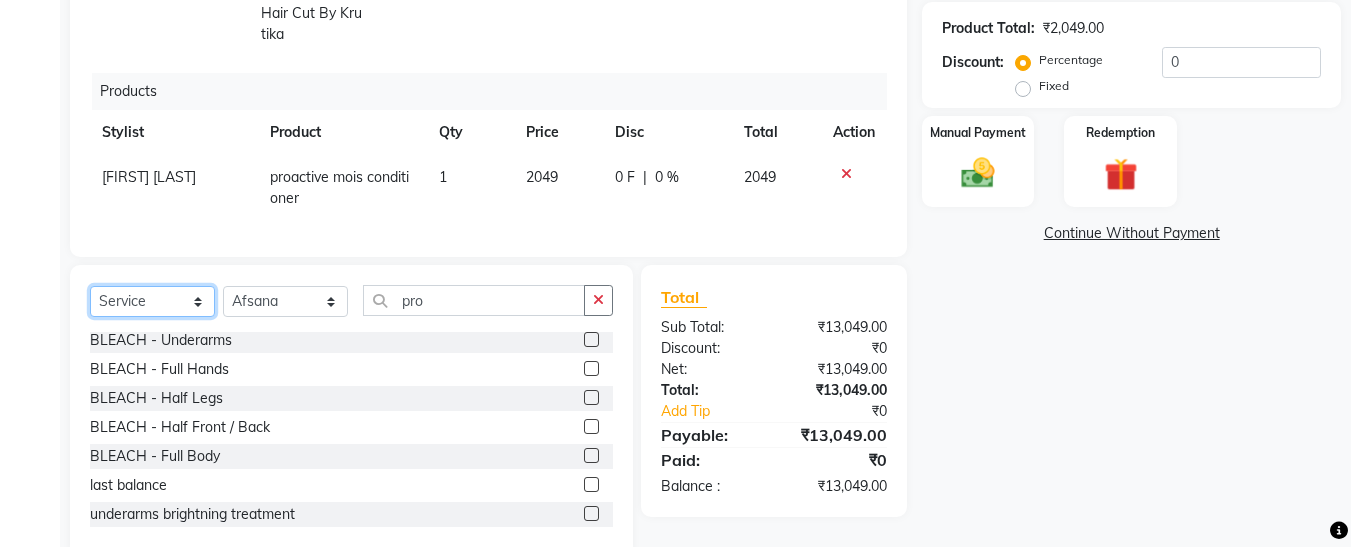 scroll, scrollTop: 196, scrollLeft: 0, axis: vertical 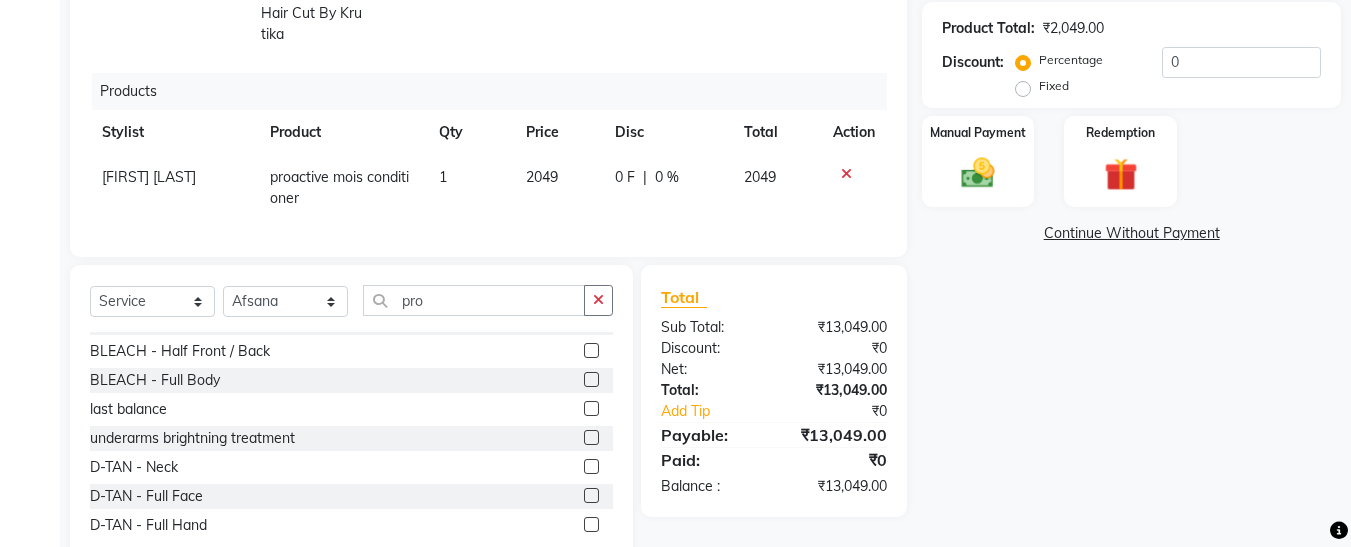 click 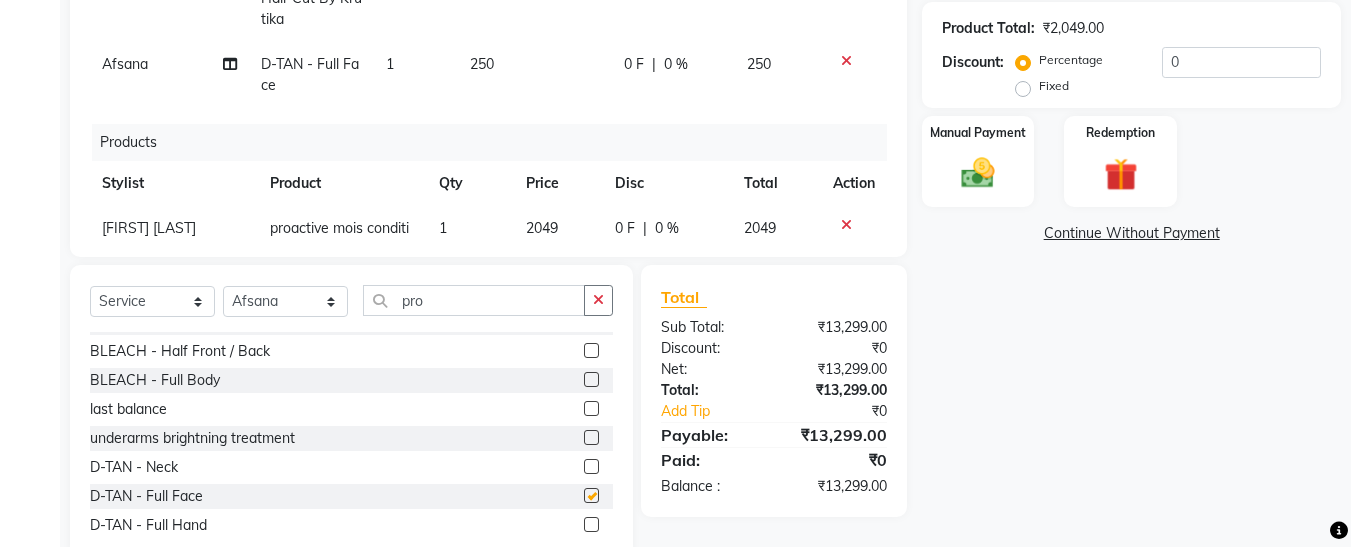 checkbox on "false" 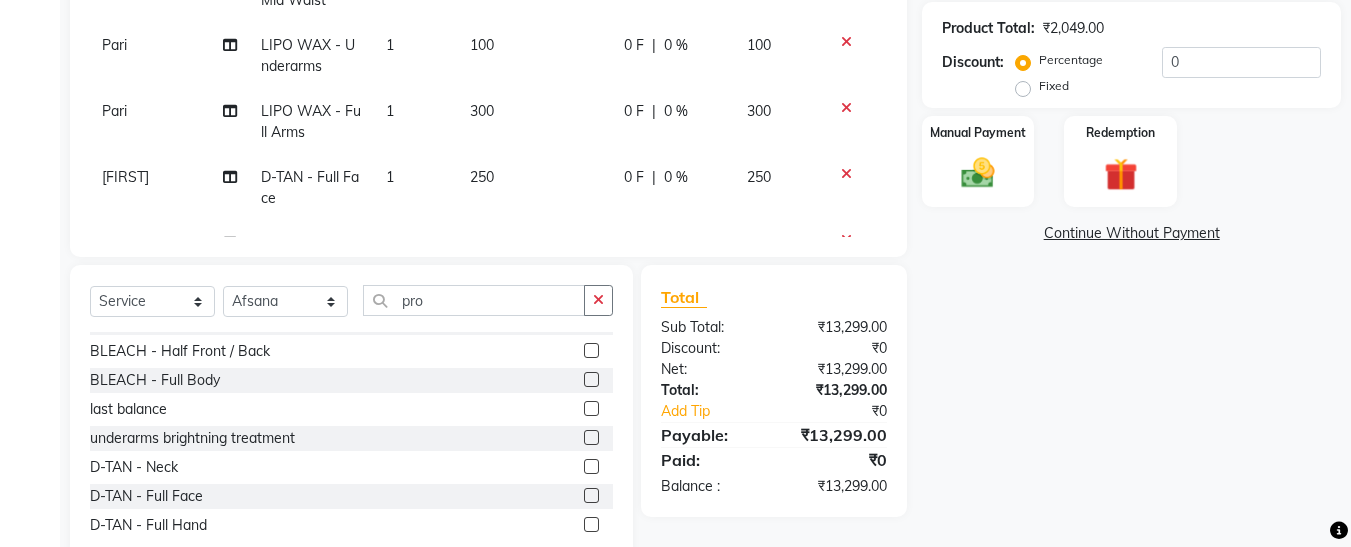 scroll, scrollTop: 65, scrollLeft: 0, axis: vertical 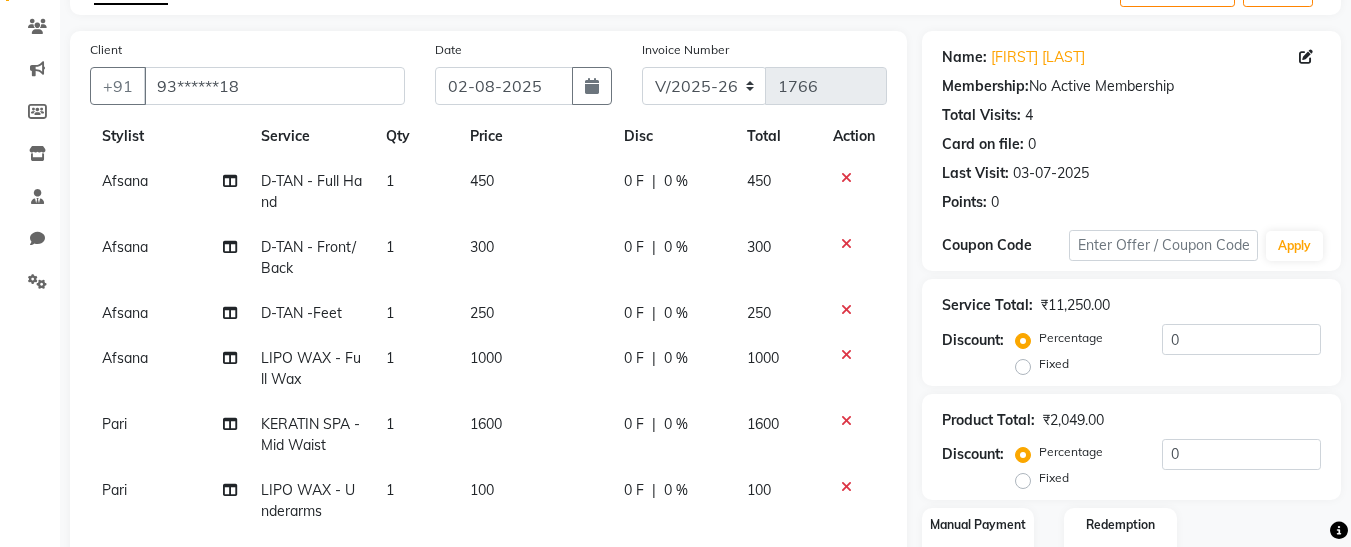 click on "1000" 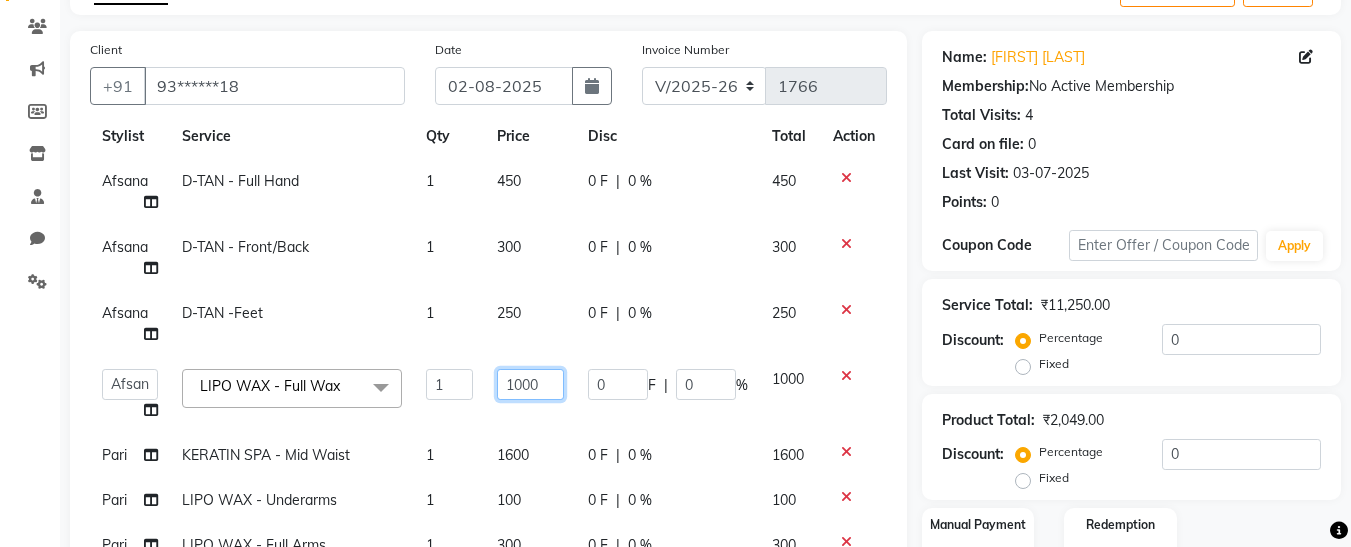 click on "1000" 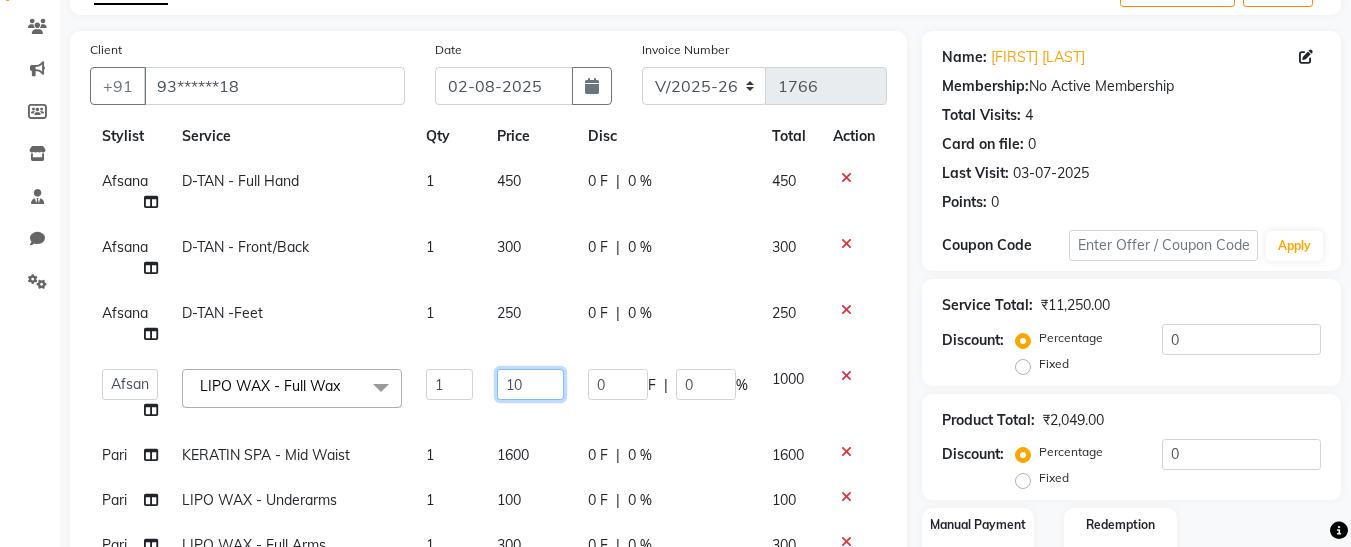 type on "1" 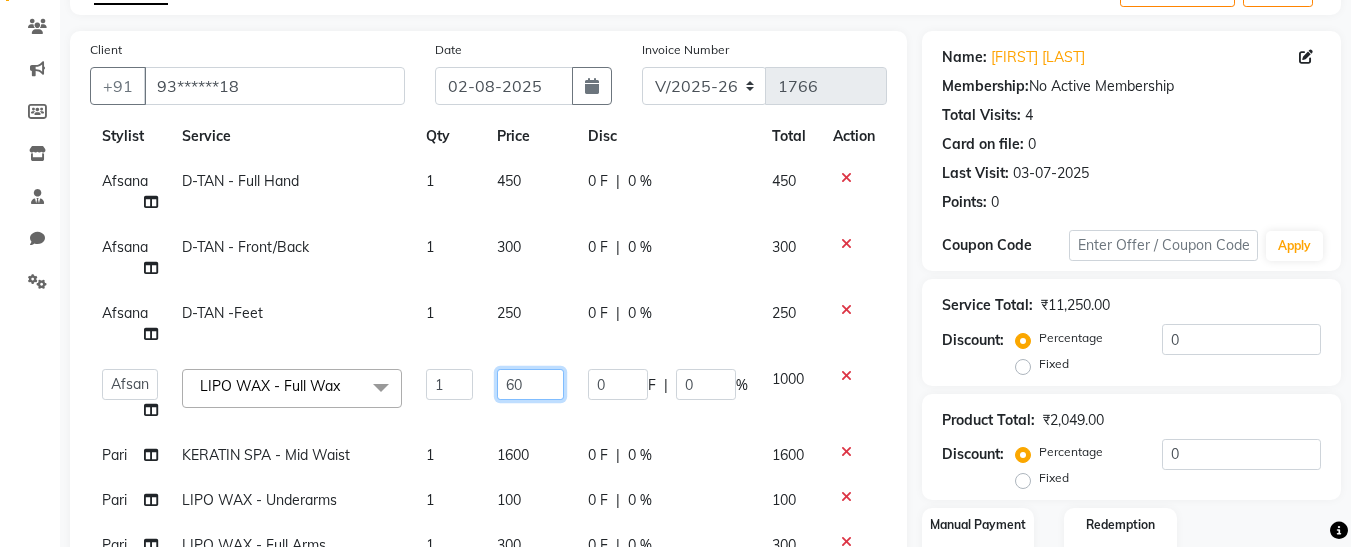 type on "600" 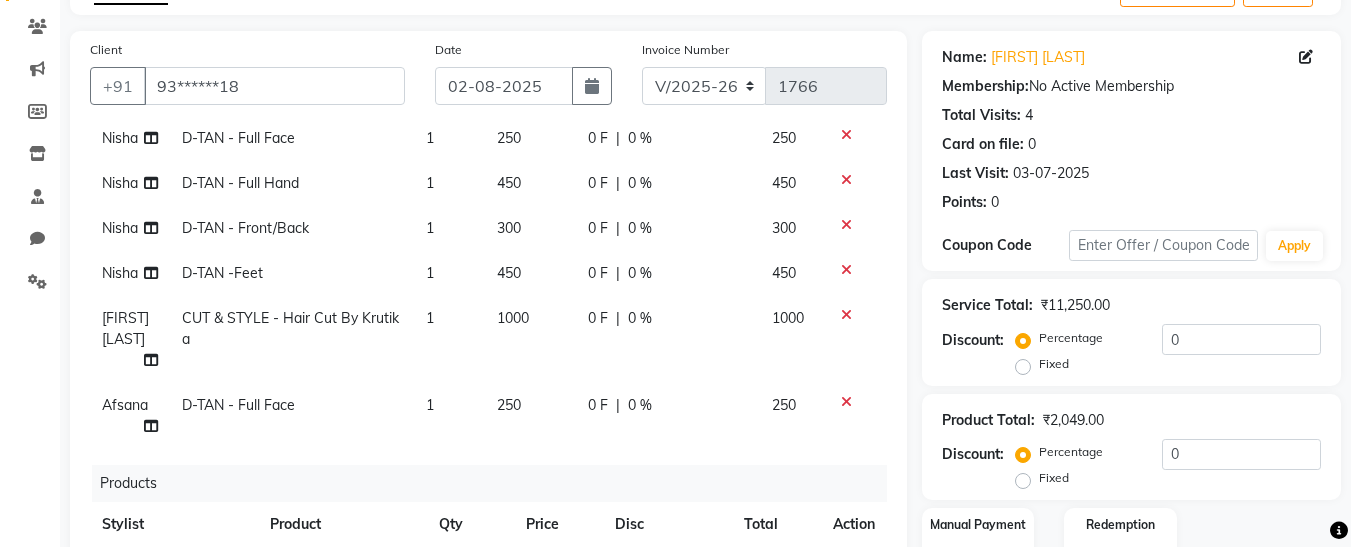 scroll, scrollTop: 1131, scrollLeft: 0, axis: vertical 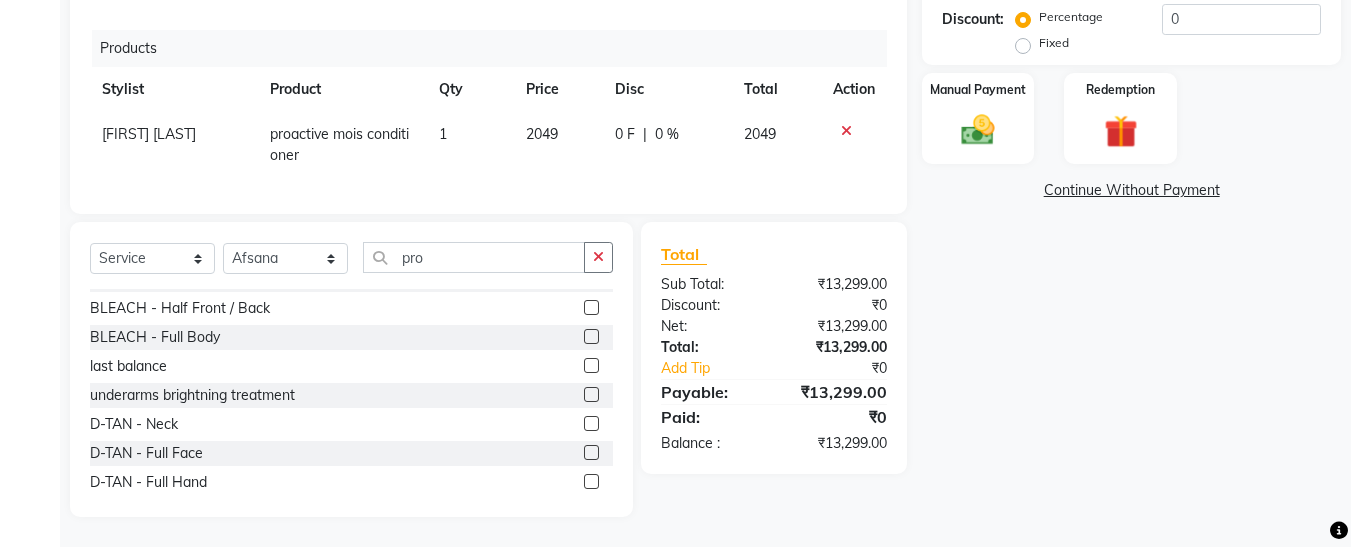 click on "₹13,299.00" 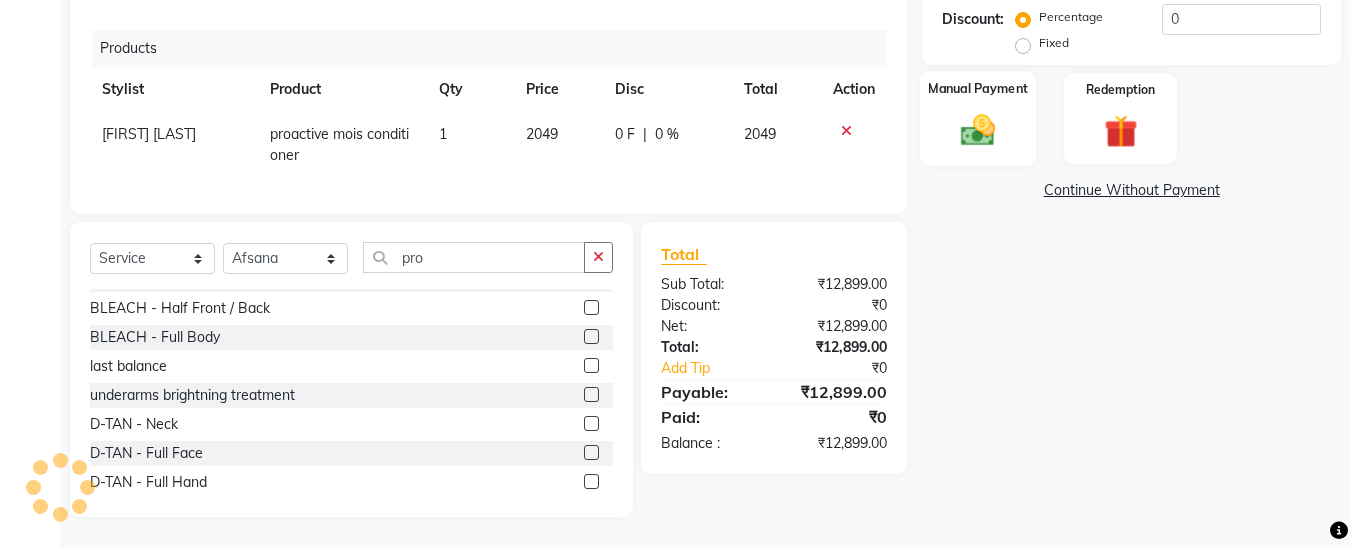 click on "Manual Payment" 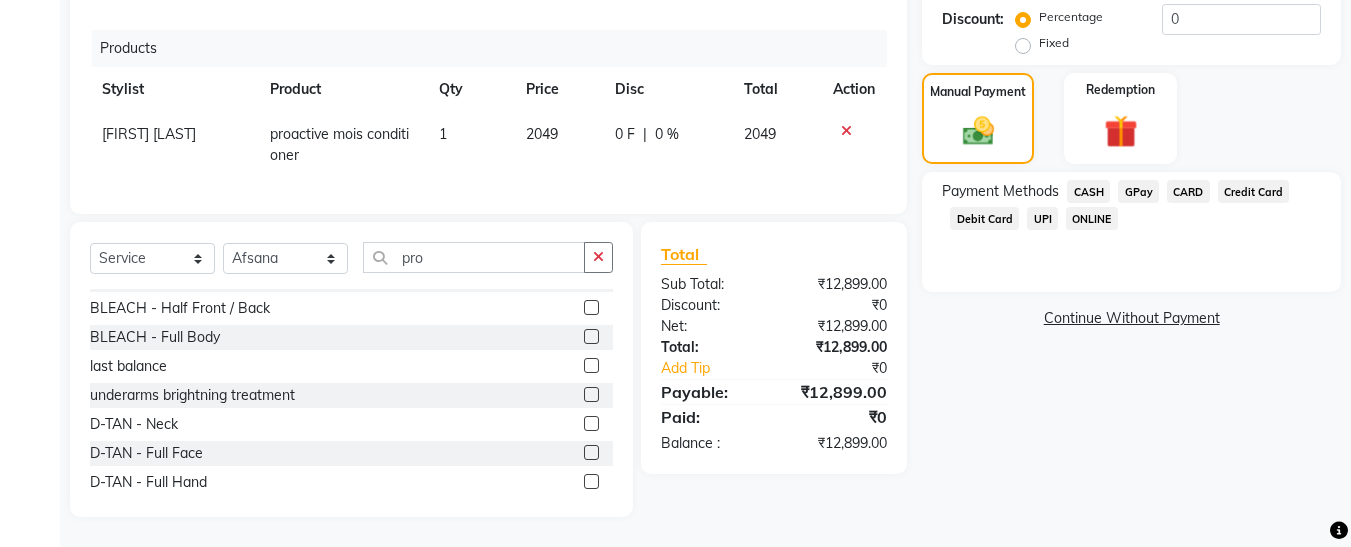 click on "CASH" 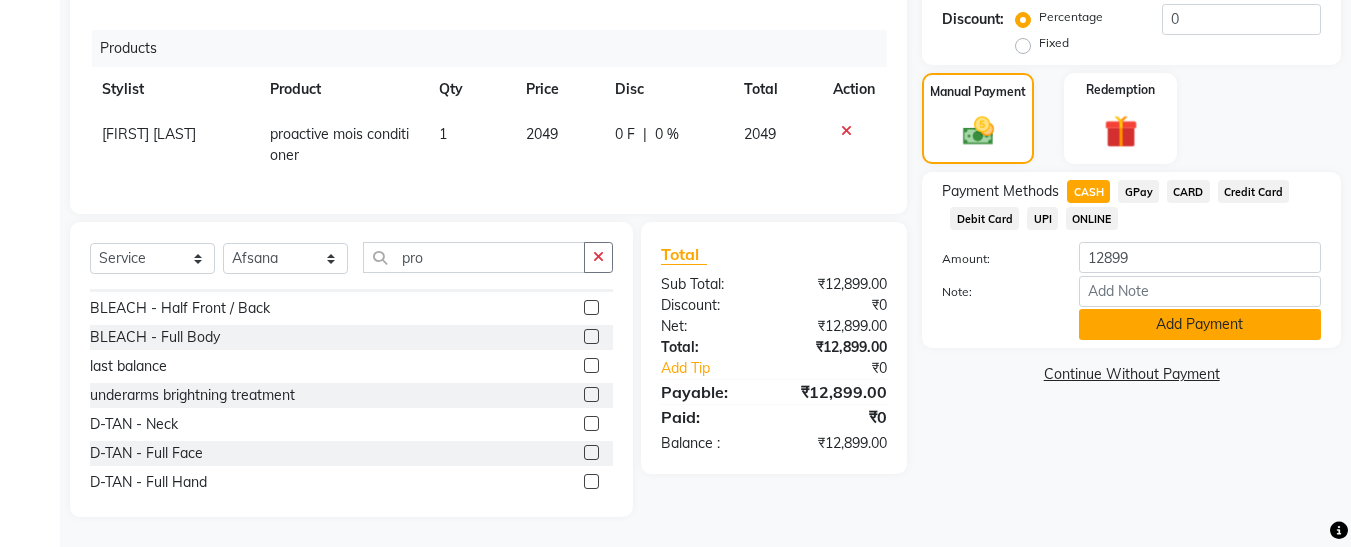 click on "Add Payment" 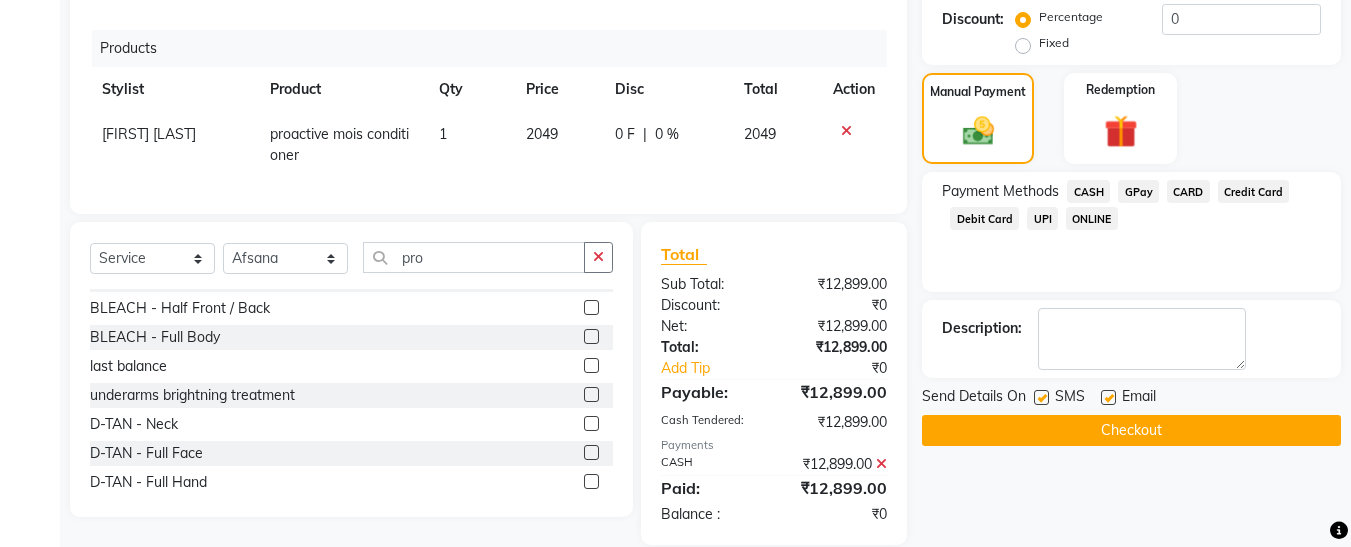 scroll, scrollTop: 582, scrollLeft: 0, axis: vertical 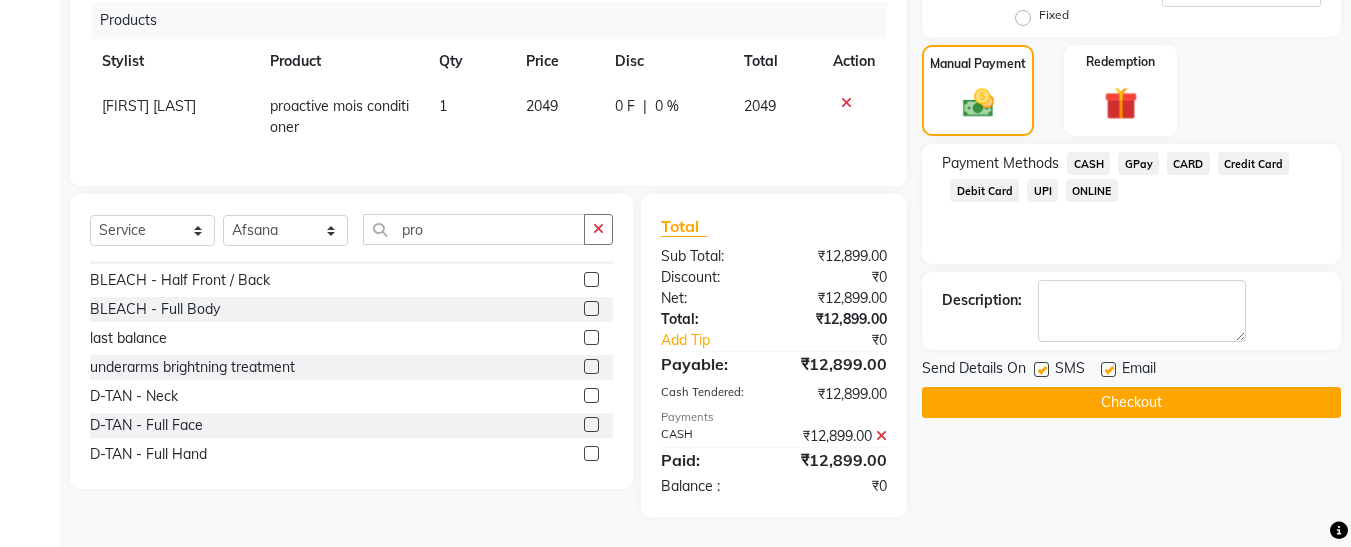 click 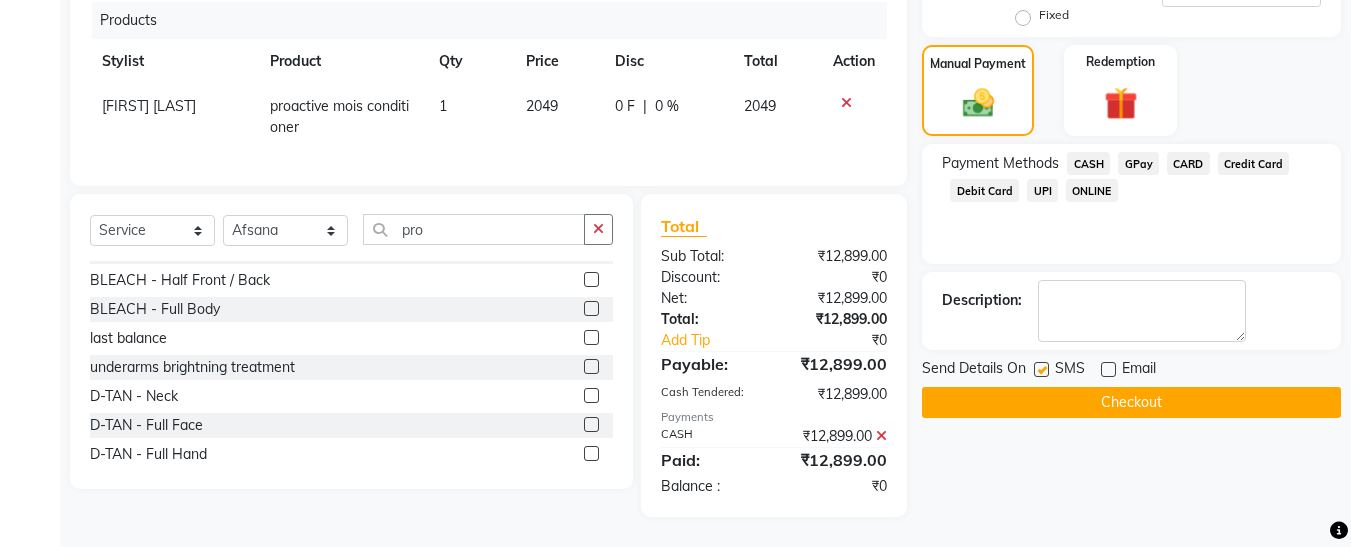 click 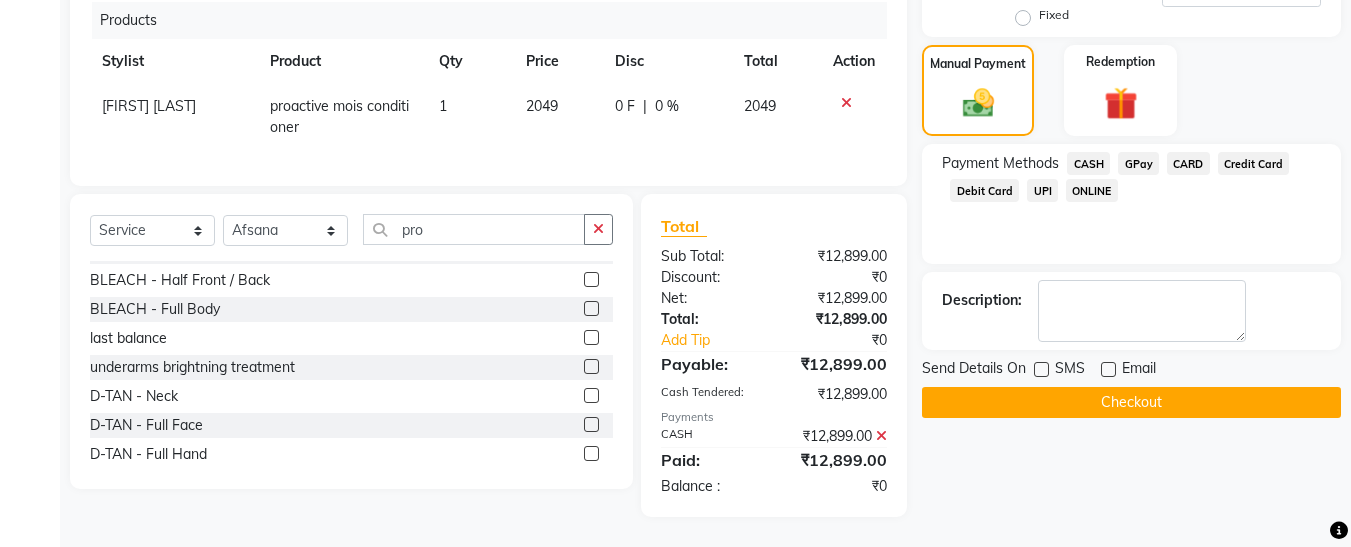 click on "Checkout" 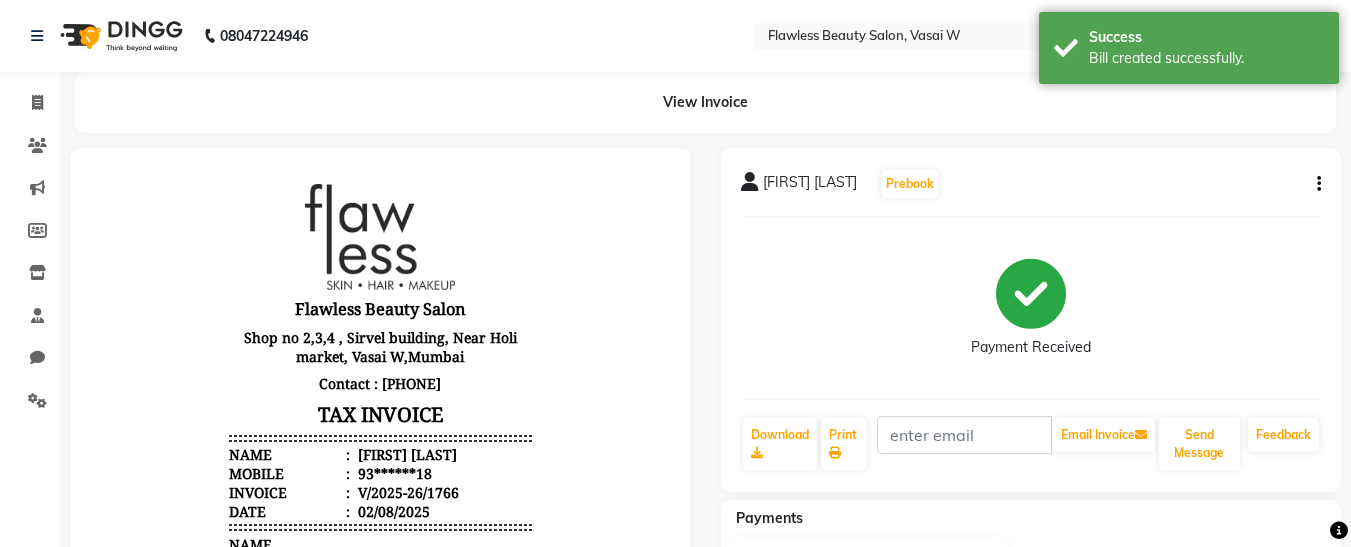 scroll, scrollTop: 0, scrollLeft: 0, axis: both 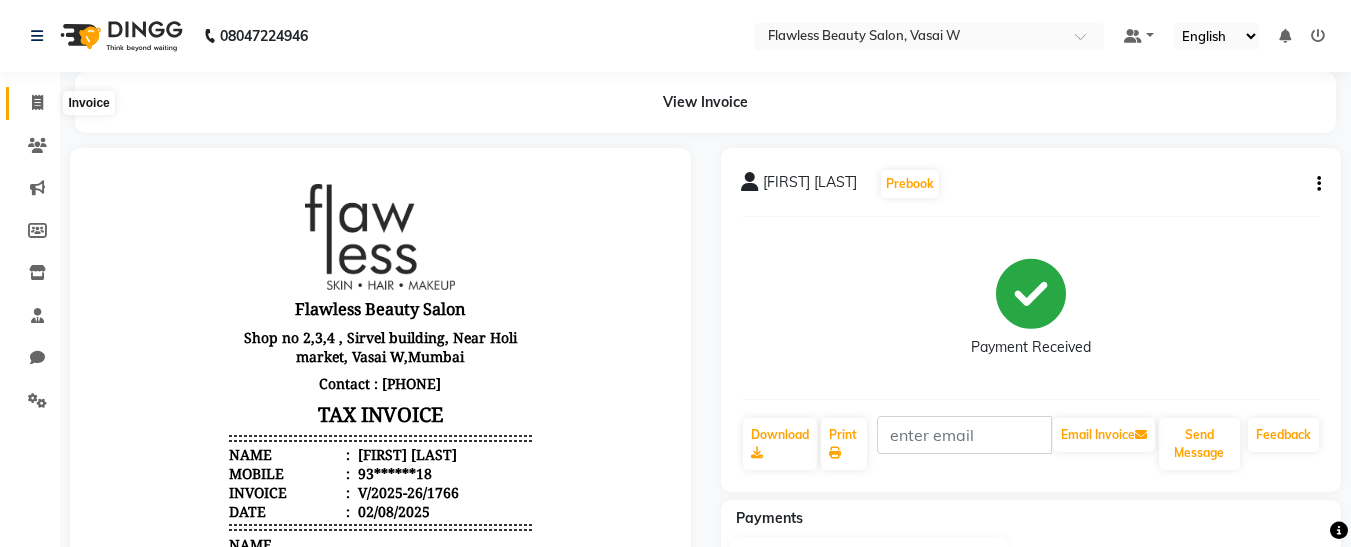 click 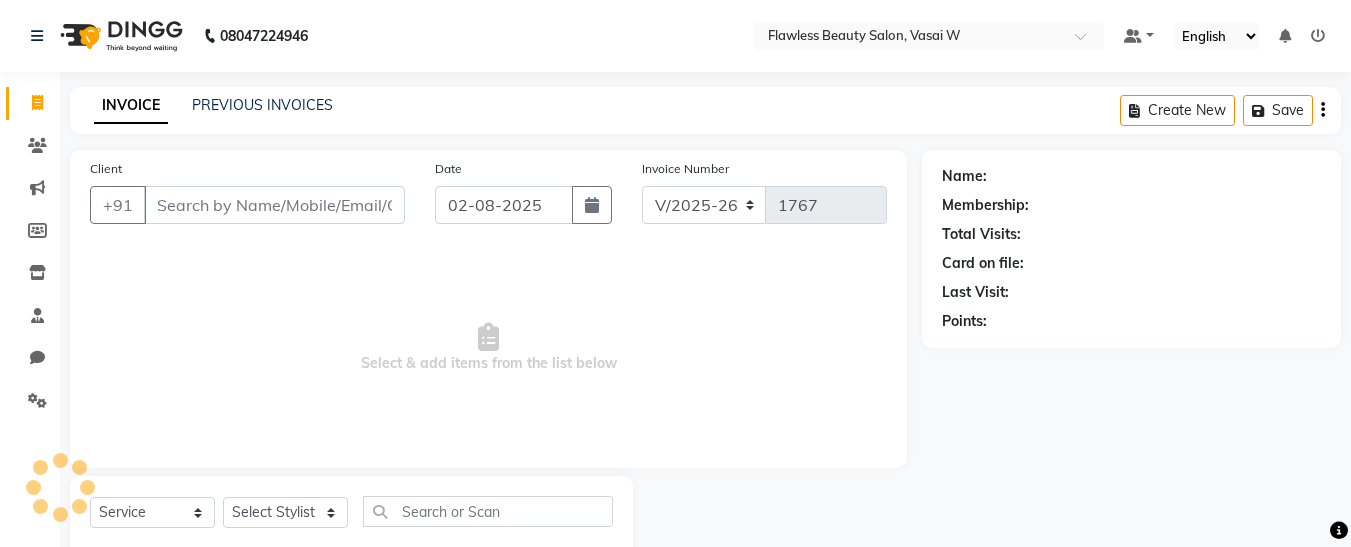 scroll, scrollTop: 54, scrollLeft: 0, axis: vertical 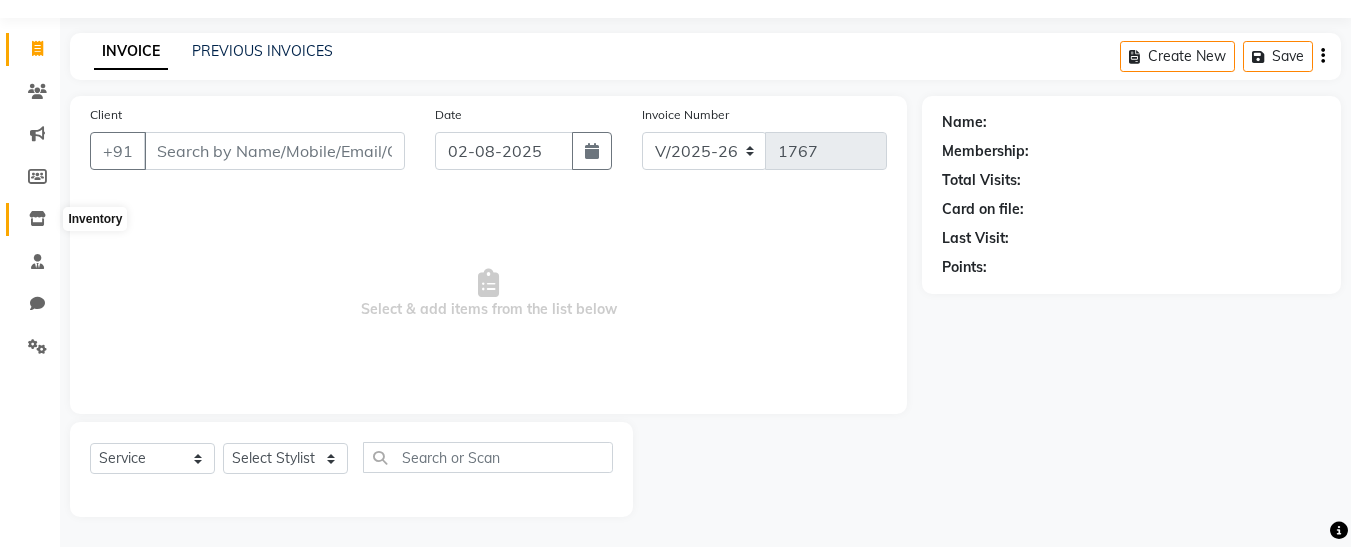 click 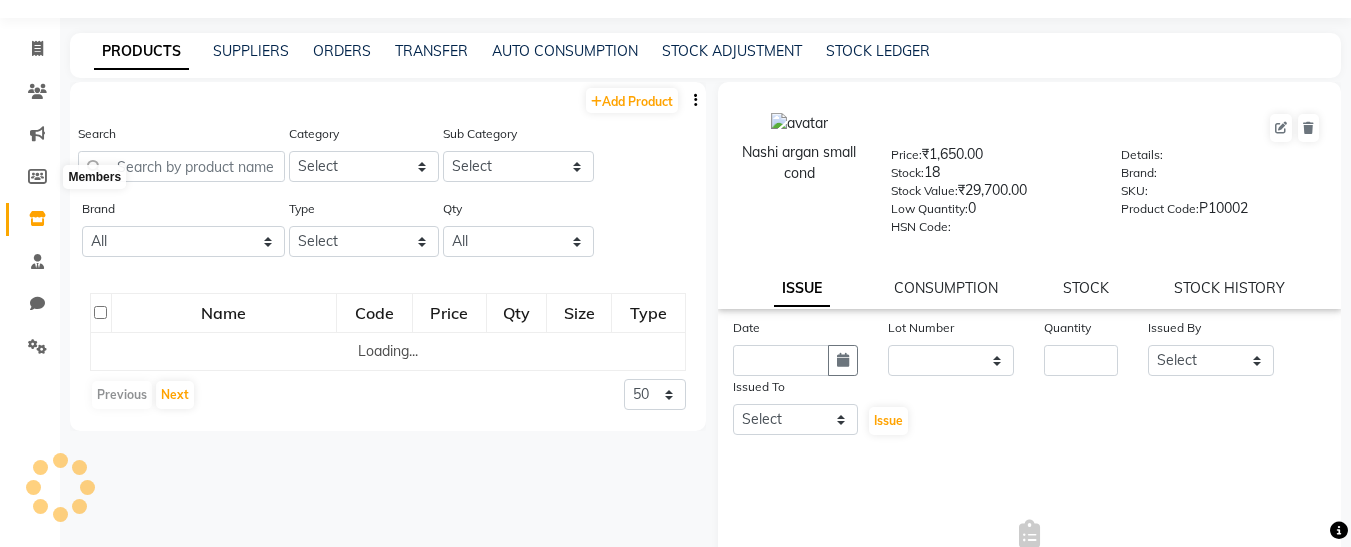 scroll, scrollTop: 0, scrollLeft: 0, axis: both 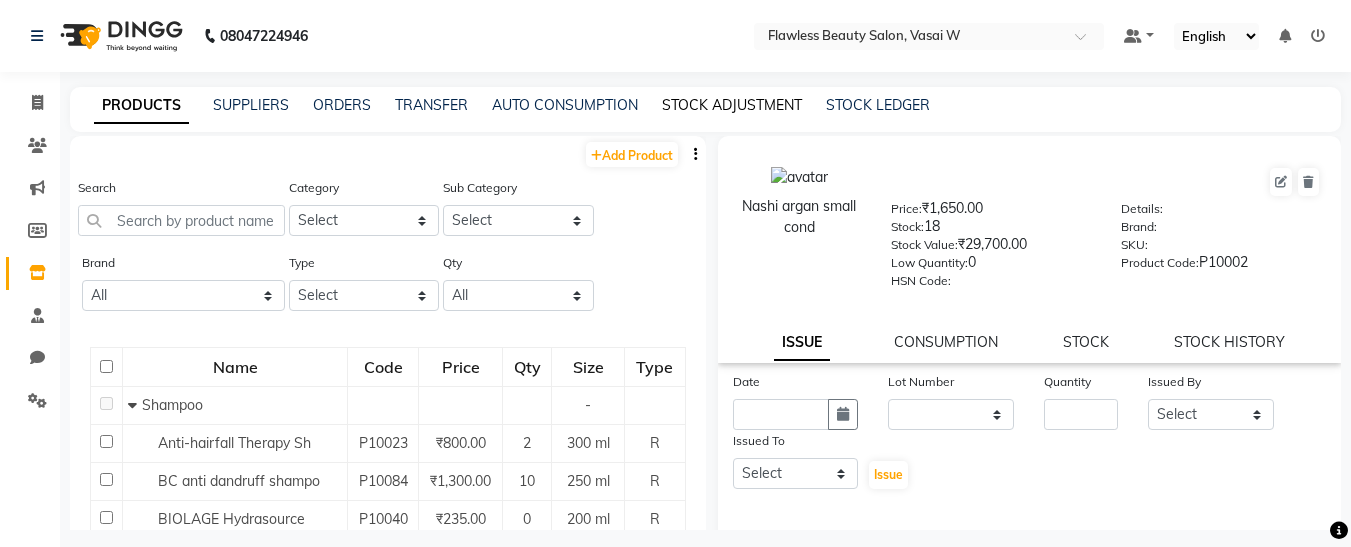 click on "STOCK ADJUSTMENT" 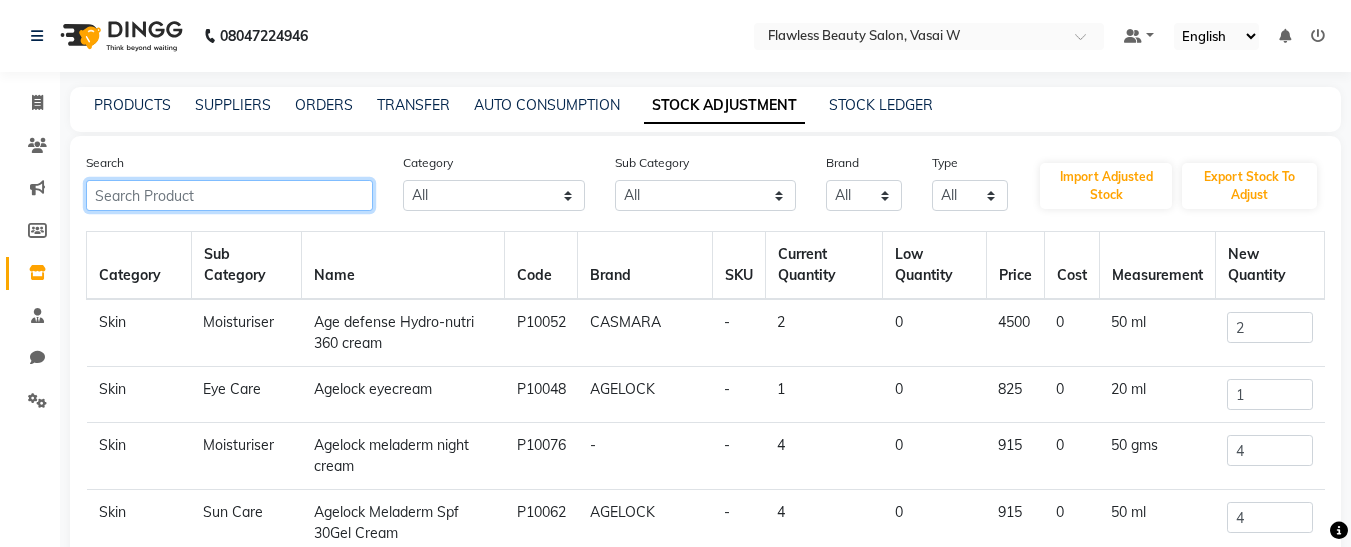 click 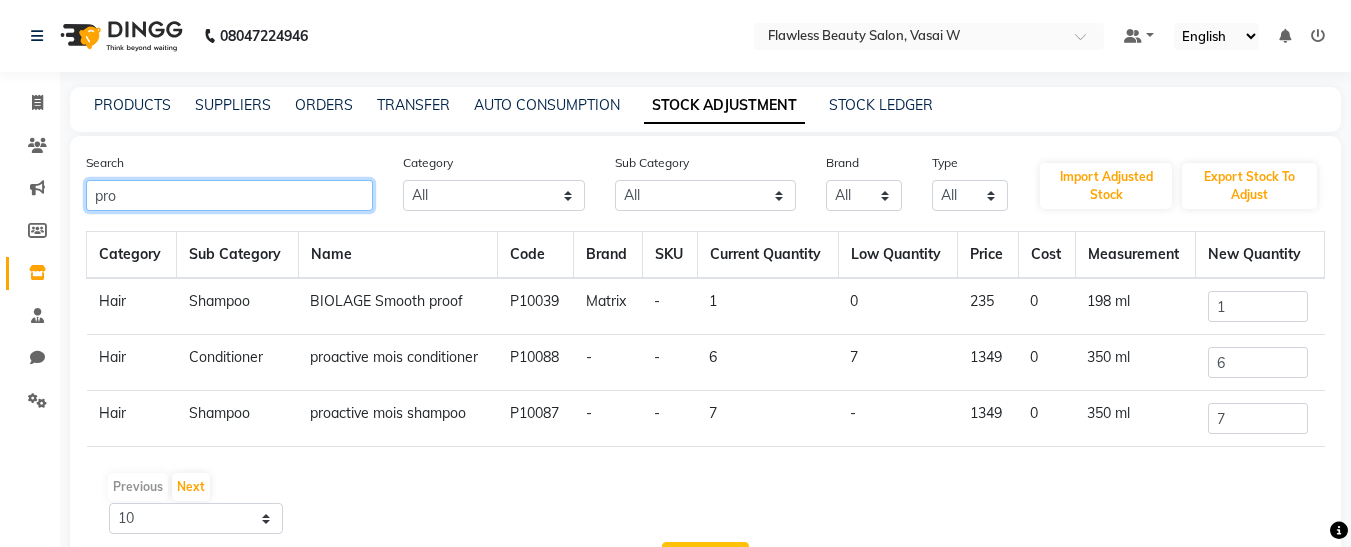 type on "pro" 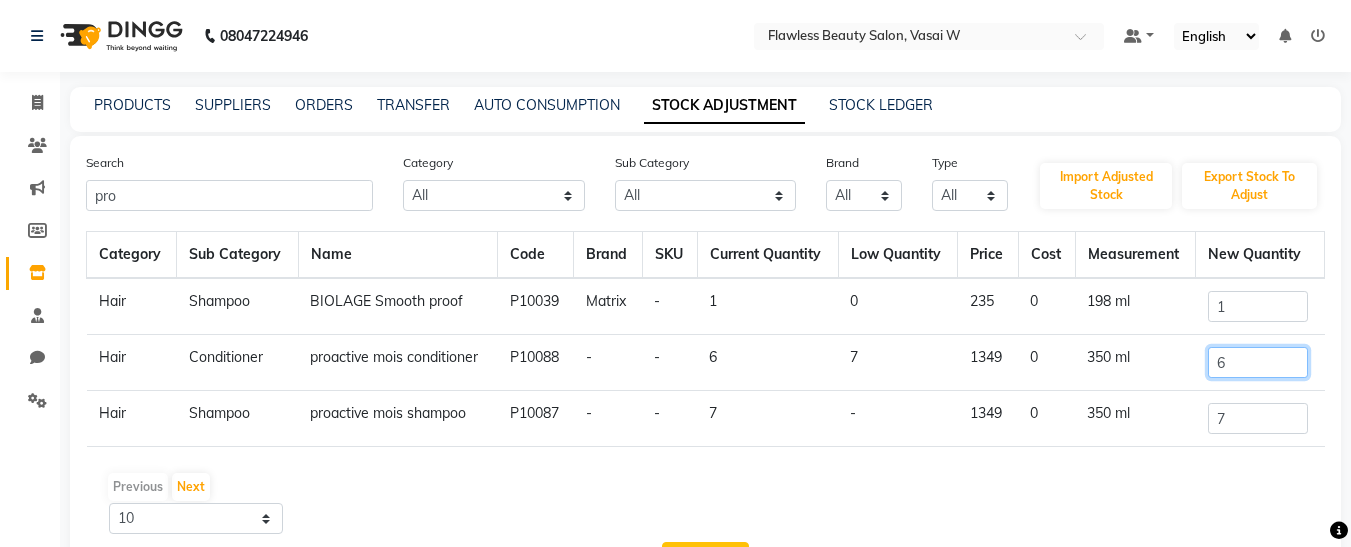 click on "6" 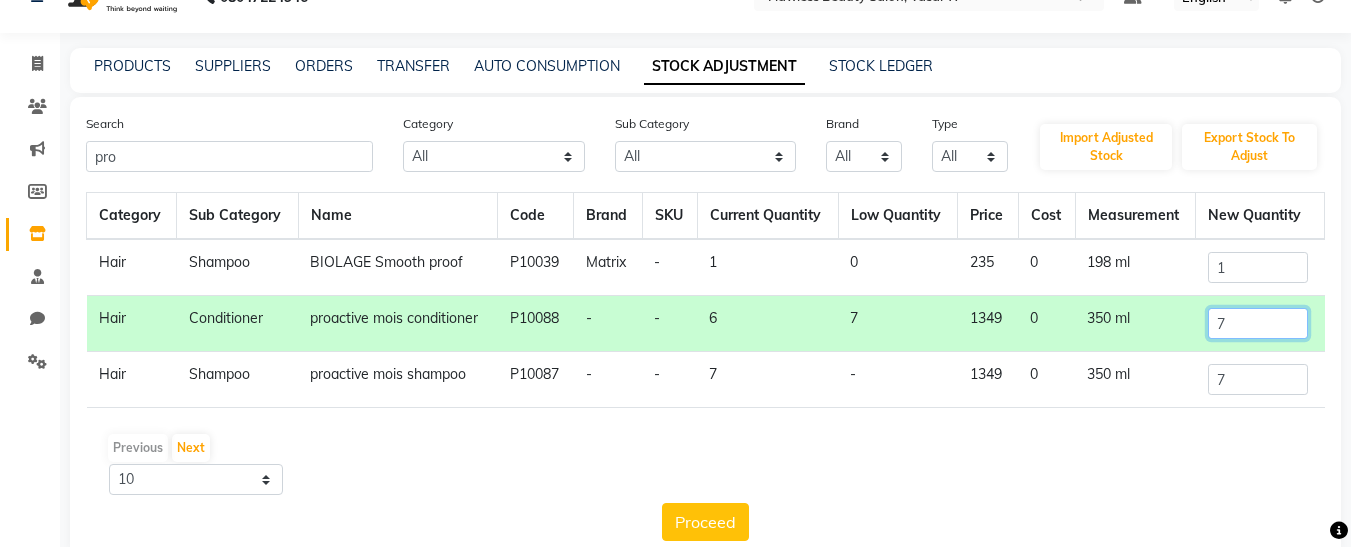scroll, scrollTop: 79, scrollLeft: 0, axis: vertical 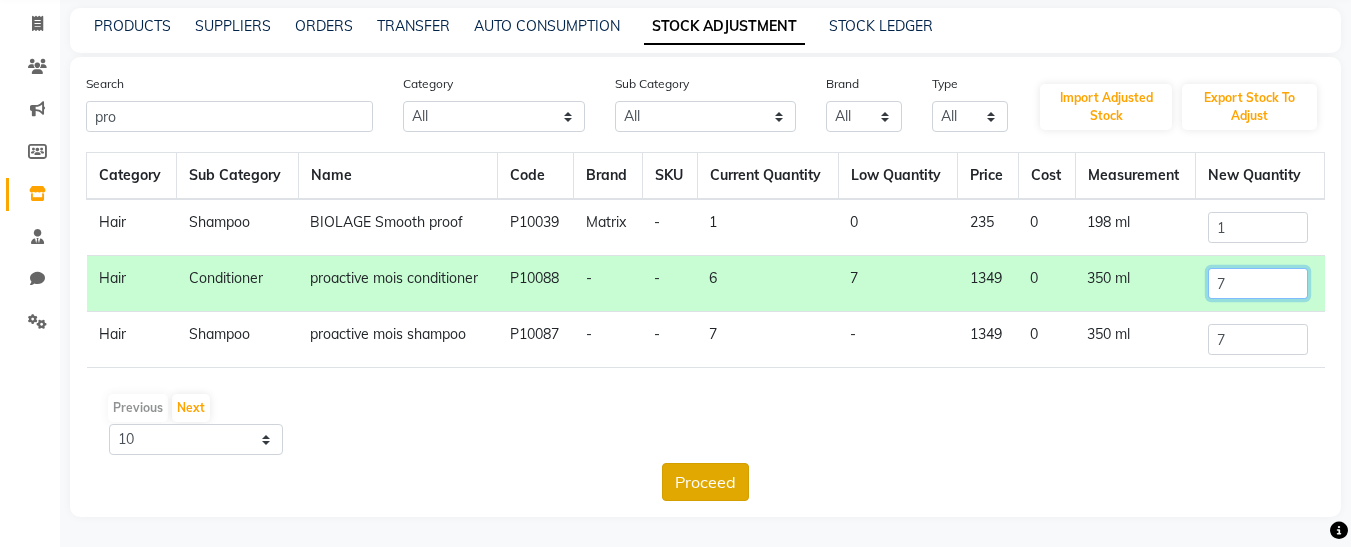 type on "7" 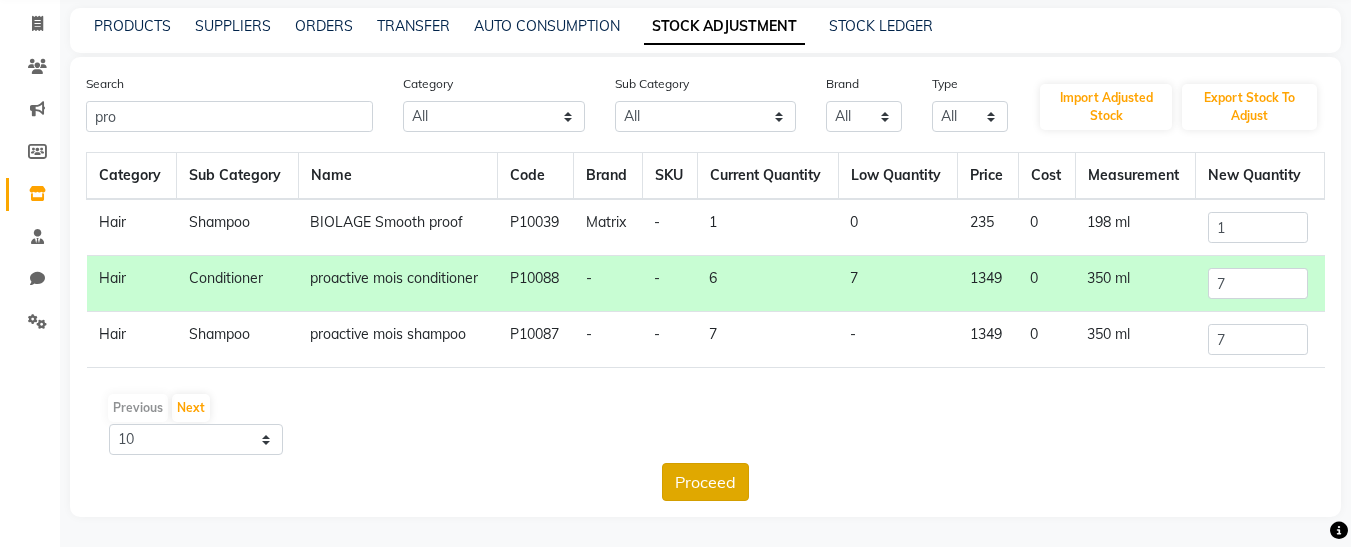 click on "Proceed" 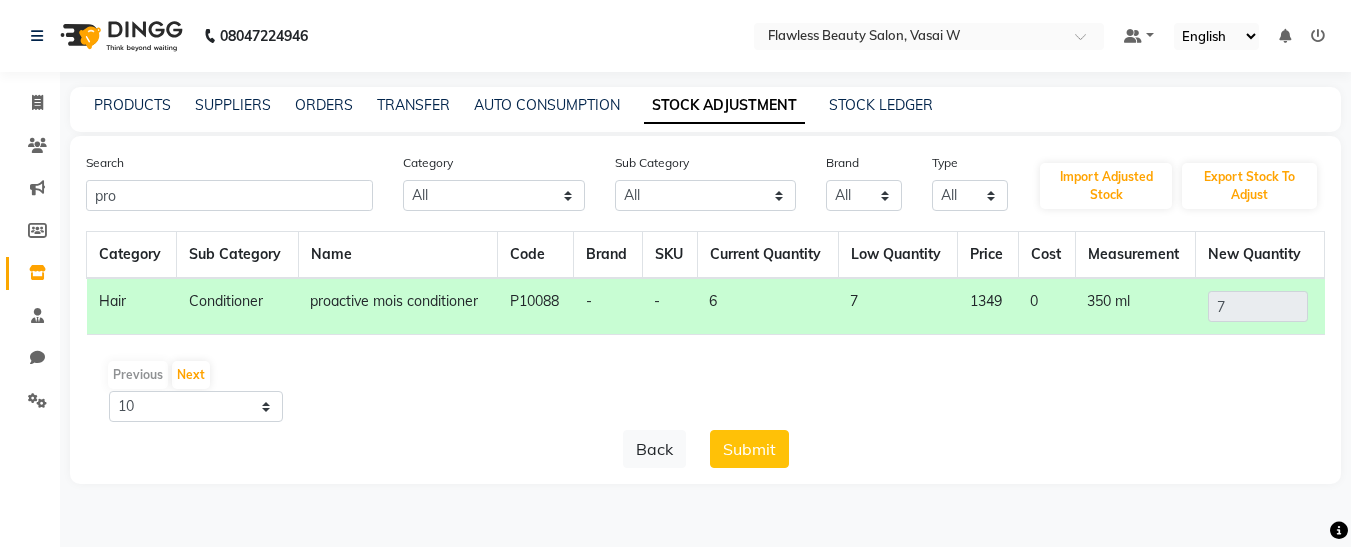 scroll, scrollTop: 0, scrollLeft: 0, axis: both 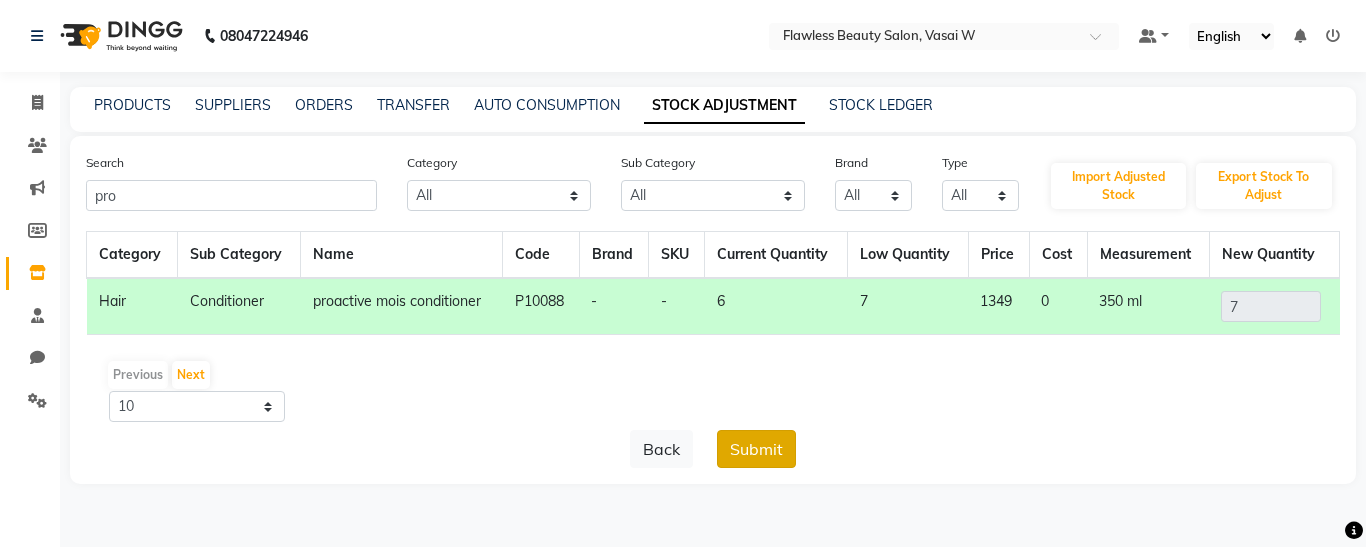 click on "Submit" 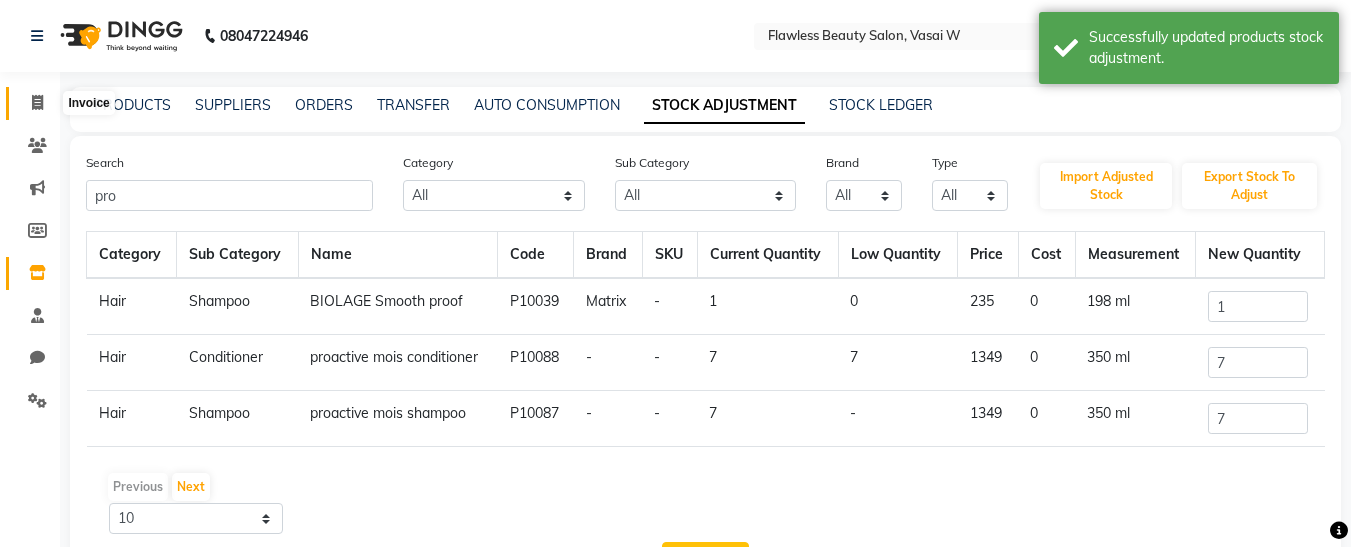 click 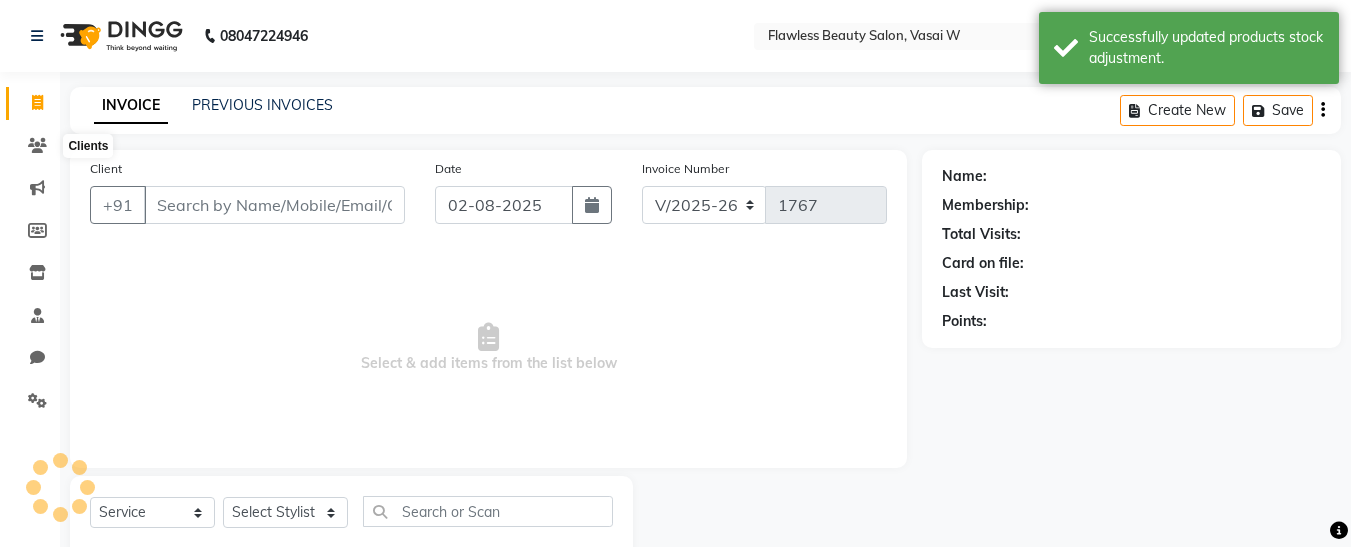 scroll, scrollTop: 54, scrollLeft: 0, axis: vertical 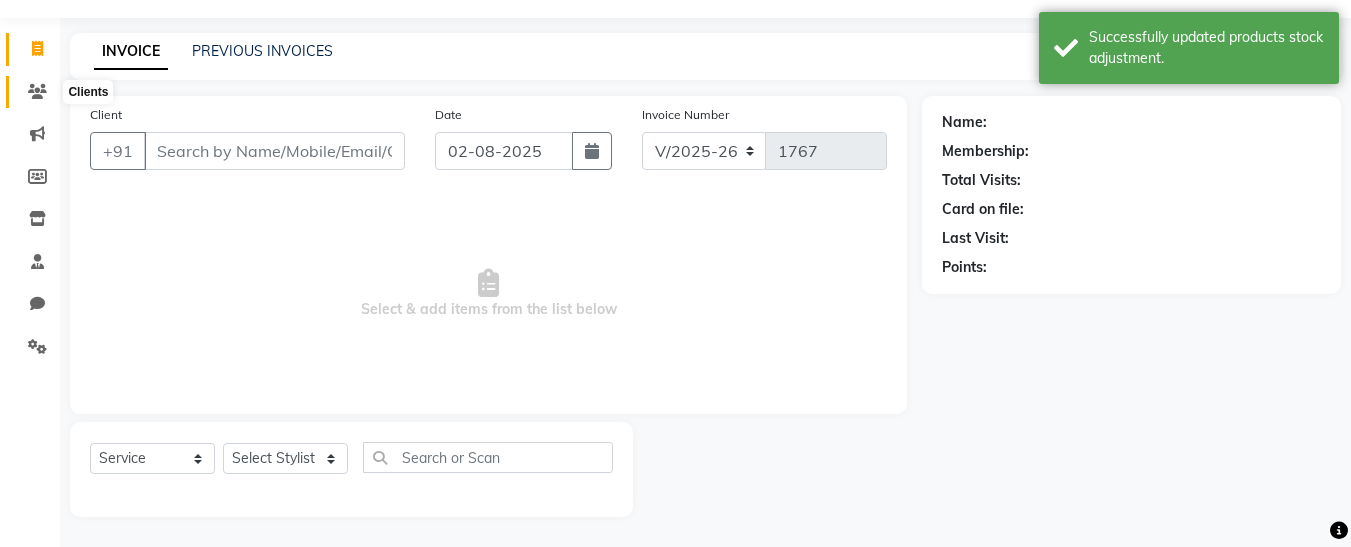 click 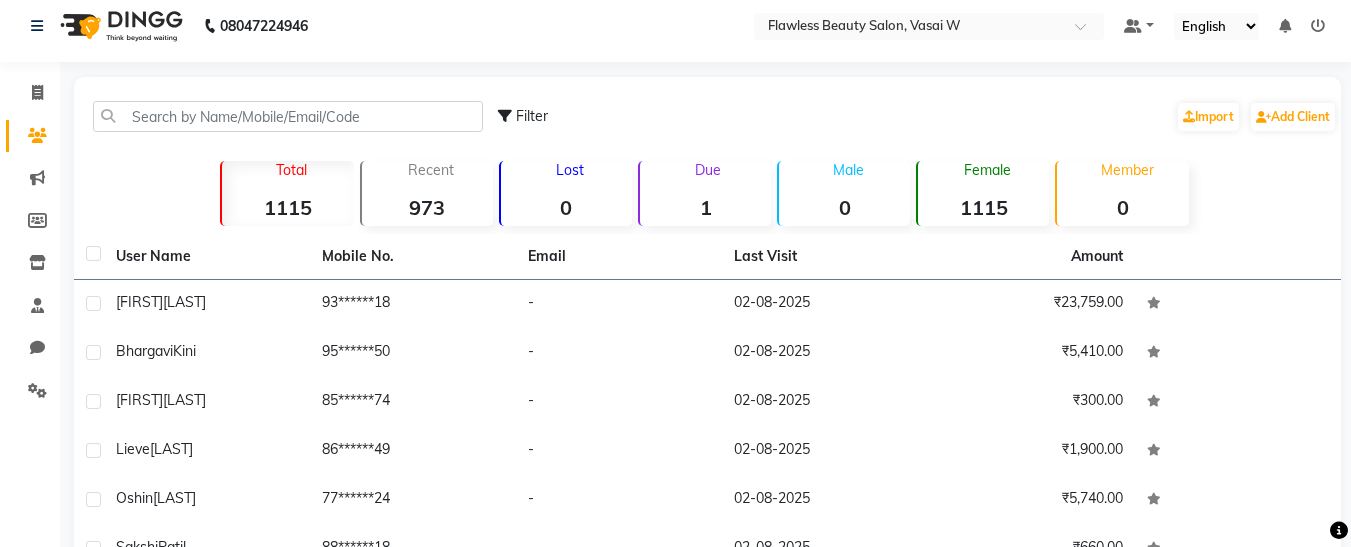 scroll, scrollTop: 0, scrollLeft: 0, axis: both 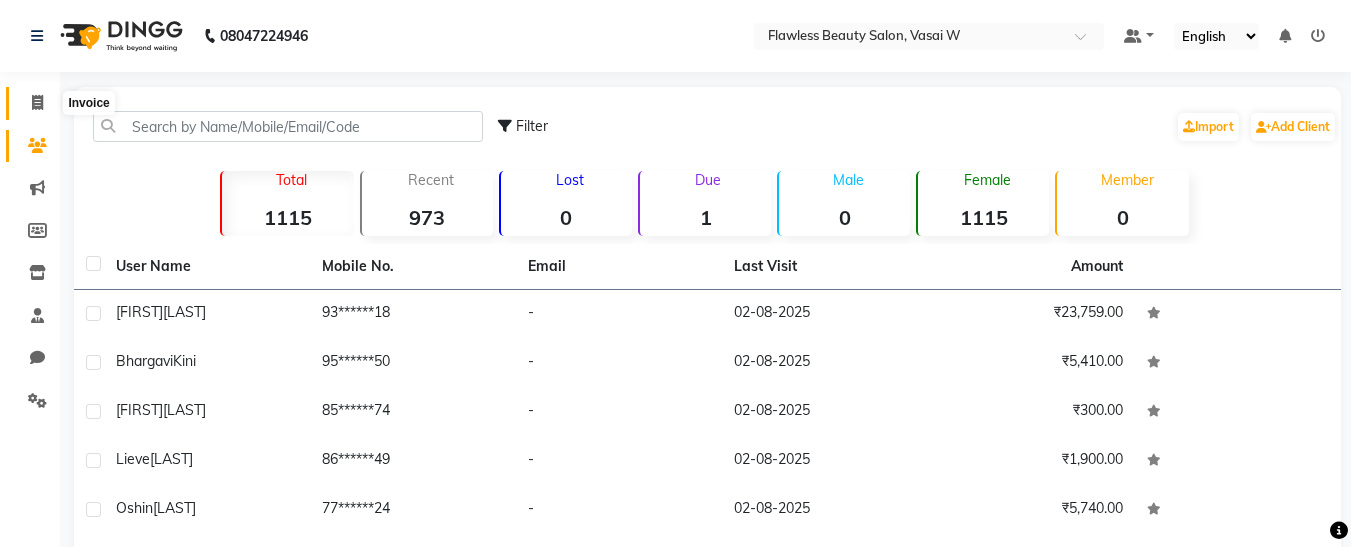 click 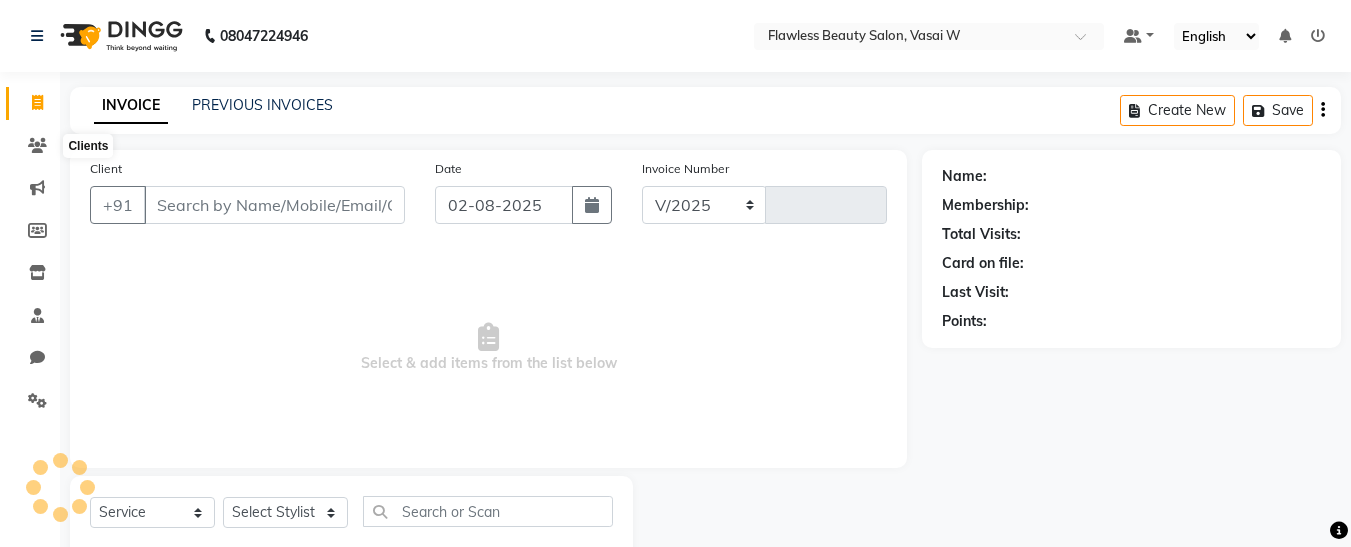 scroll, scrollTop: 54, scrollLeft: 0, axis: vertical 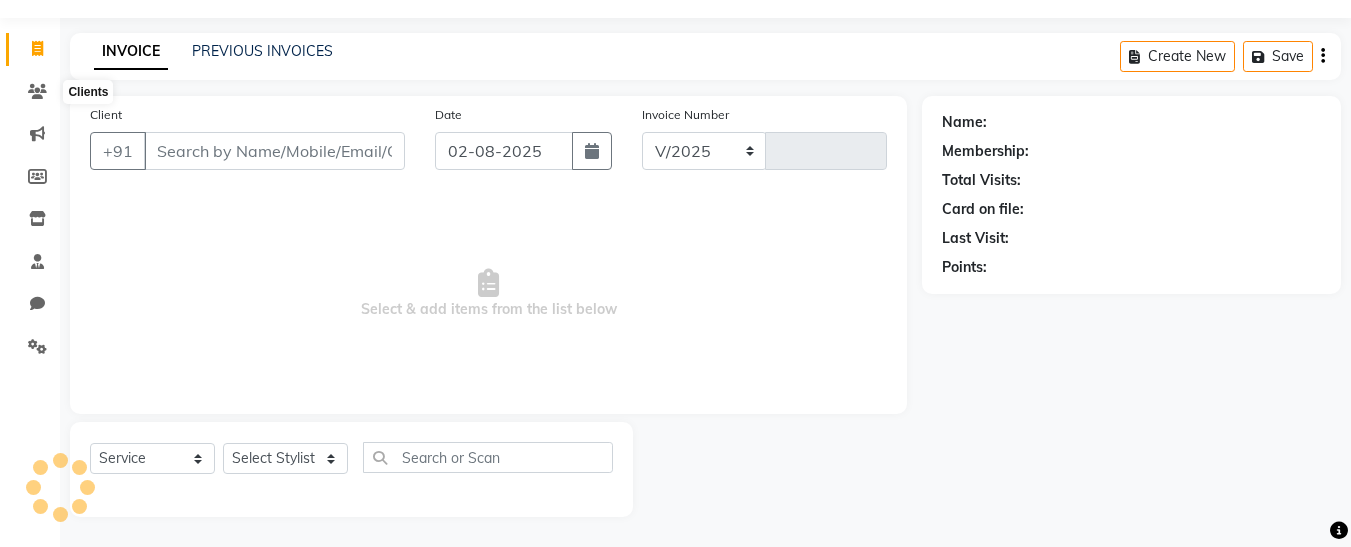 select on "8090" 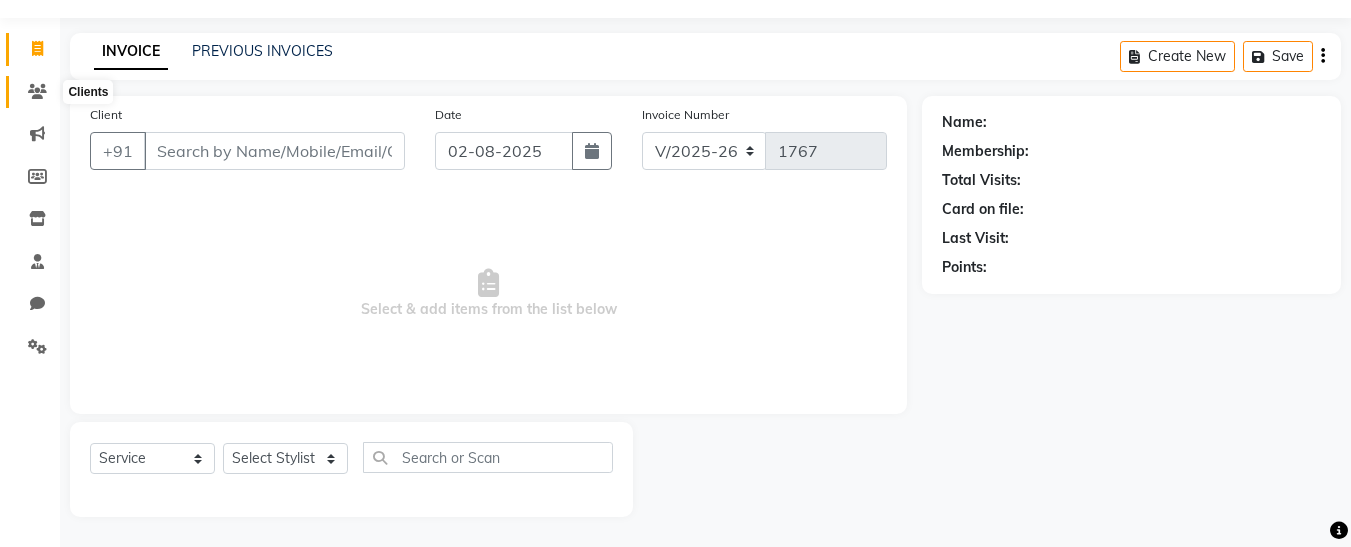 click 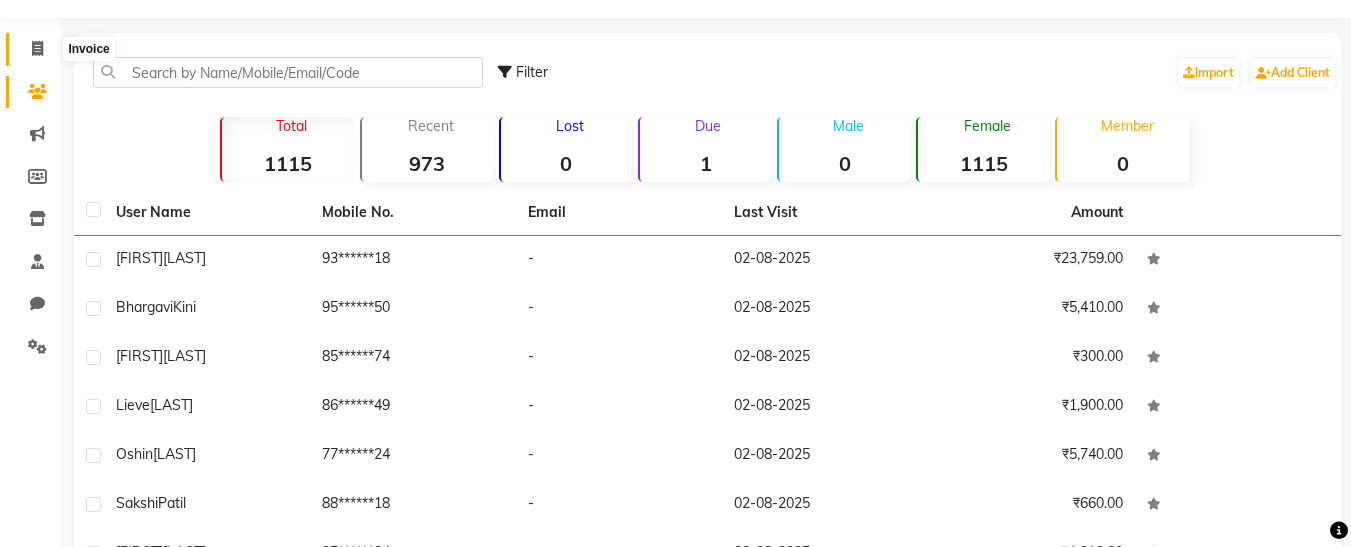 click 